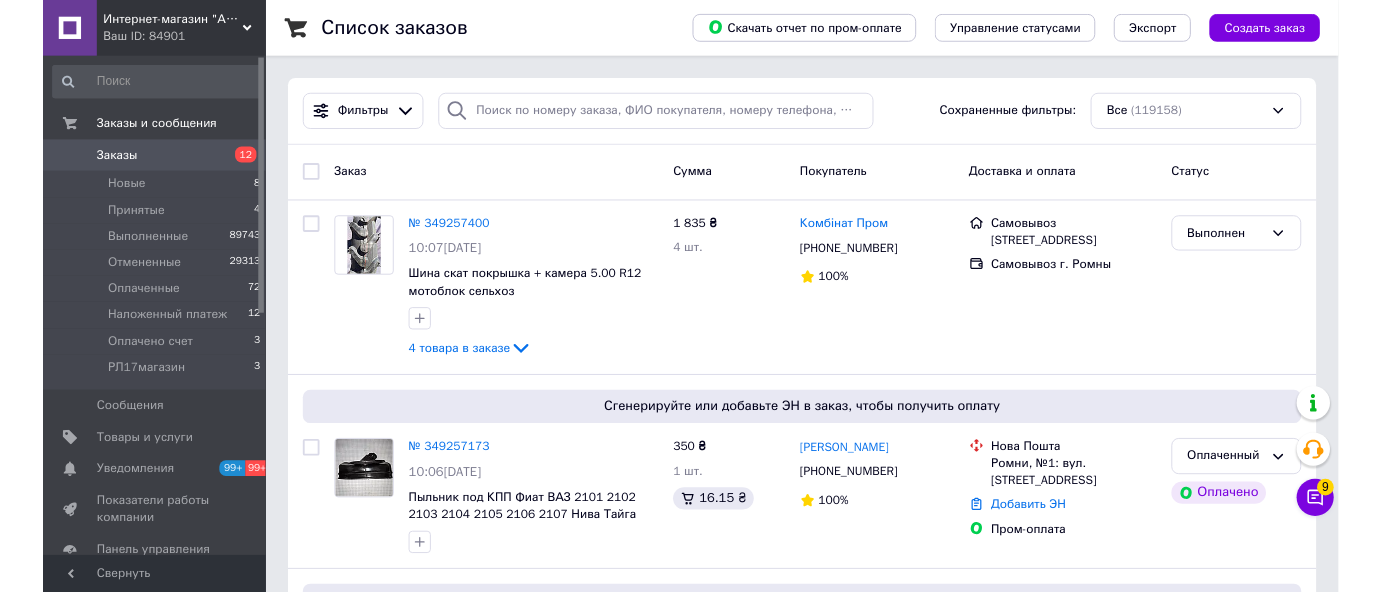 scroll, scrollTop: 0, scrollLeft: 0, axis: both 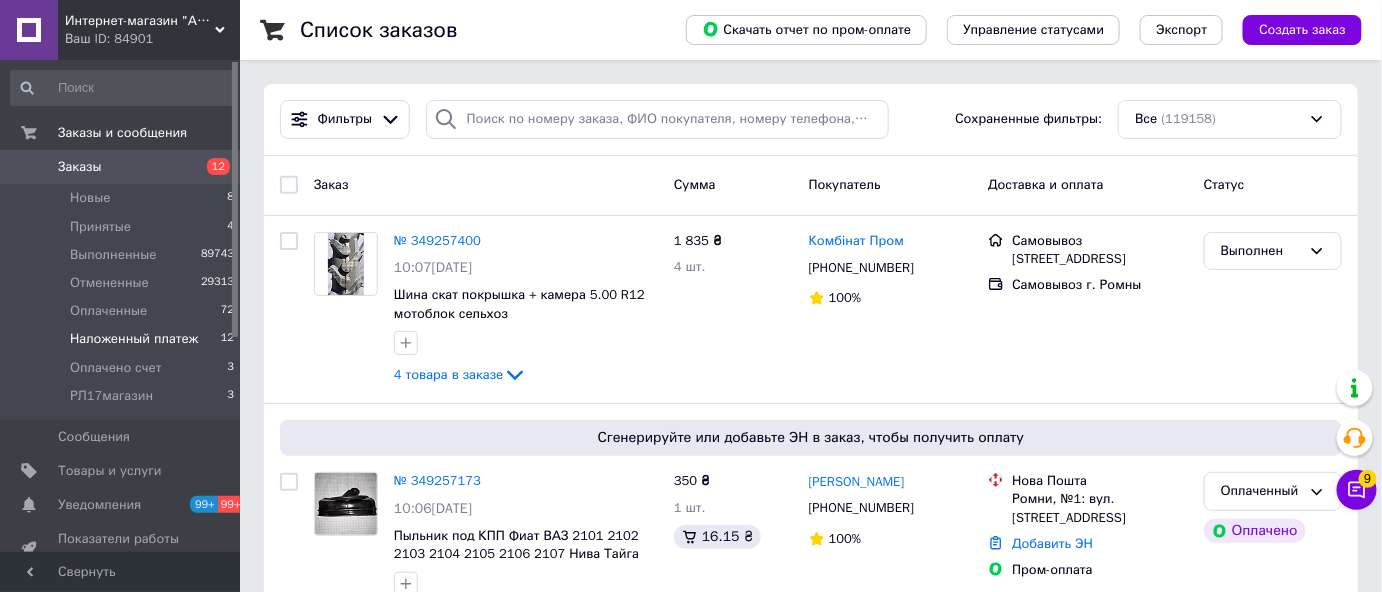 click on "Наложенный платеж" at bounding box center (134, 339) 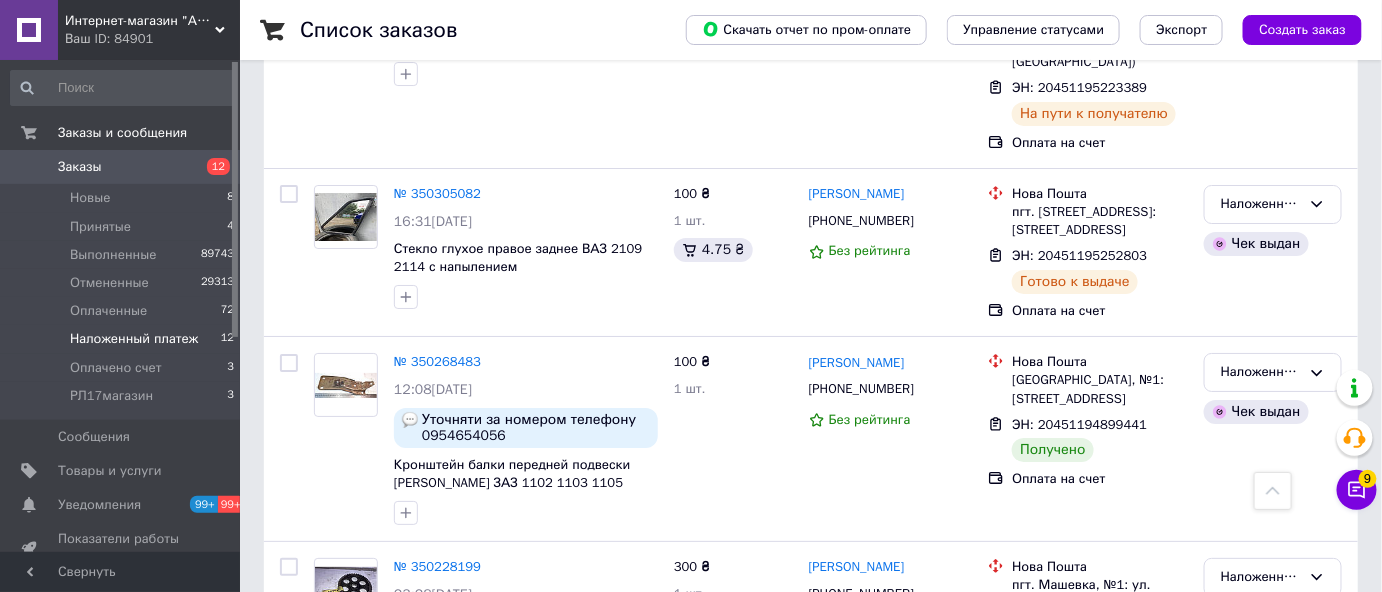 scroll, scrollTop: 2363, scrollLeft: 0, axis: vertical 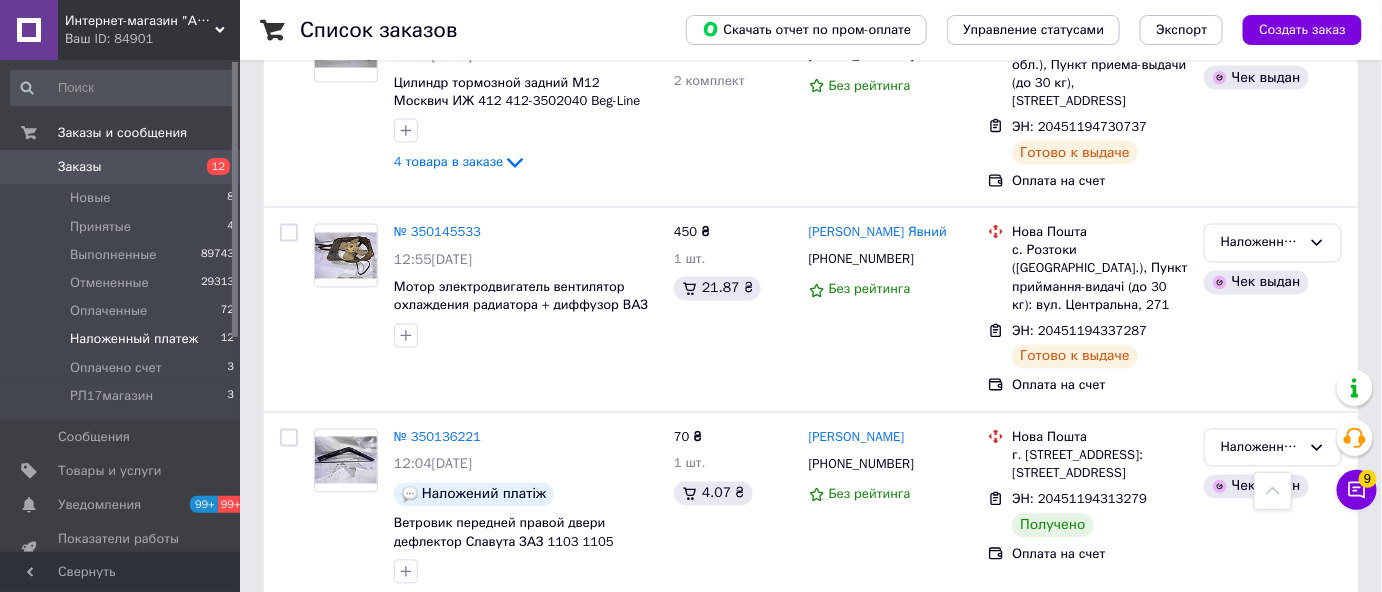 click on "2" at bounding box center [327, 645] 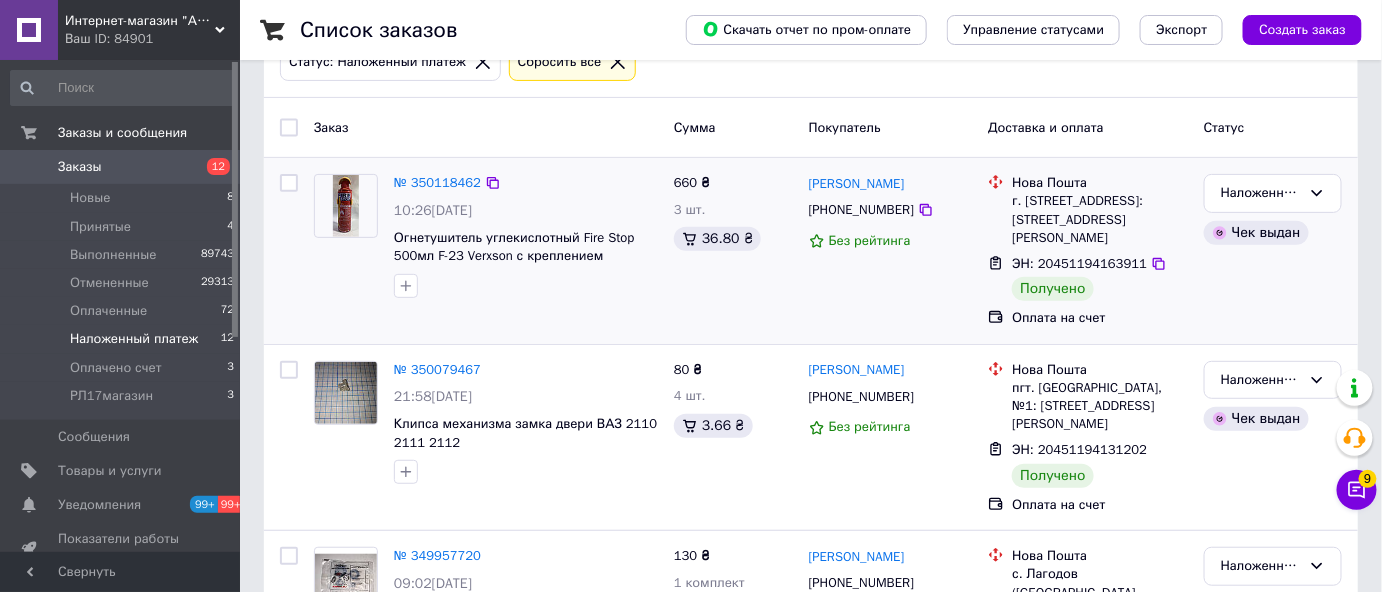 scroll, scrollTop: 181, scrollLeft: 0, axis: vertical 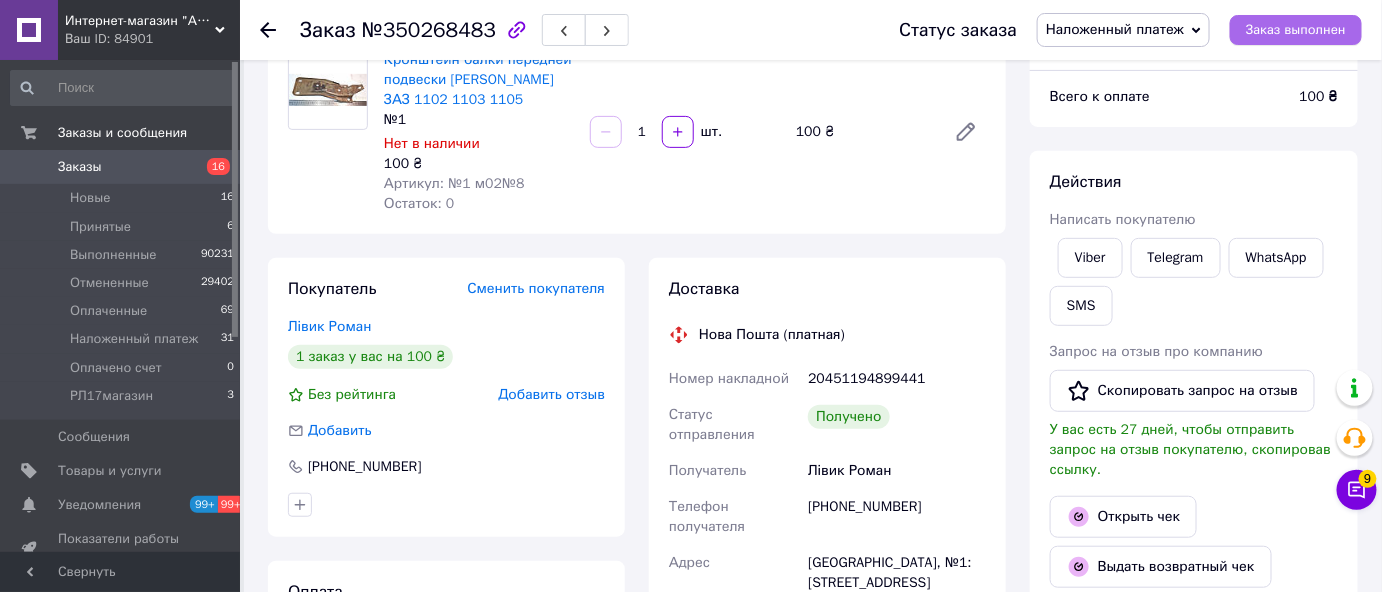 click on "Заказ выполнен" at bounding box center (1296, 30) 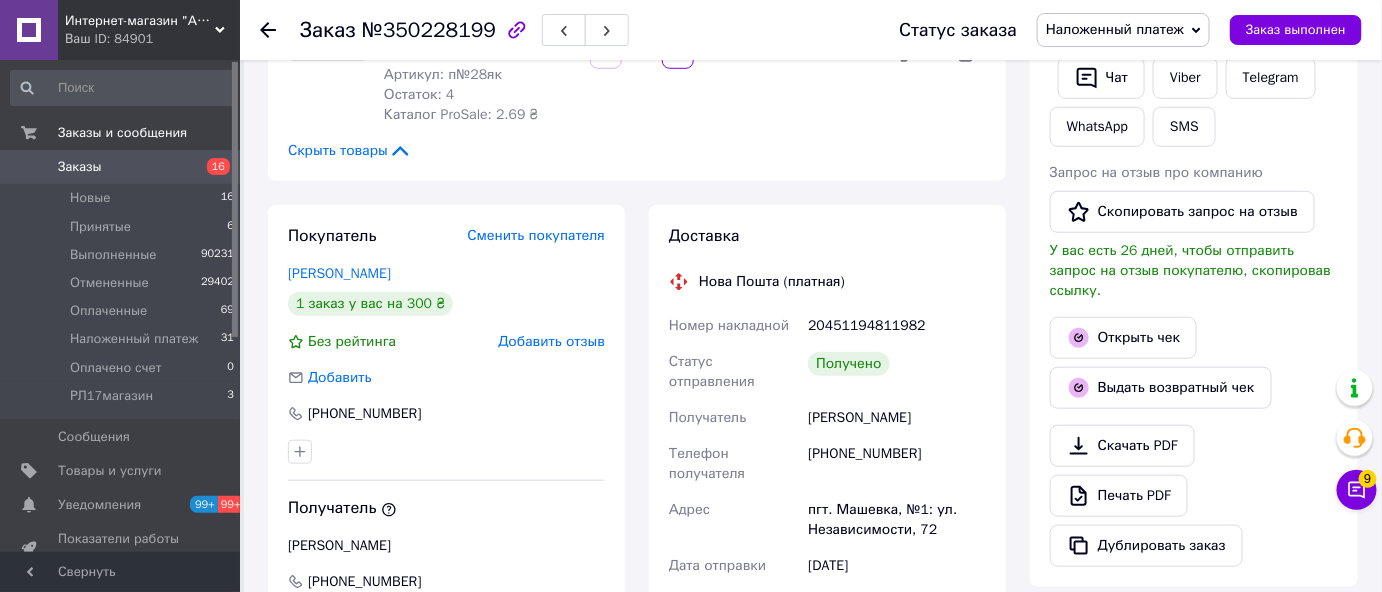 scroll, scrollTop: 454, scrollLeft: 0, axis: vertical 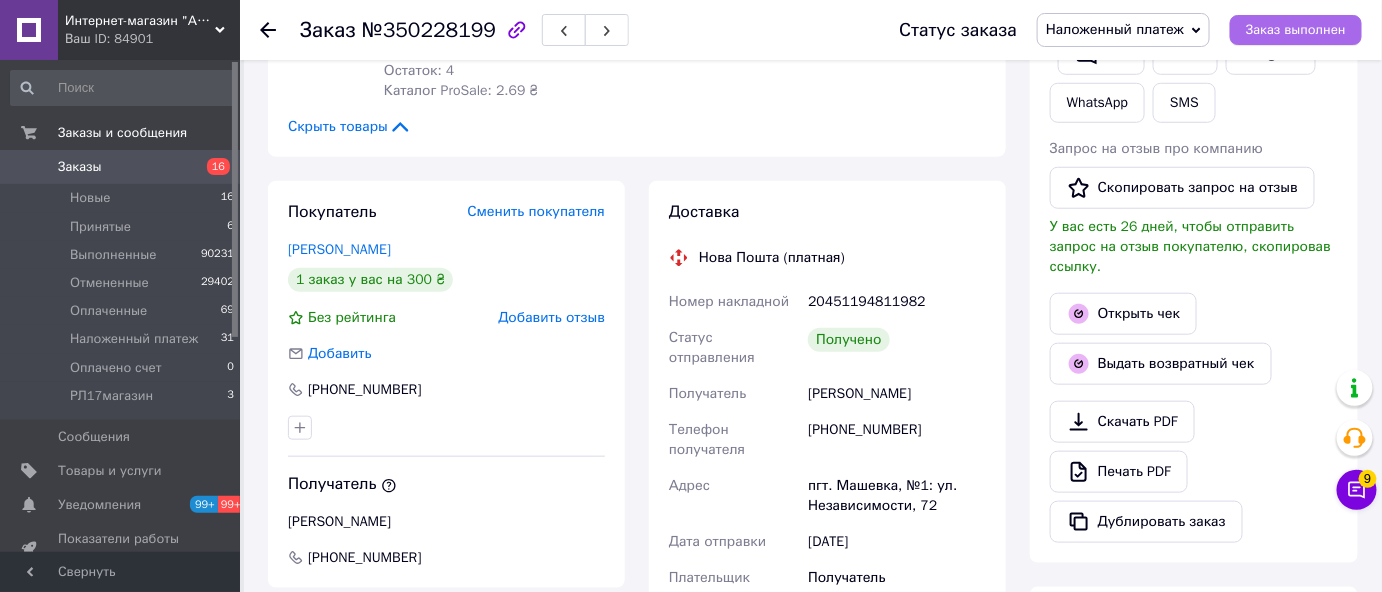 click on "Заказ выполнен" at bounding box center (1296, 30) 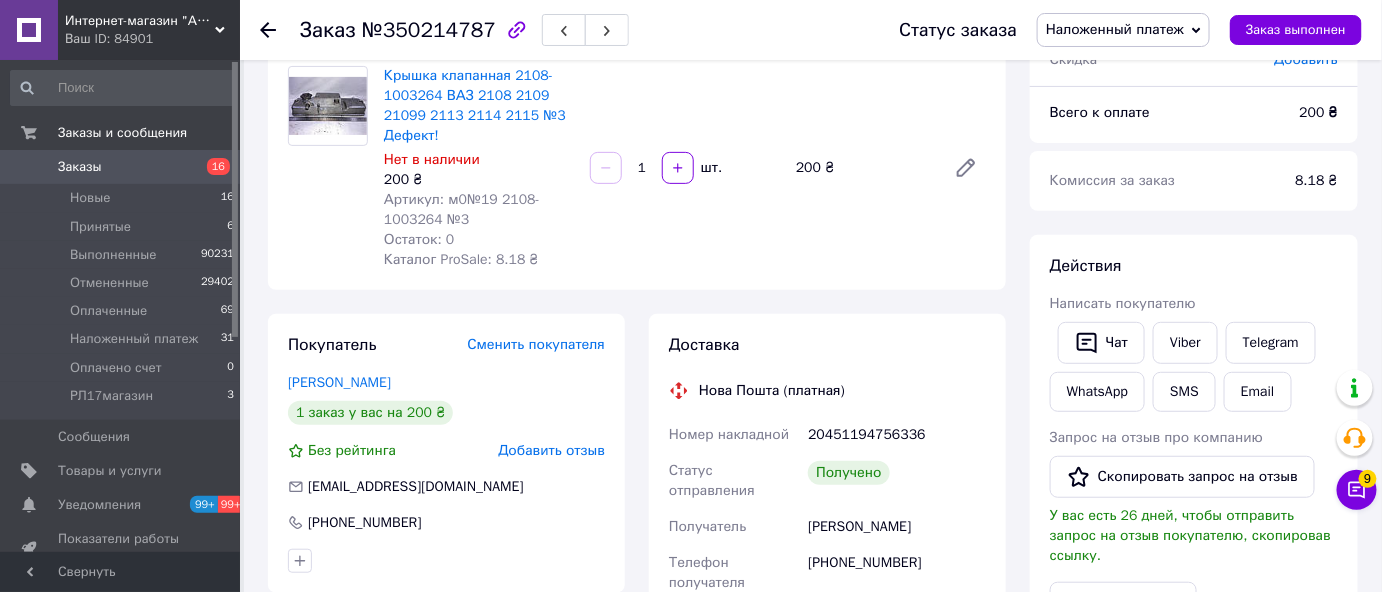 scroll, scrollTop: 181, scrollLeft: 0, axis: vertical 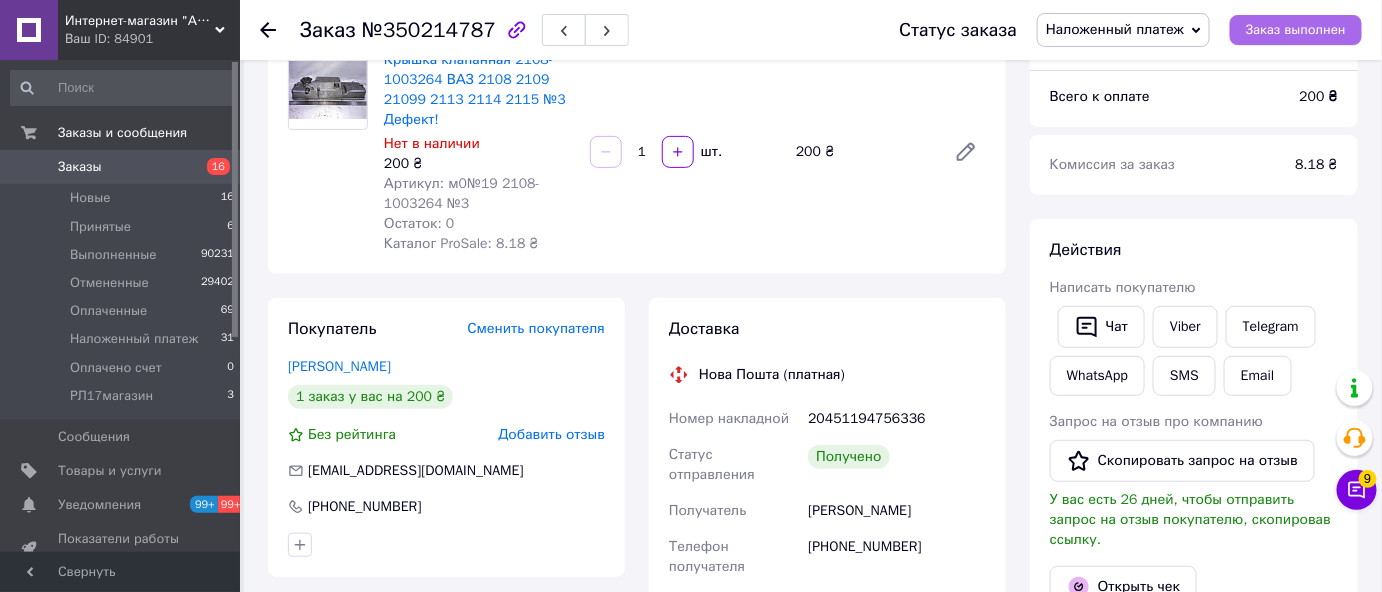 click on "Заказ выполнен" at bounding box center [1296, 30] 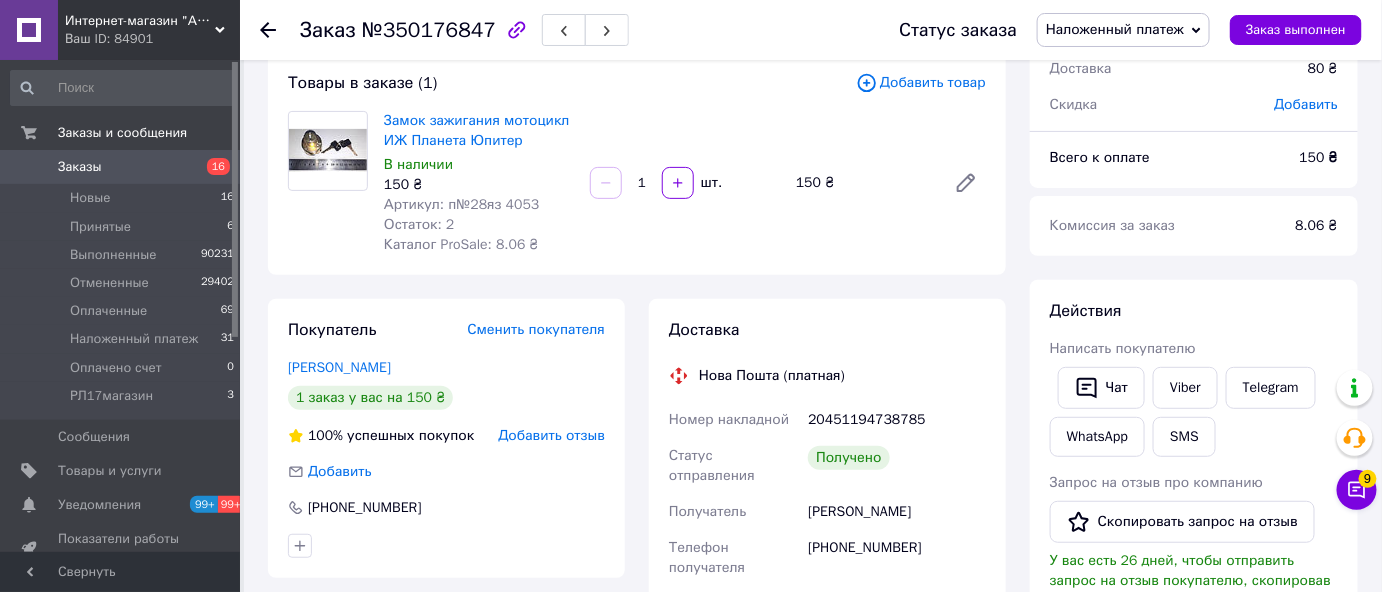 scroll, scrollTop: 0, scrollLeft: 0, axis: both 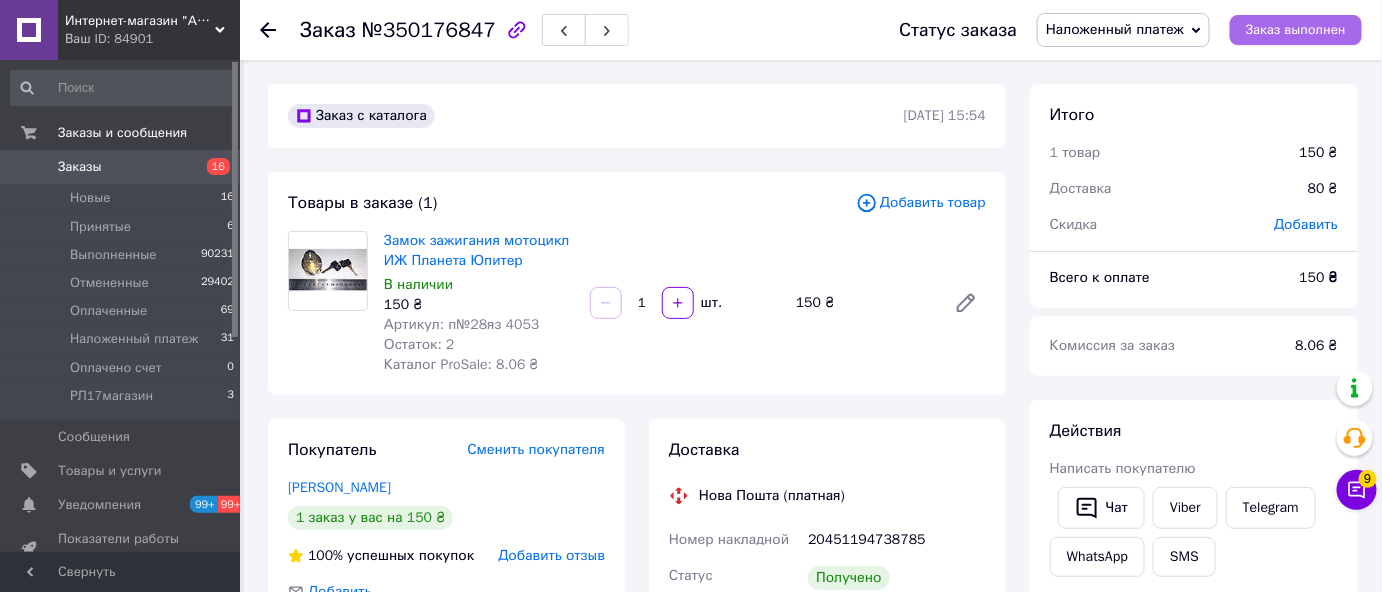 click on "Заказ выполнен" at bounding box center [1296, 30] 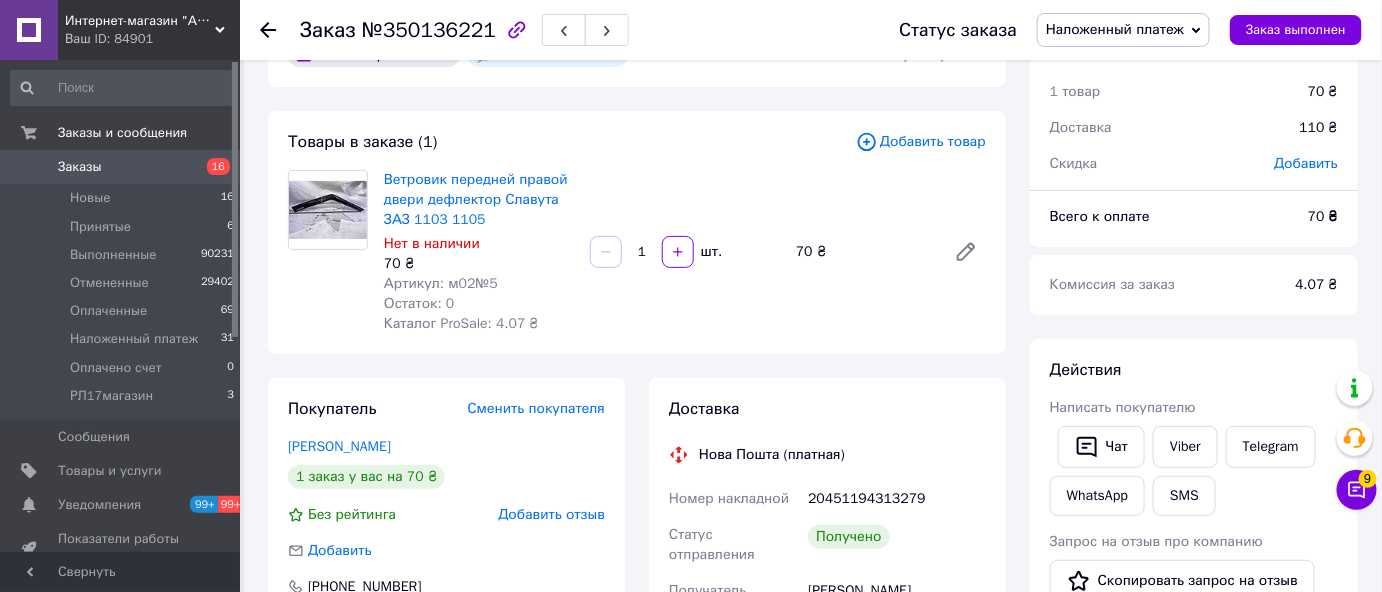 scroll, scrollTop: 181, scrollLeft: 0, axis: vertical 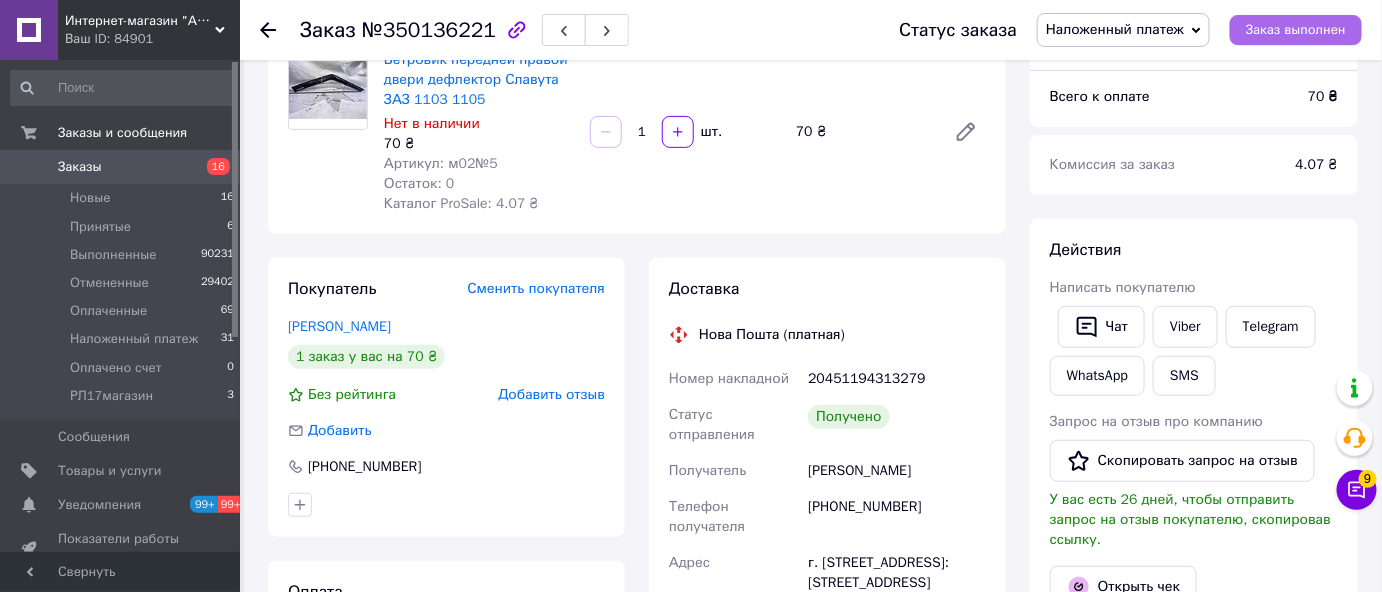 click on "Заказ выполнен" at bounding box center [1296, 30] 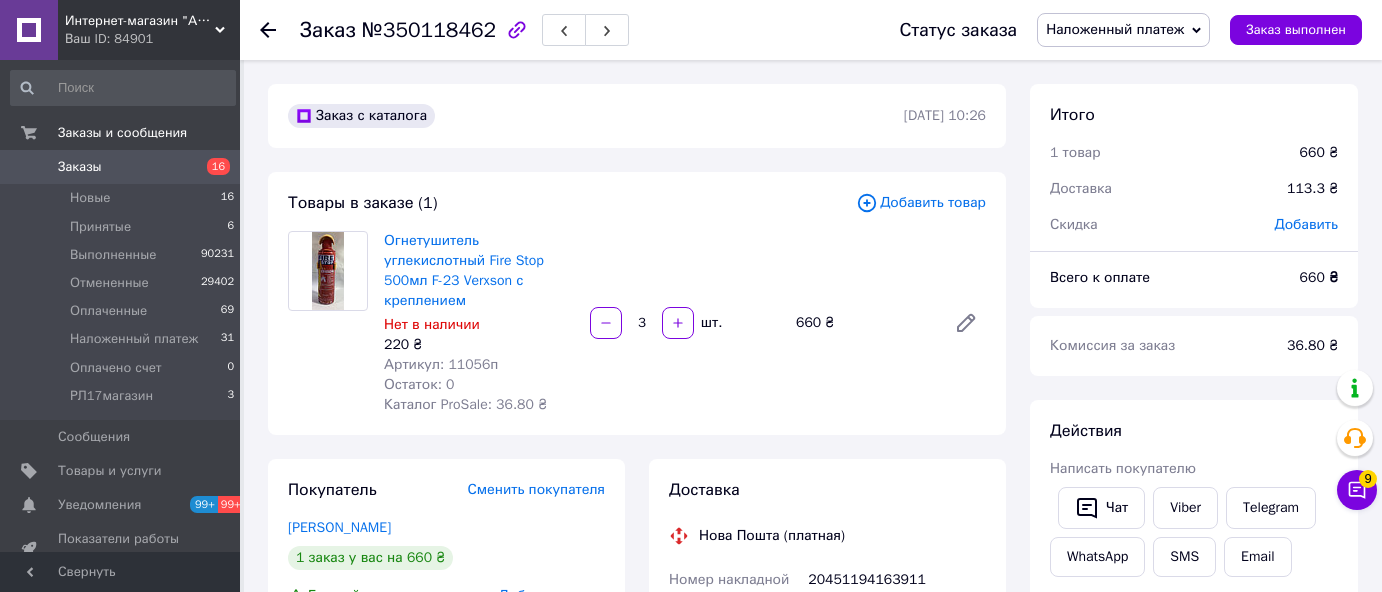 scroll, scrollTop: 0, scrollLeft: 0, axis: both 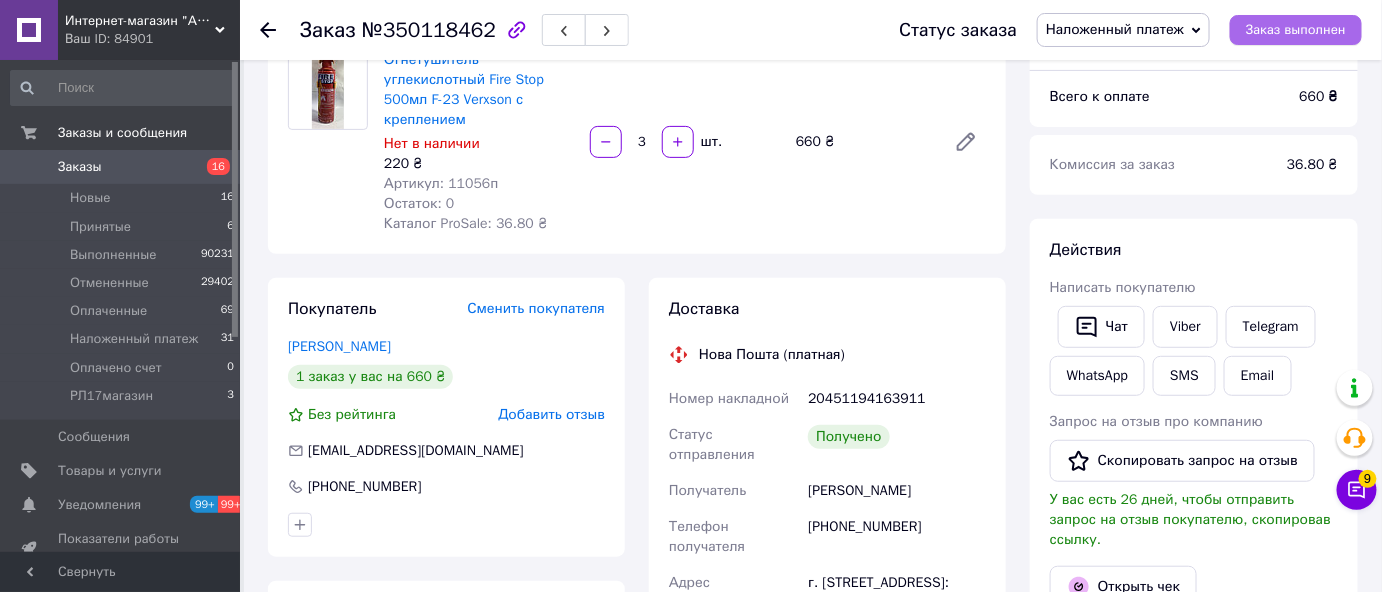 click on "Заказ выполнен" at bounding box center [1296, 30] 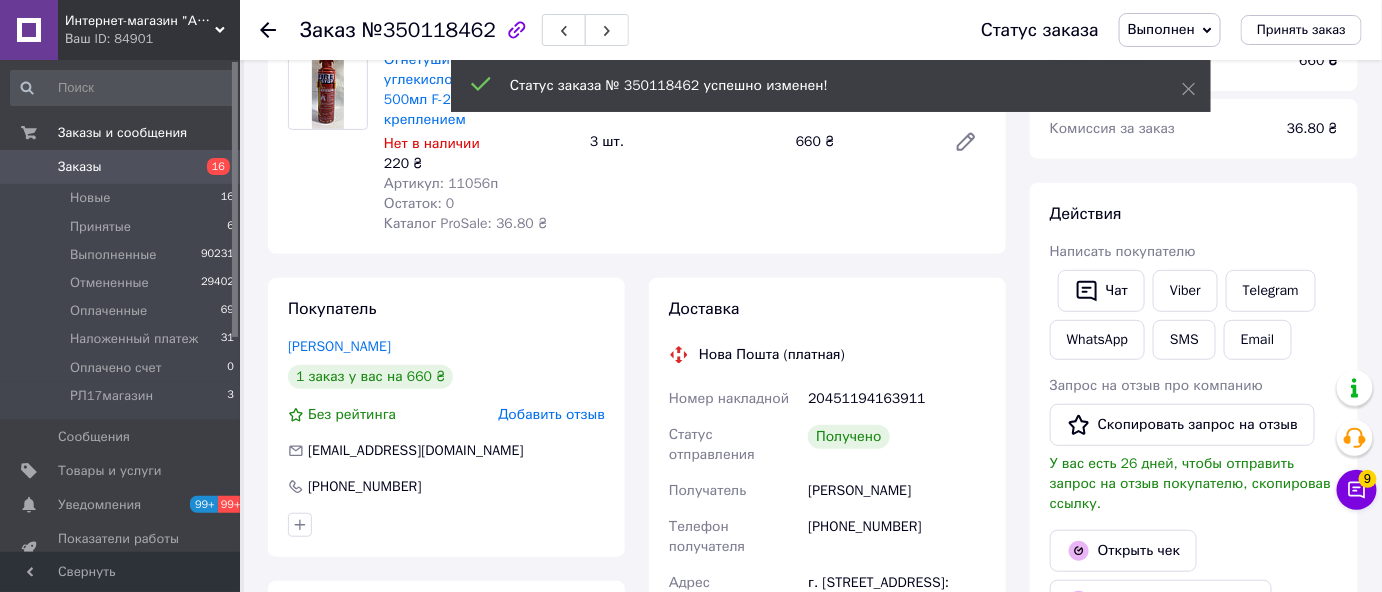 scroll, scrollTop: 72, scrollLeft: 0, axis: vertical 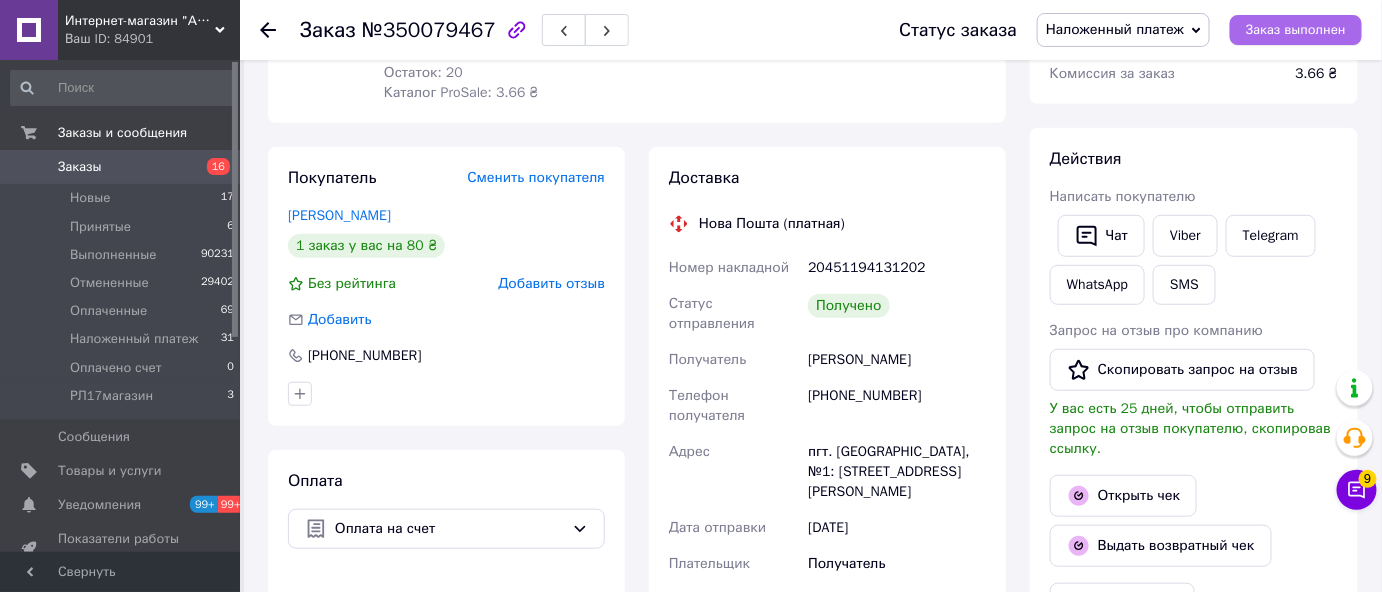 click on "Заказ выполнен" at bounding box center (1296, 30) 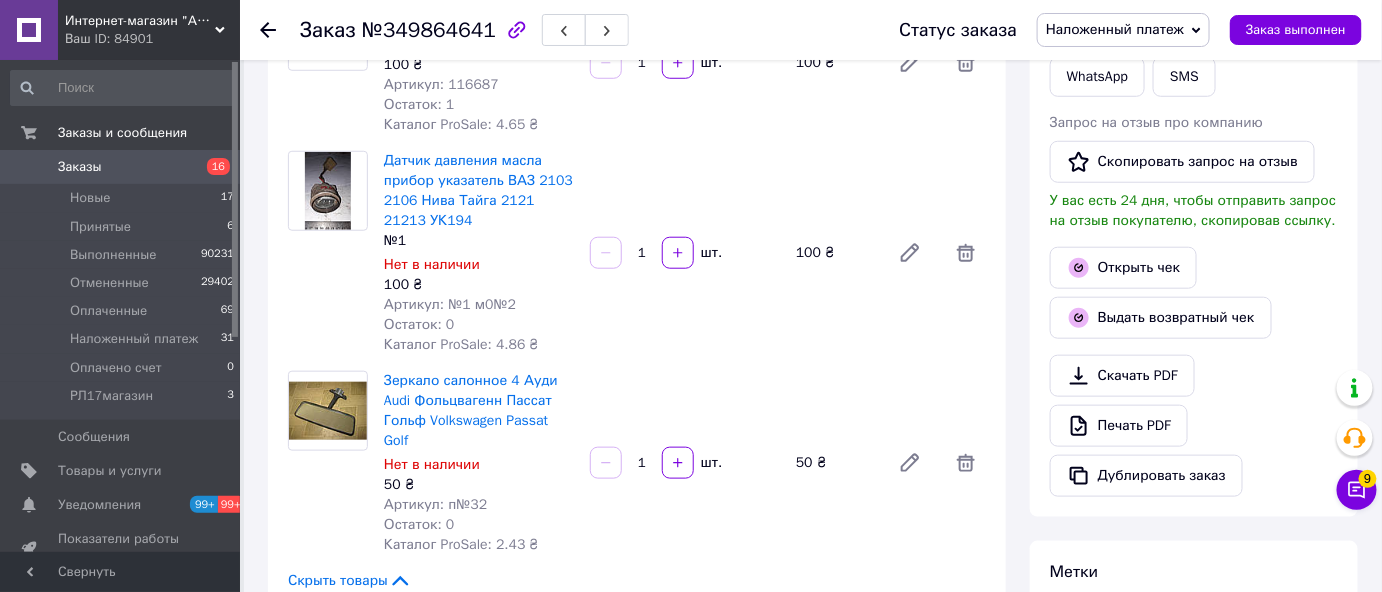 scroll, scrollTop: 454, scrollLeft: 0, axis: vertical 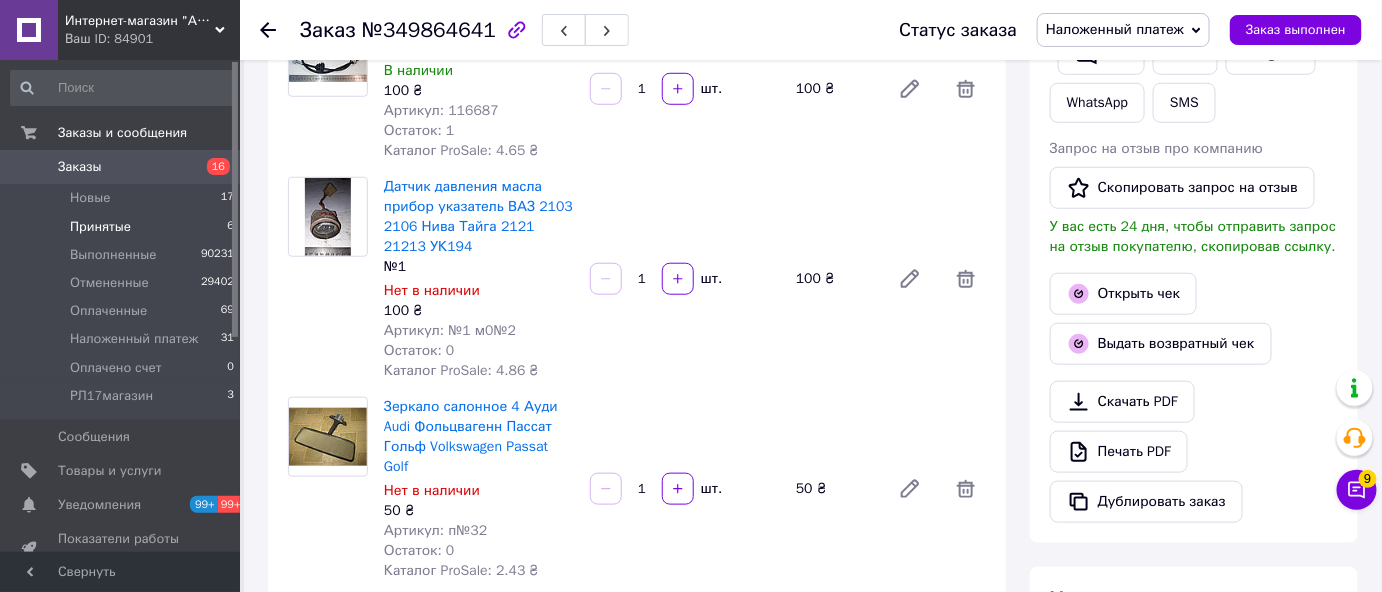 click on "Принятые" at bounding box center [100, 227] 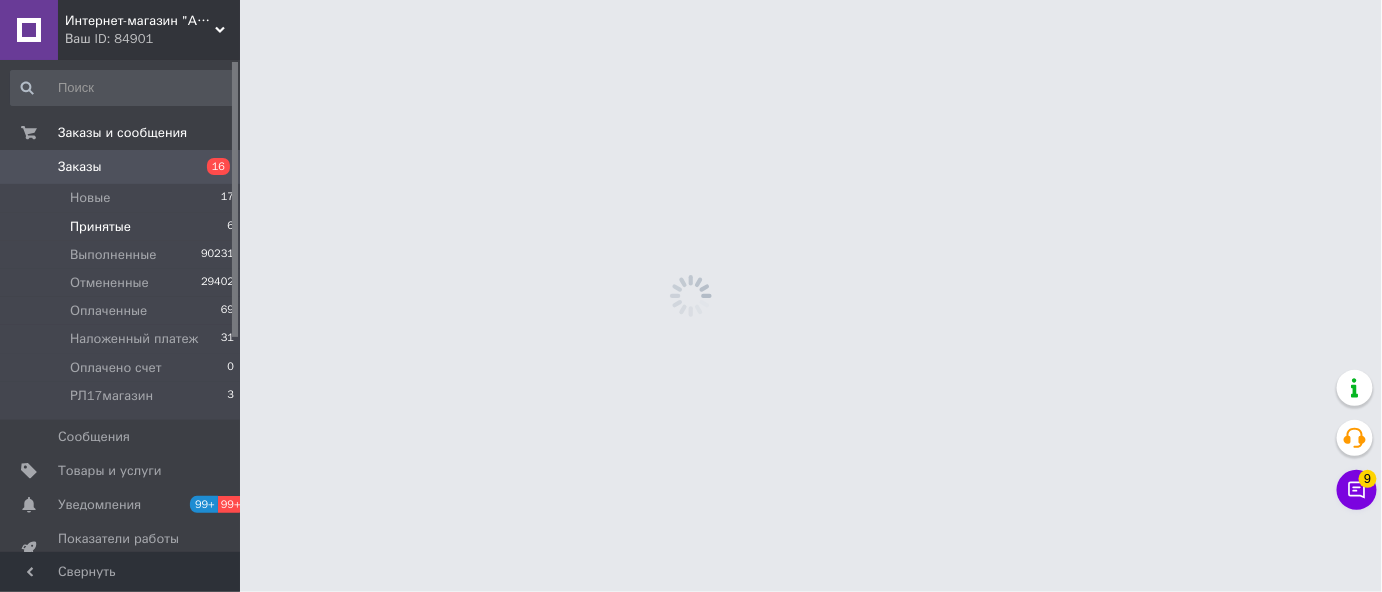 scroll, scrollTop: 0, scrollLeft: 0, axis: both 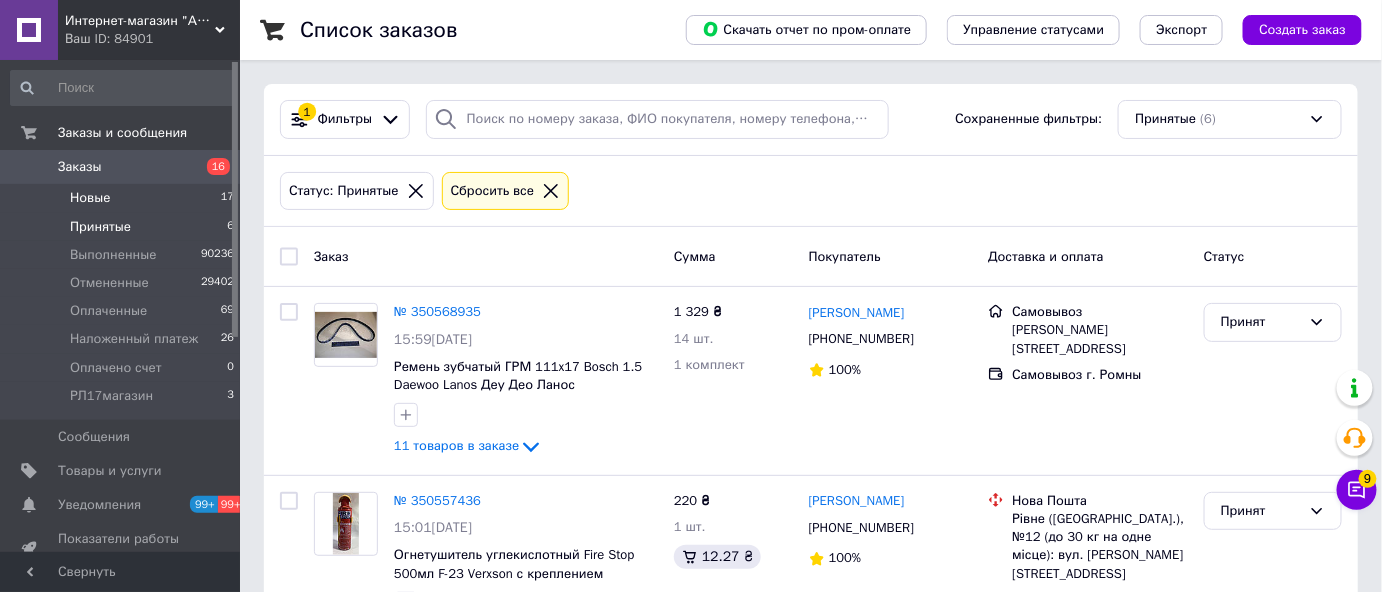 click on "Новые" at bounding box center [90, 198] 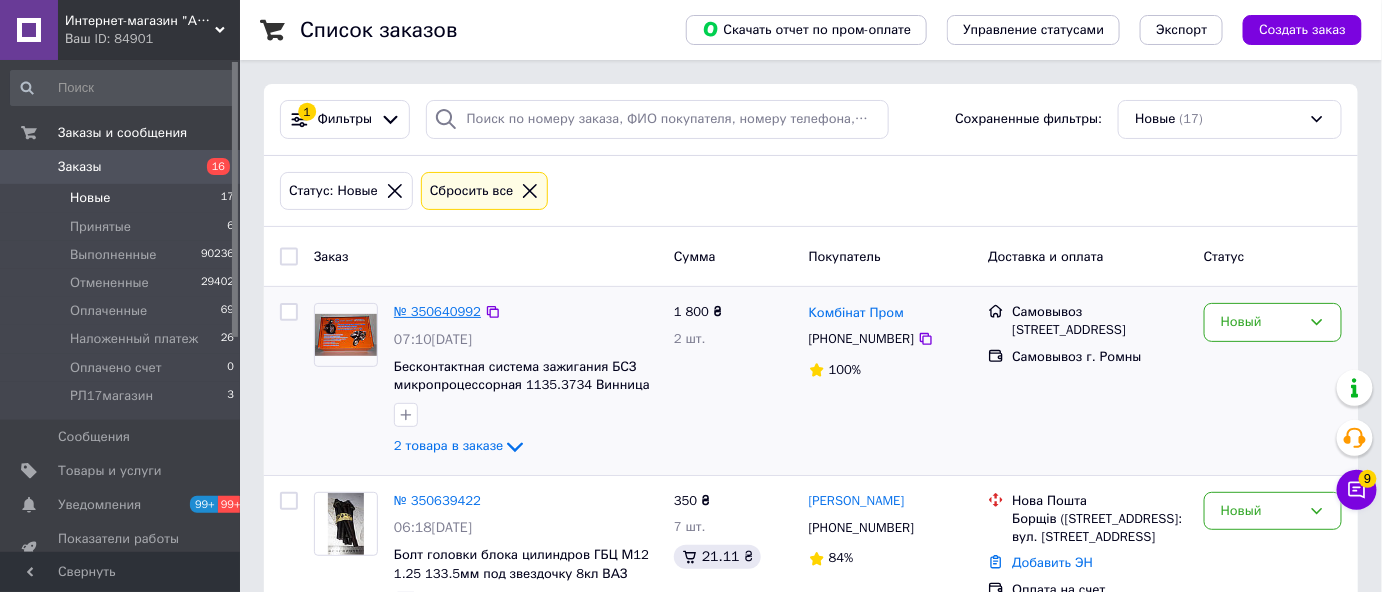 click on "№ 350640992" at bounding box center (437, 311) 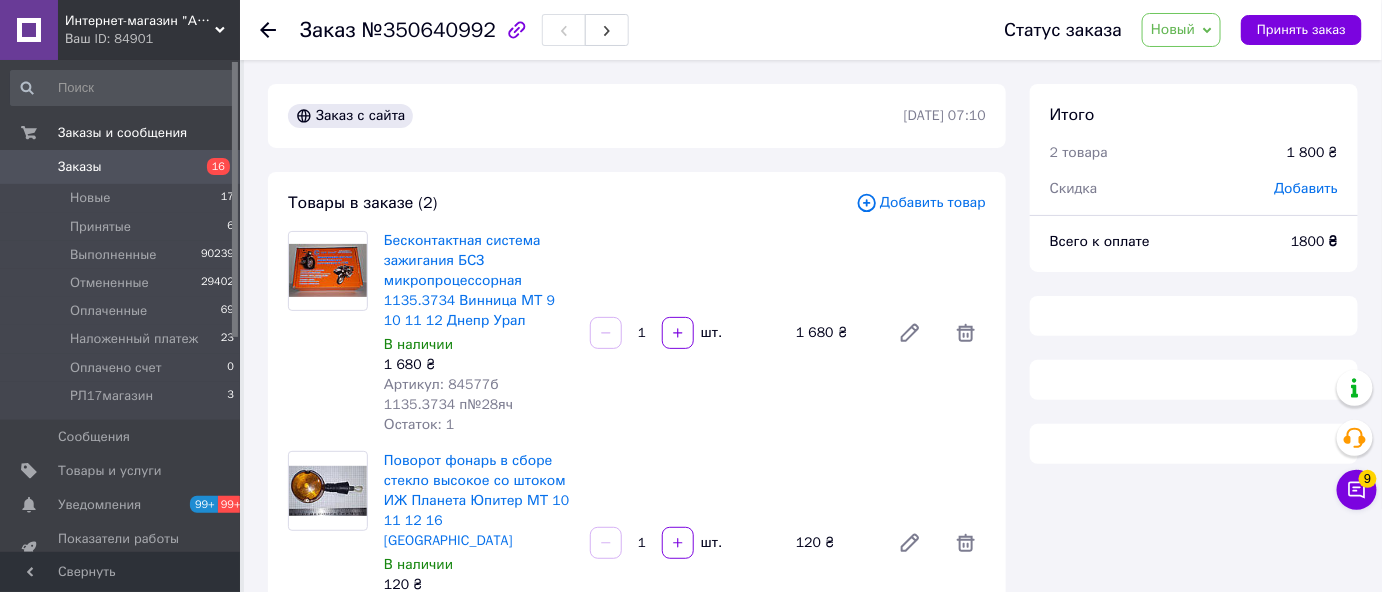 click on "Новый" at bounding box center (1173, 29) 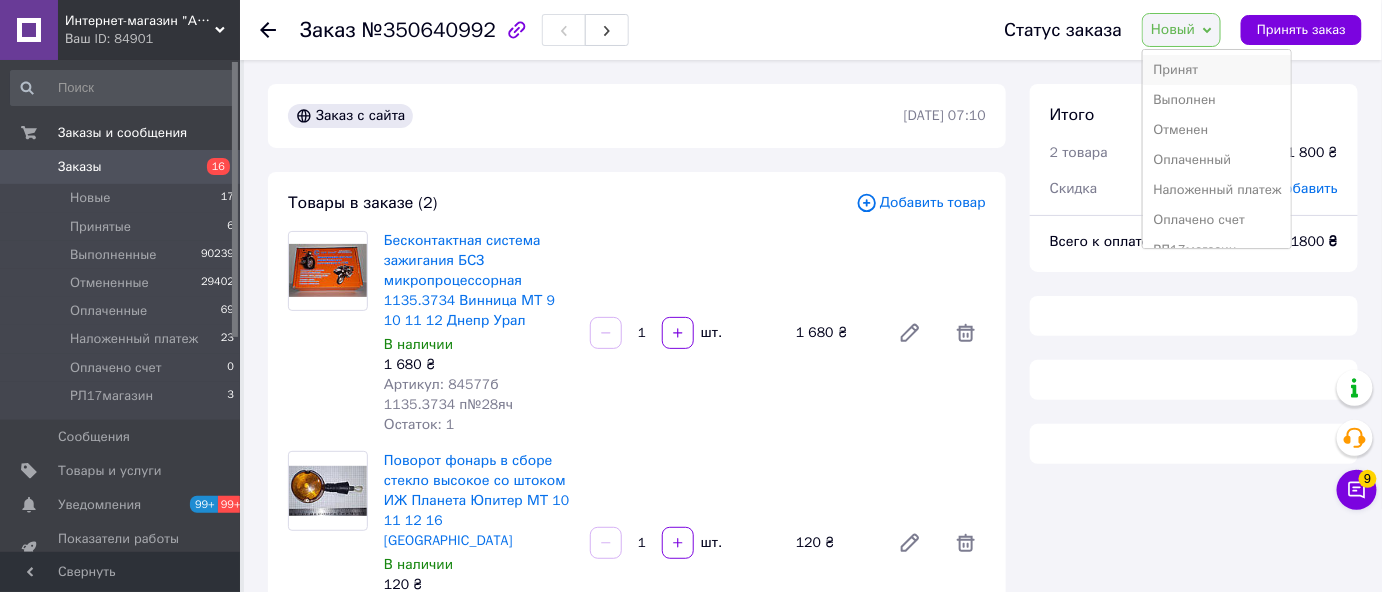click on "Принят" at bounding box center [1217, 70] 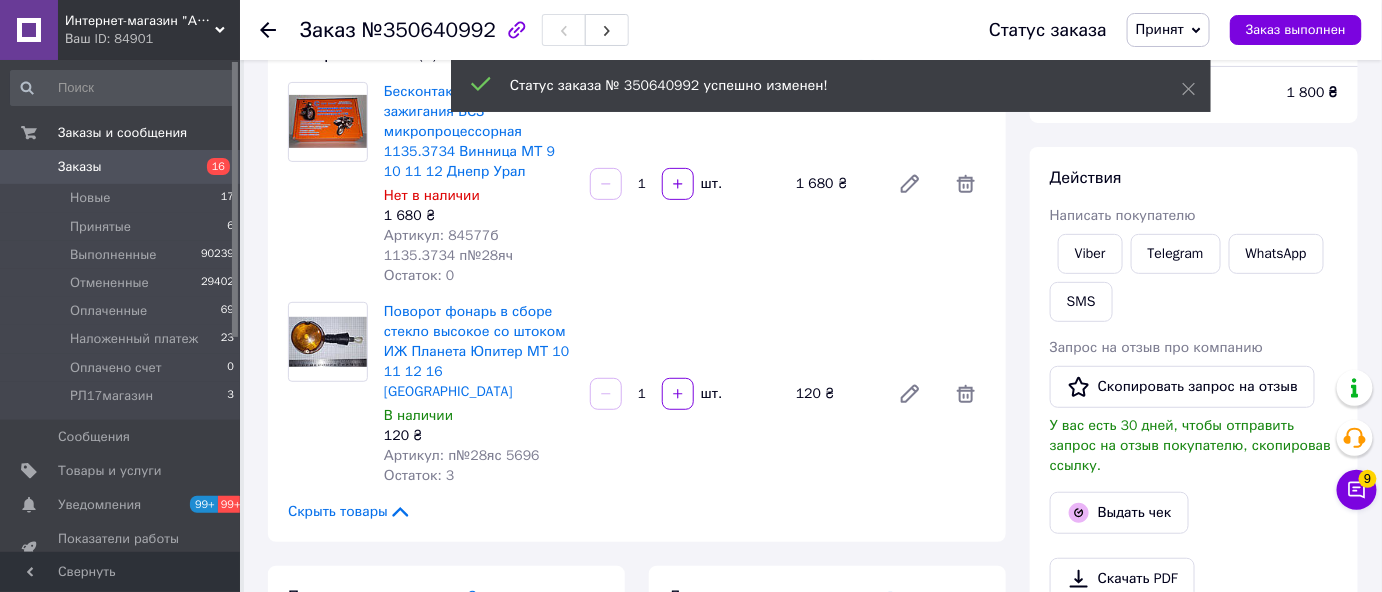 scroll, scrollTop: 181, scrollLeft: 0, axis: vertical 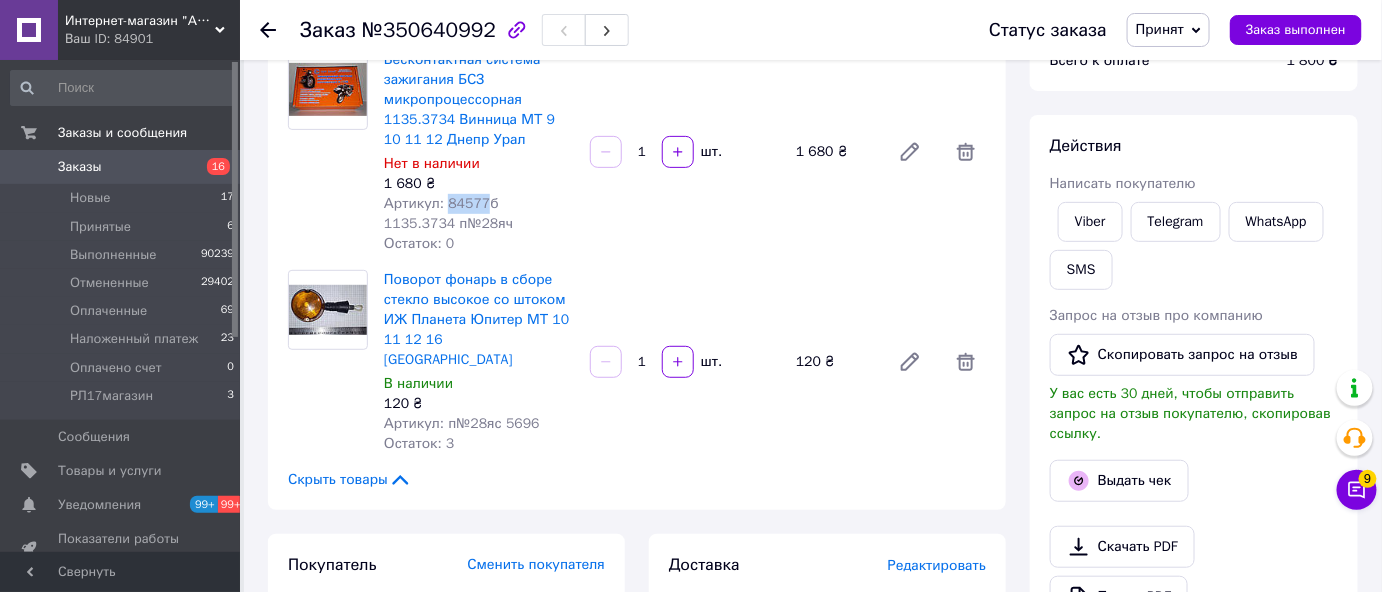 drag, startPoint x: 444, startPoint y: 197, endPoint x: 479, endPoint y: 211, distance: 37.696156 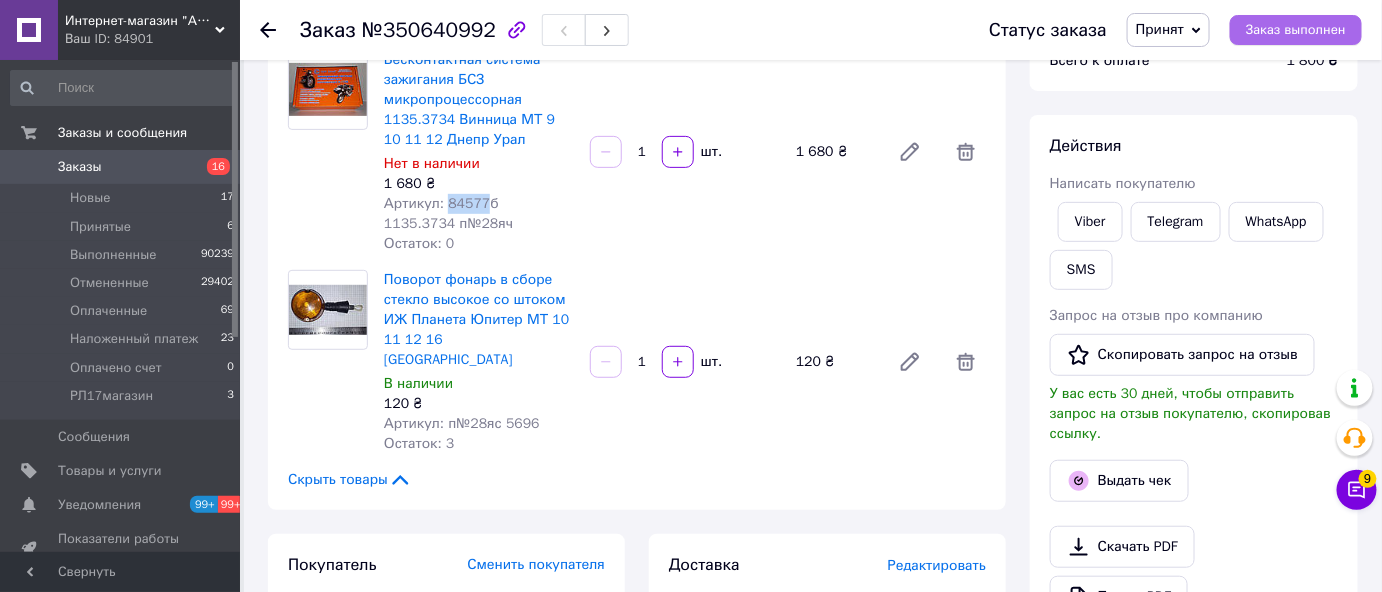click on "Заказ выполнен" at bounding box center [1296, 30] 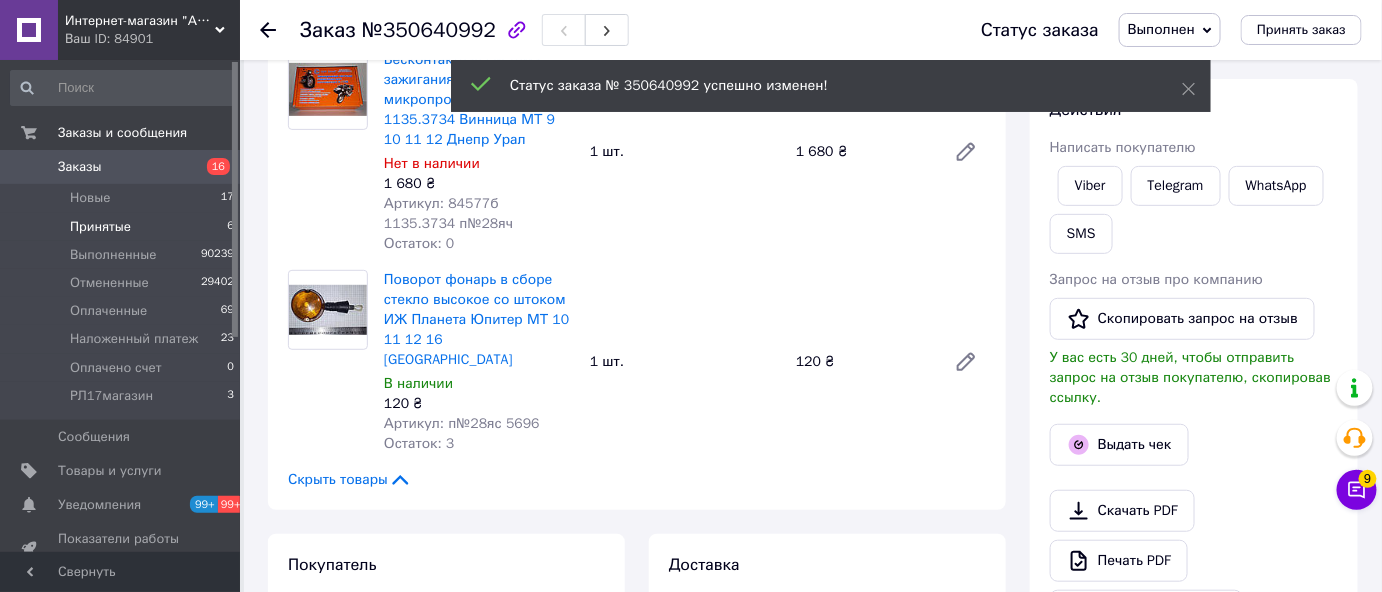 click on "Принятые" at bounding box center (100, 227) 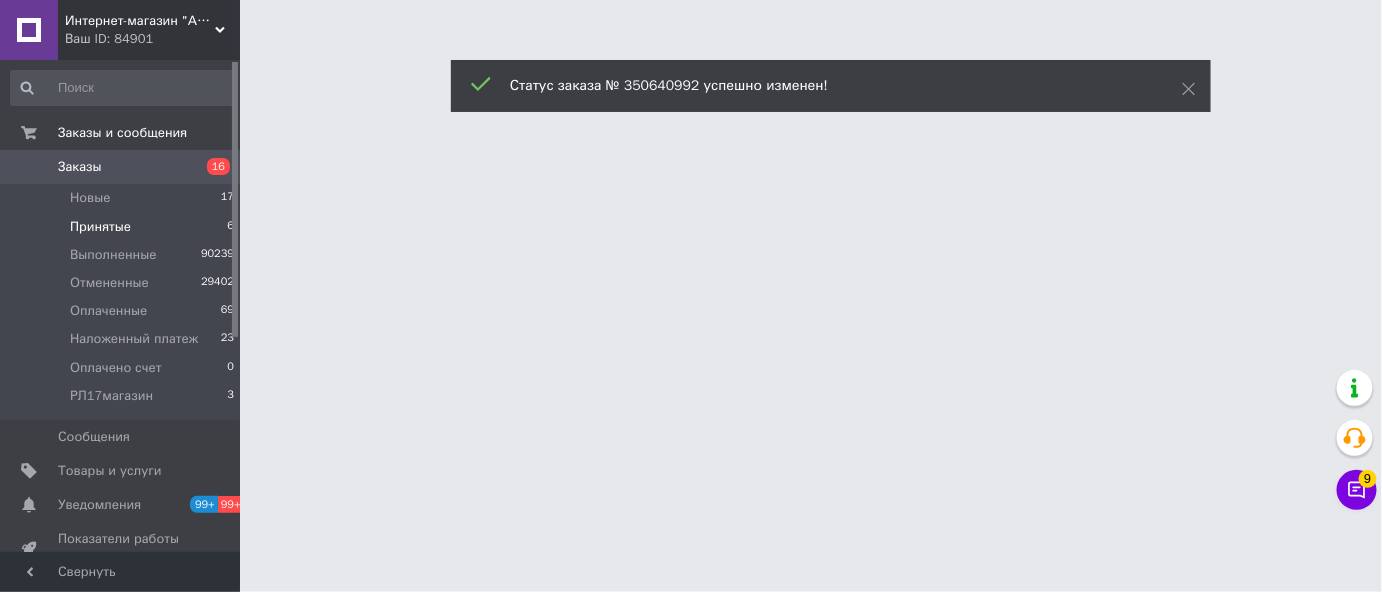 scroll, scrollTop: 0, scrollLeft: 0, axis: both 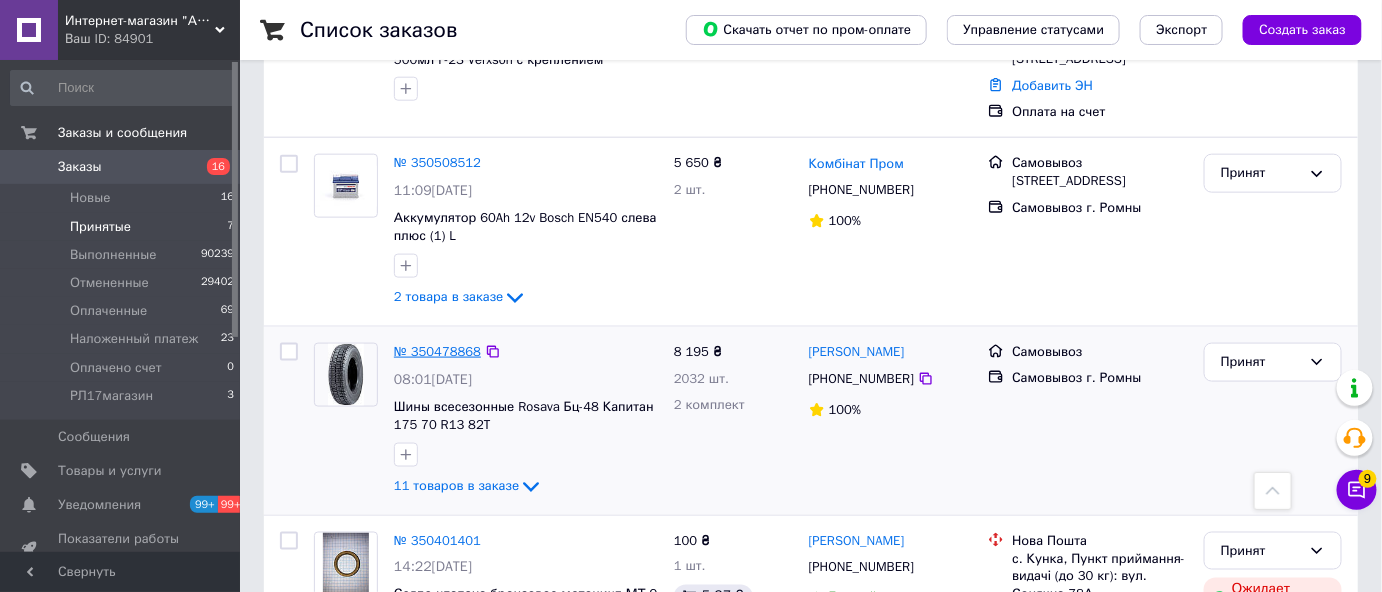 click on "№ 350478868" at bounding box center (437, 351) 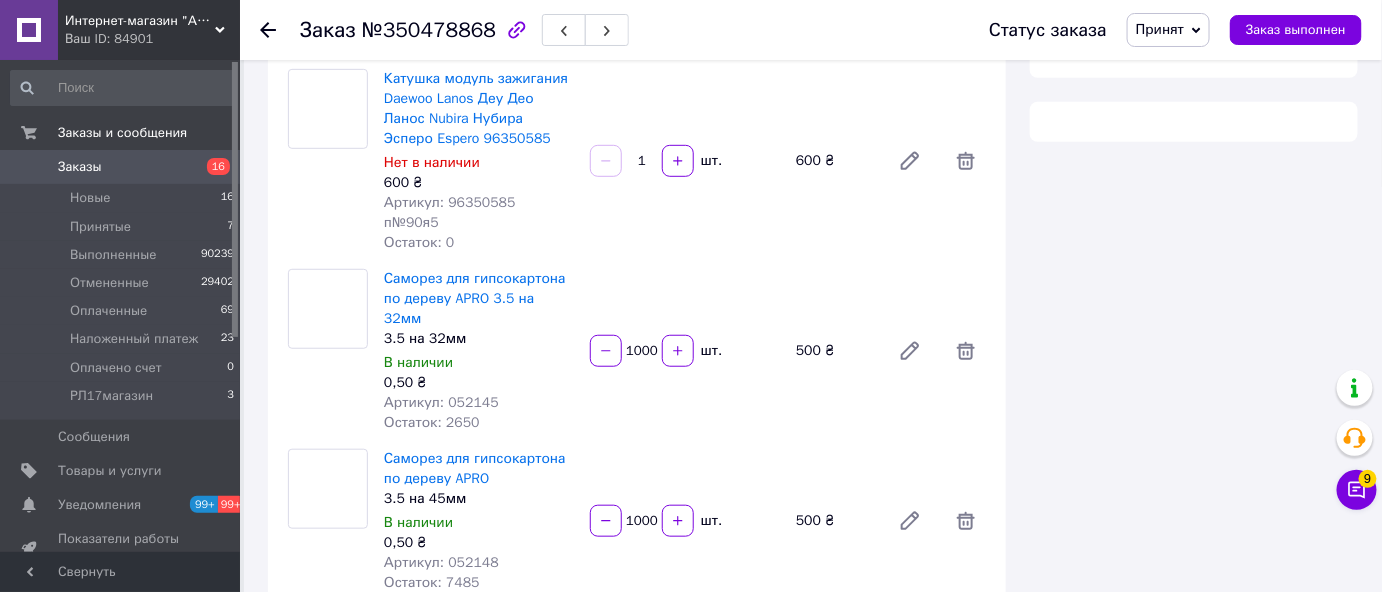 scroll, scrollTop: 703, scrollLeft: 0, axis: vertical 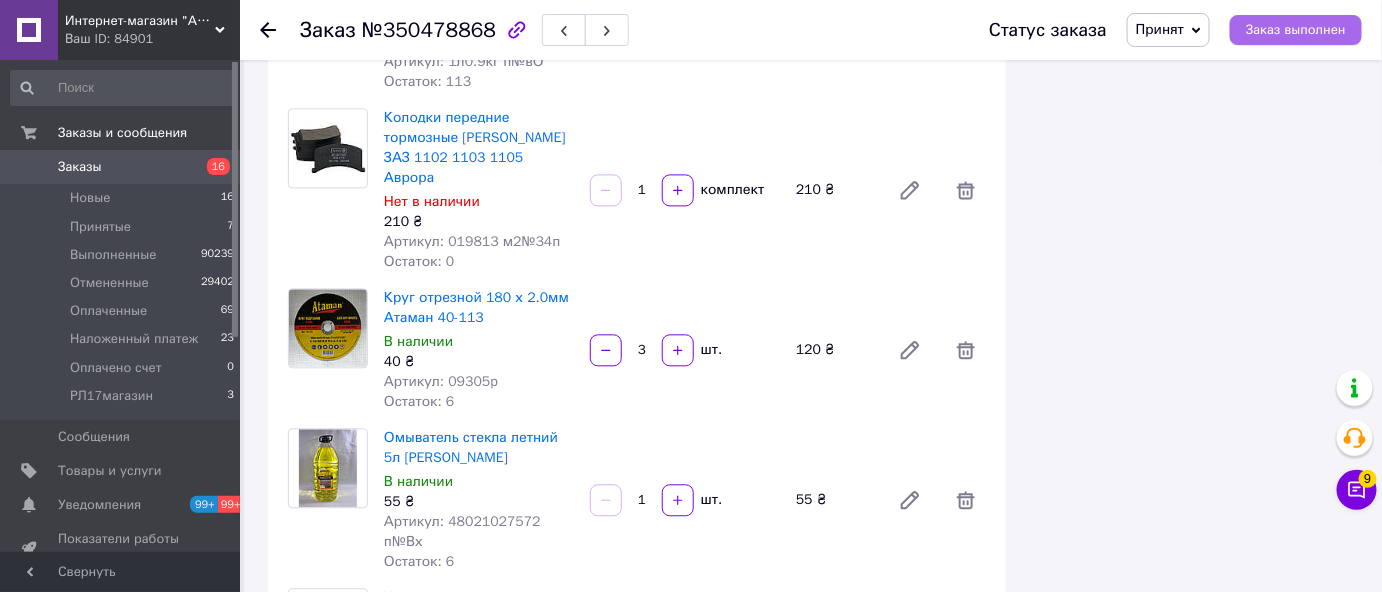 click on "Заказ выполнен" at bounding box center (1296, 30) 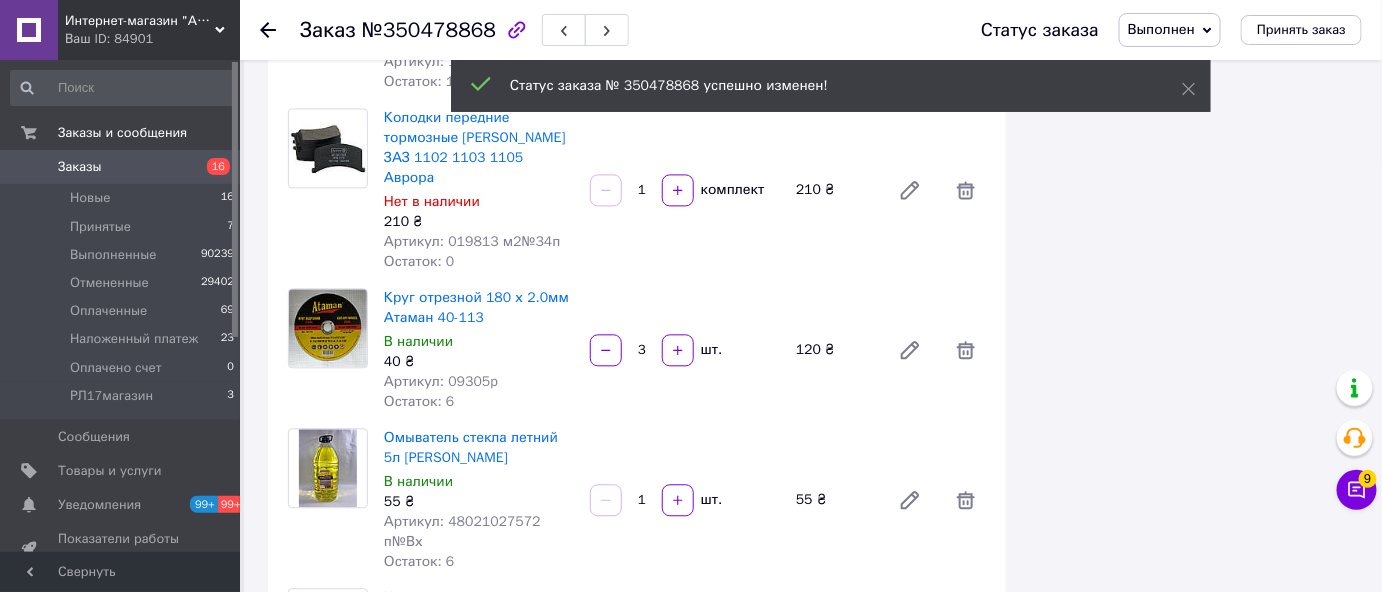 scroll, scrollTop: 712, scrollLeft: 0, axis: vertical 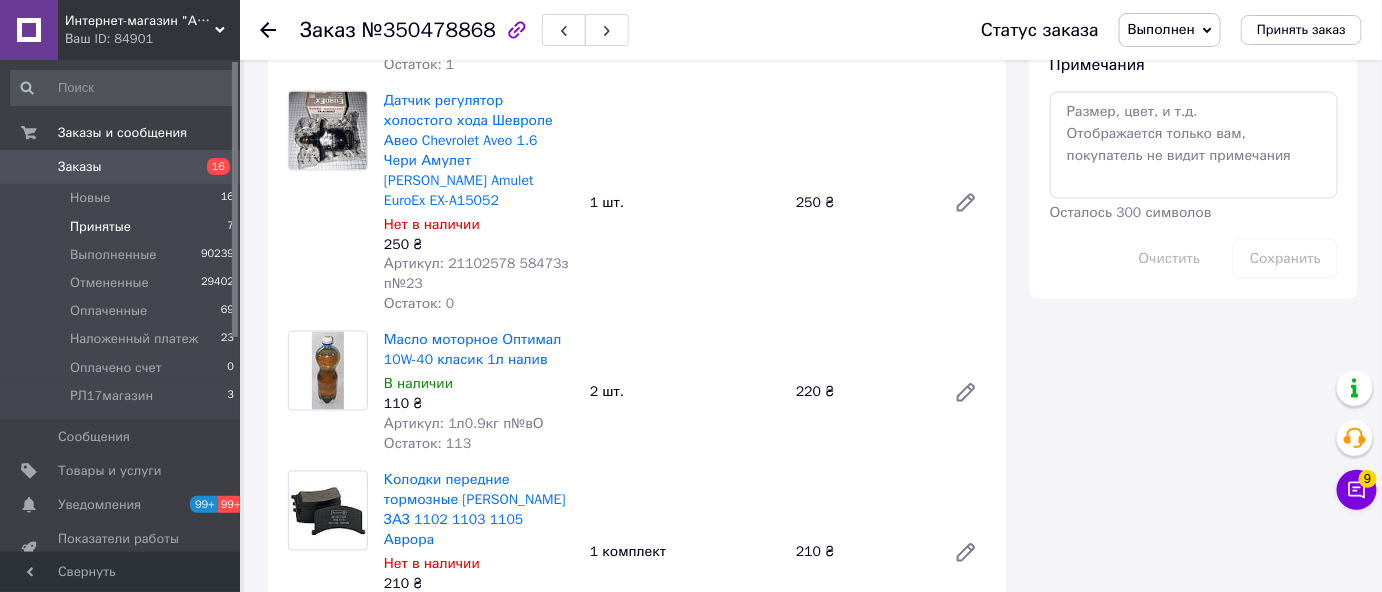 click on "Принятые" at bounding box center (100, 227) 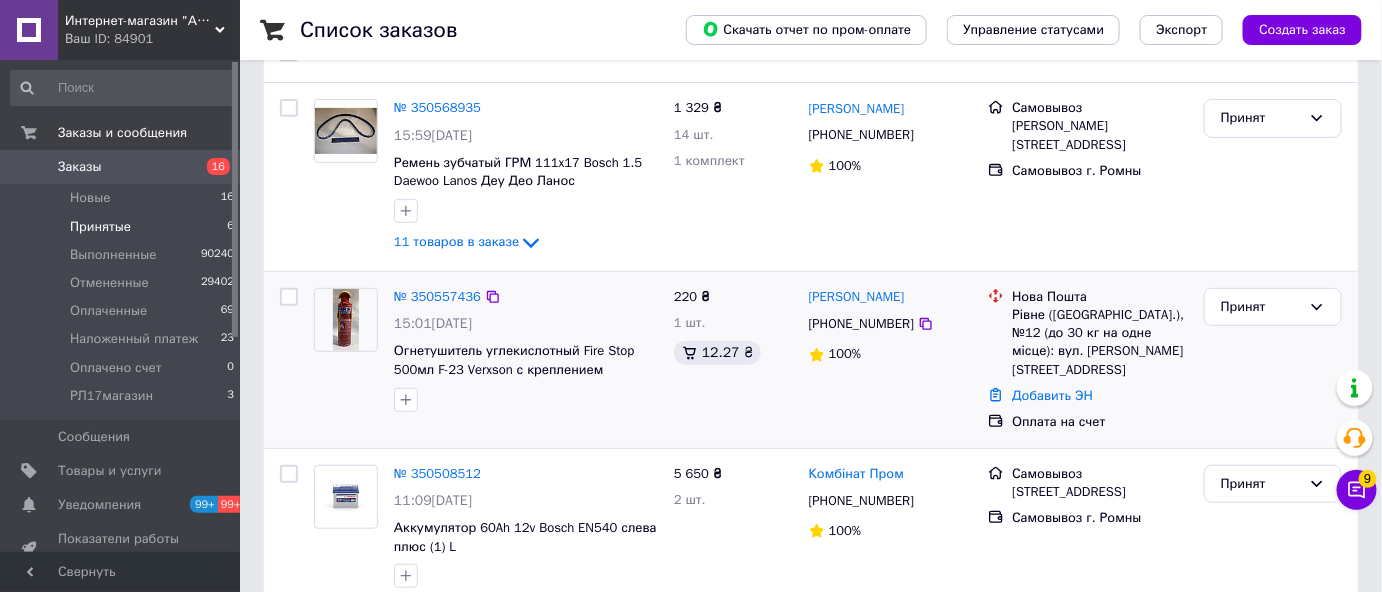 scroll, scrollTop: 0, scrollLeft: 0, axis: both 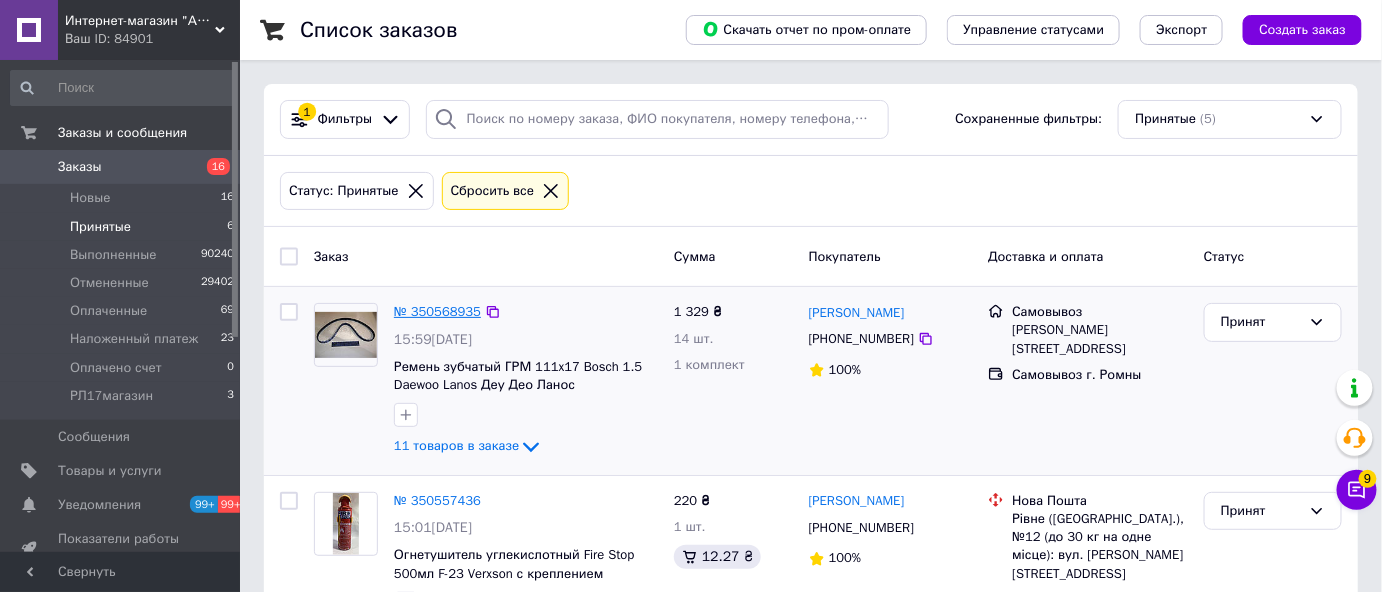 click on "№ 350568935" at bounding box center (437, 311) 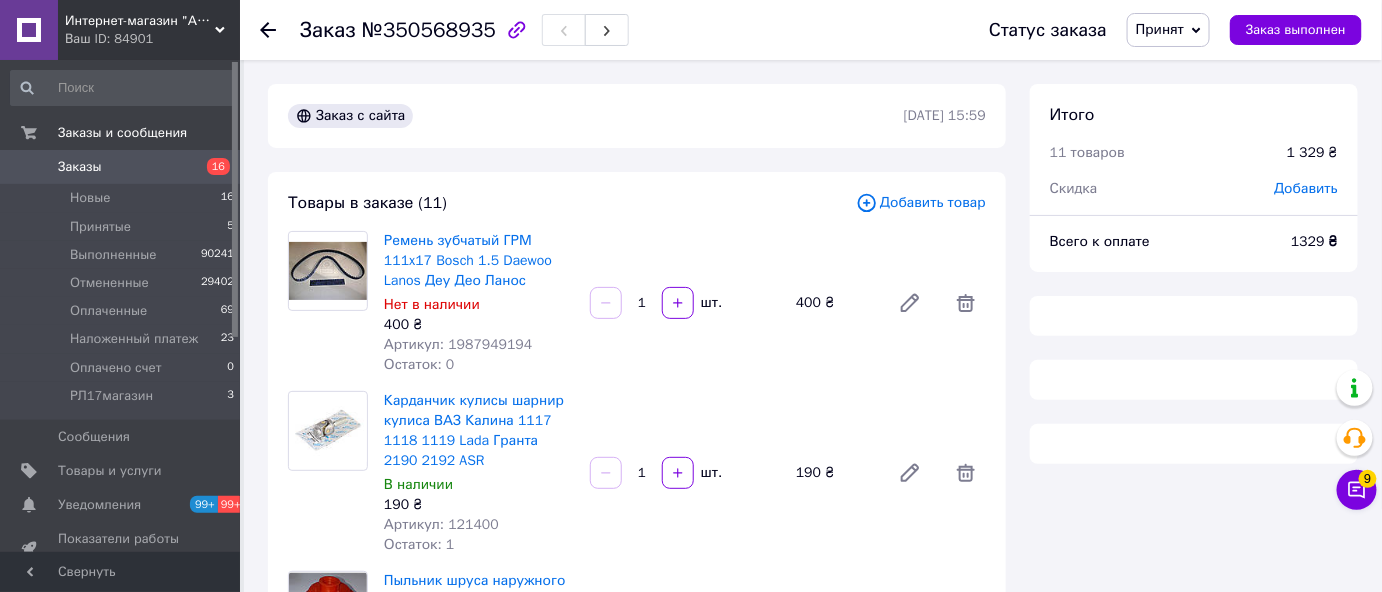 click on "Принят" at bounding box center [1160, 29] 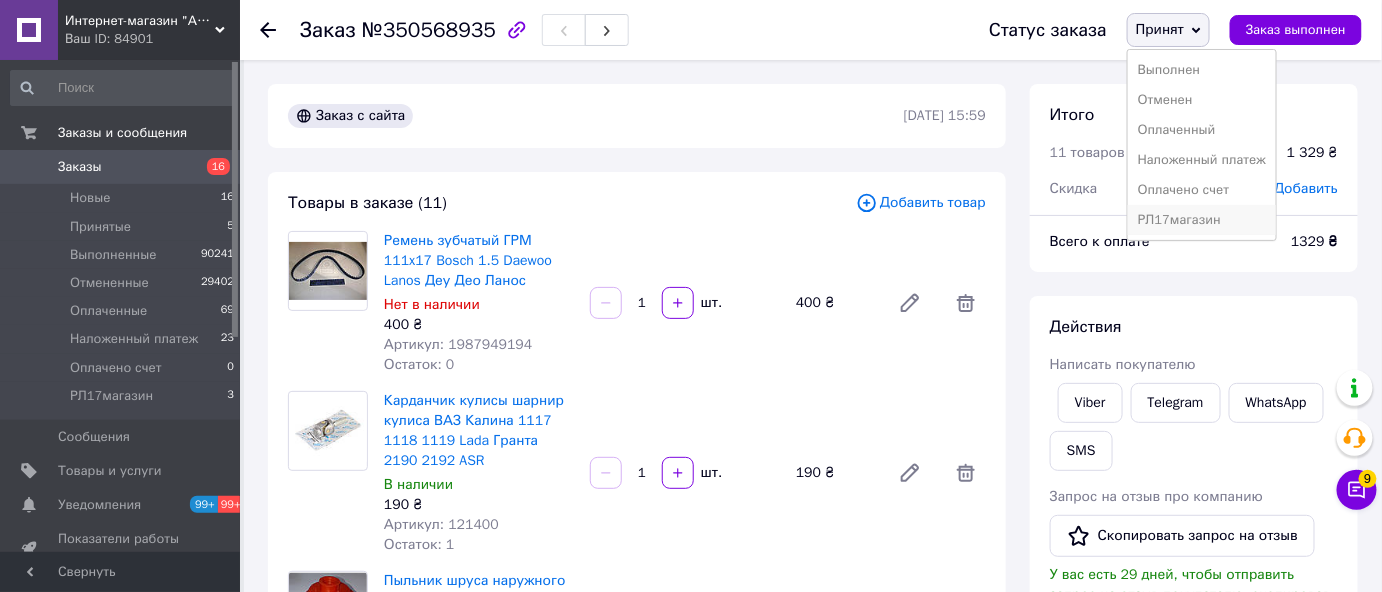 click on "РЛ17магазин" at bounding box center (1202, 220) 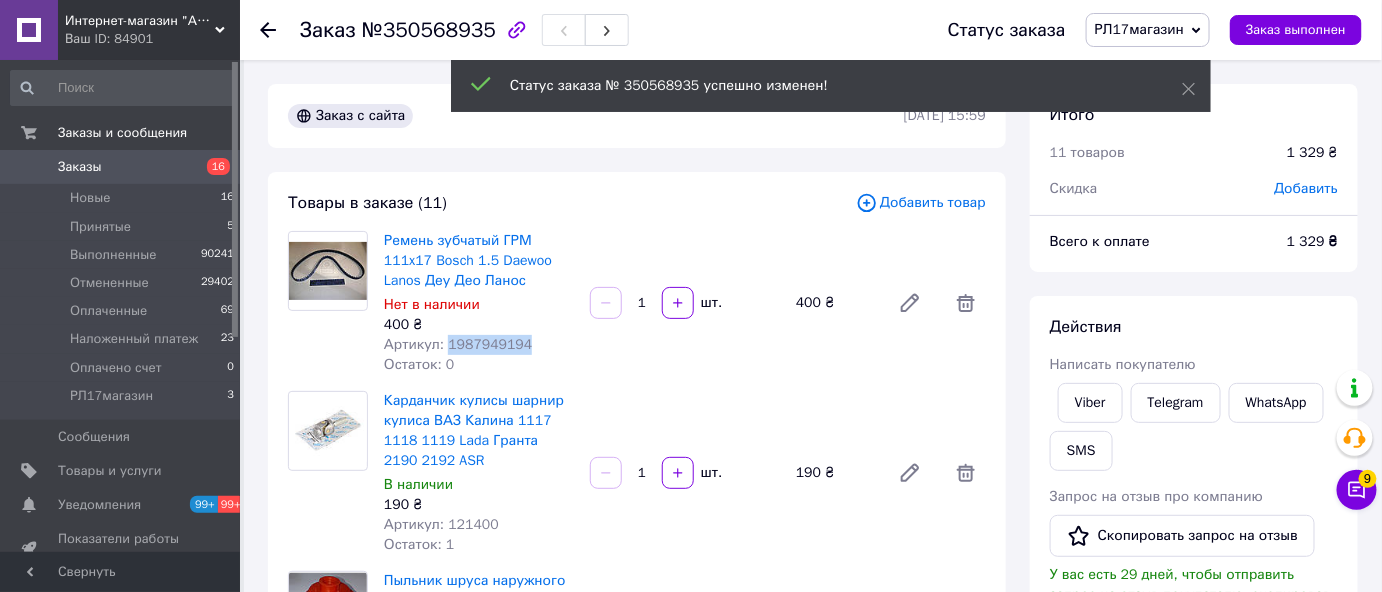 drag, startPoint x: 445, startPoint y: 338, endPoint x: 519, endPoint y: 348, distance: 74.672615 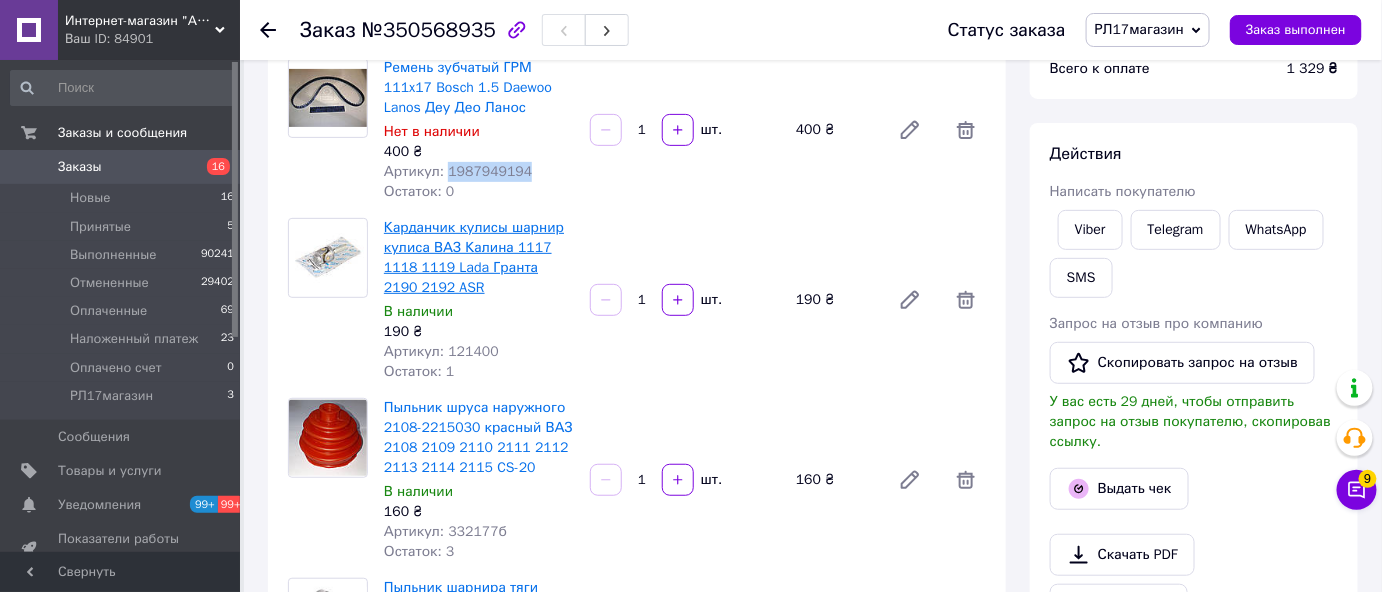 scroll, scrollTop: 181, scrollLeft: 0, axis: vertical 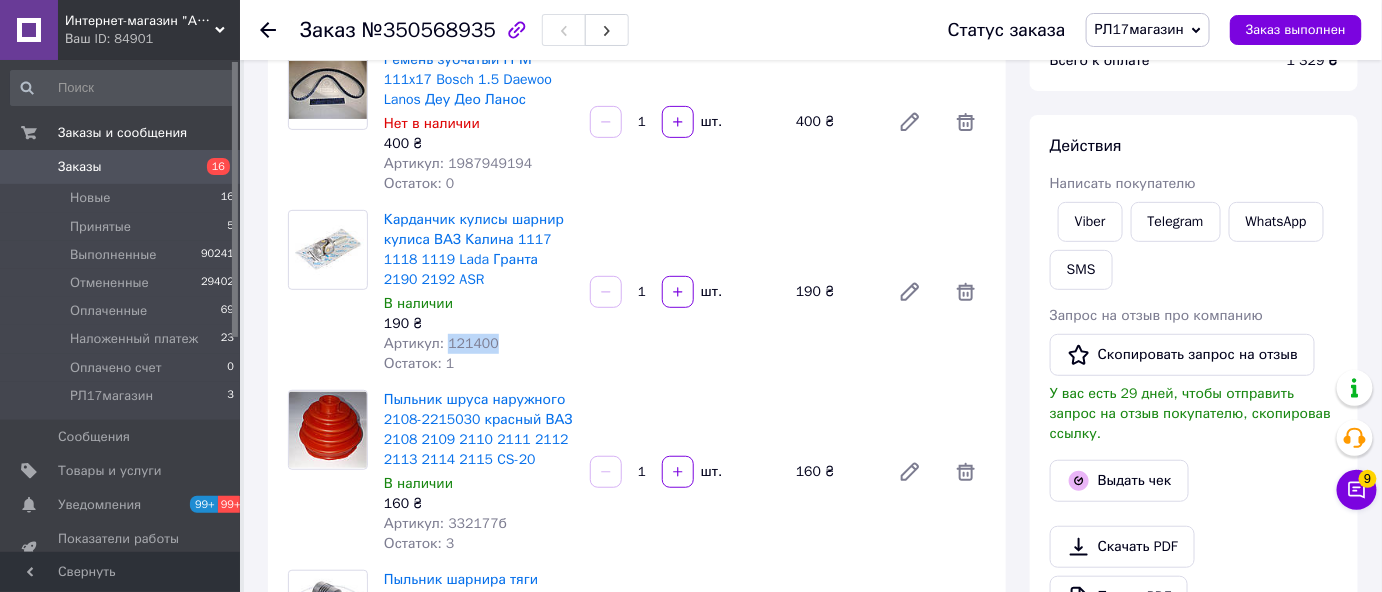 drag, startPoint x: 443, startPoint y: 338, endPoint x: 493, endPoint y: 346, distance: 50.635956 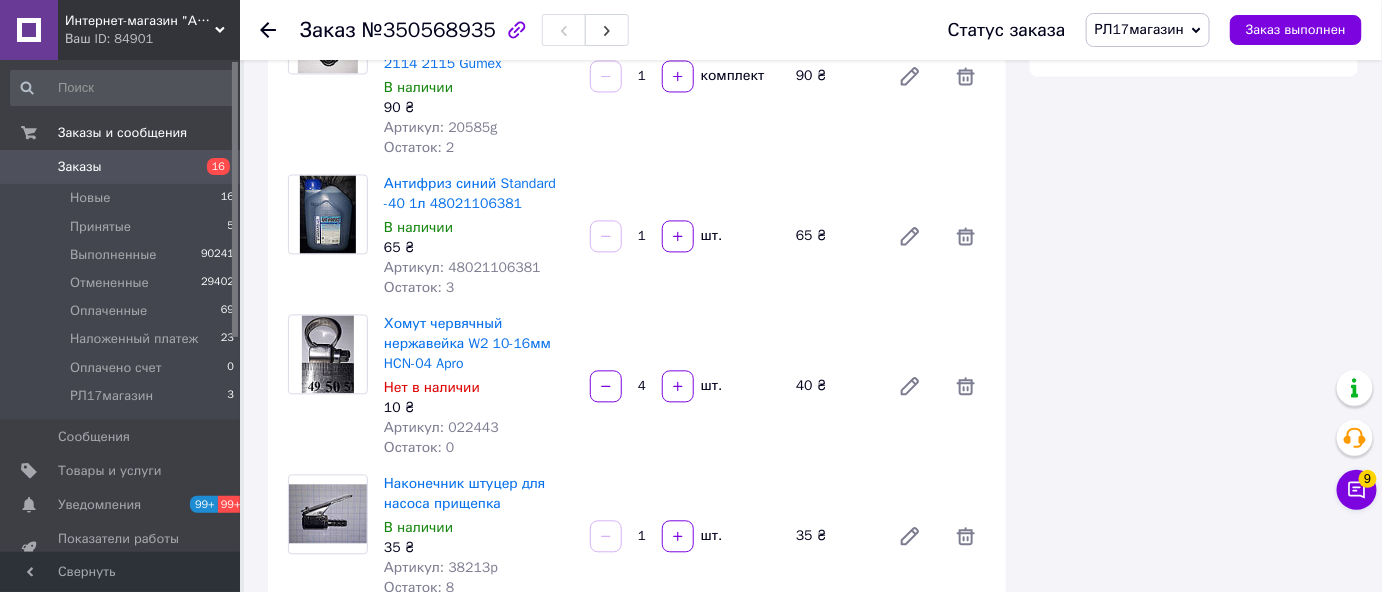 scroll, scrollTop: 1272, scrollLeft: 0, axis: vertical 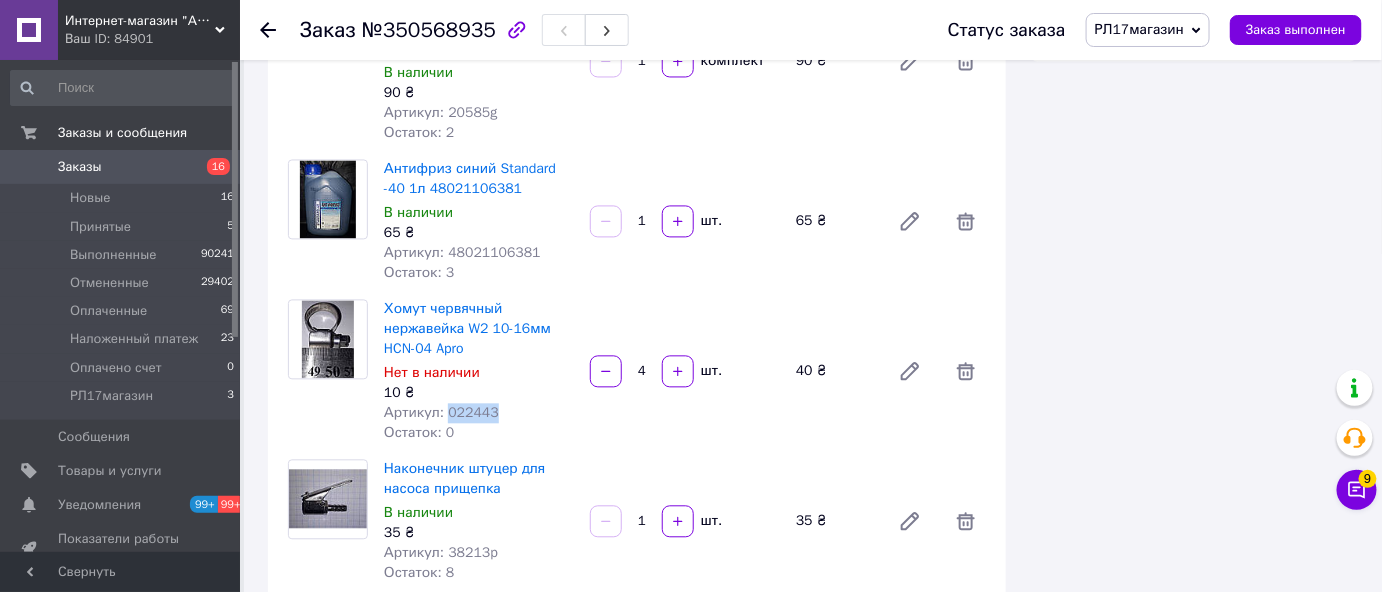 drag, startPoint x: 441, startPoint y: 388, endPoint x: 487, endPoint y: 399, distance: 47.296936 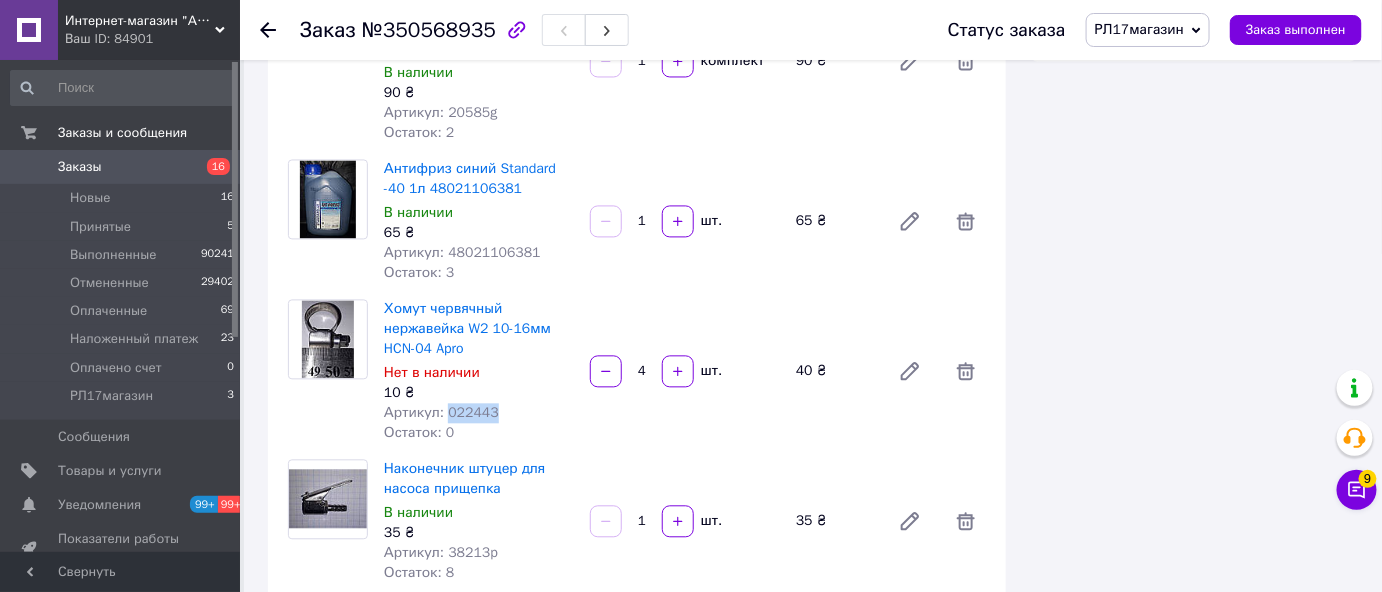 copy on "022443" 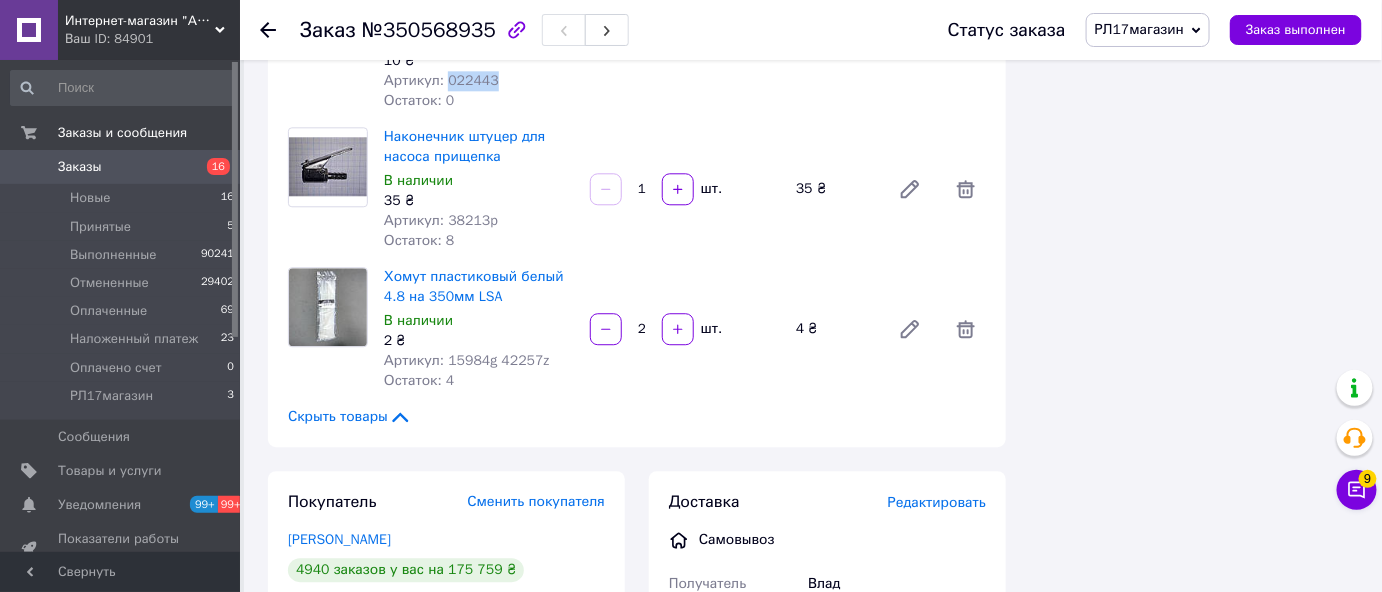 scroll, scrollTop: 1636, scrollLeft: 0, axis: vertical 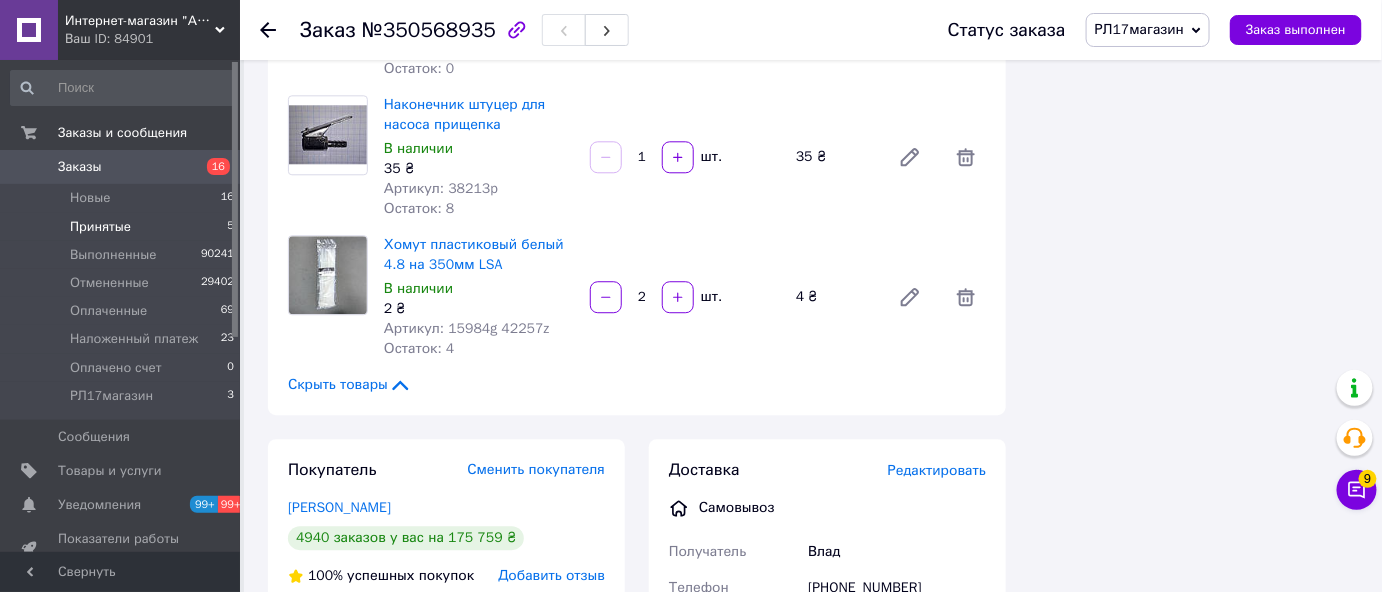 click on "Принятые" at bounding box center (100, 227) 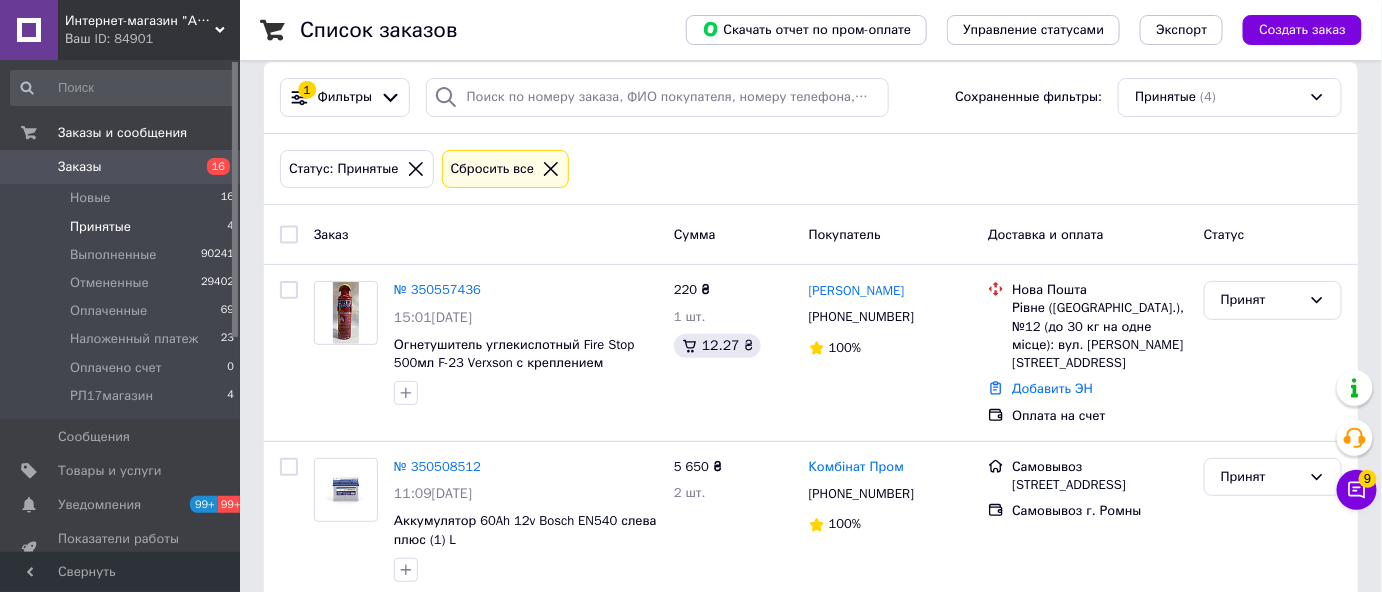 scroll, scrollTop: 0, scrollLeft: 0, axis: both 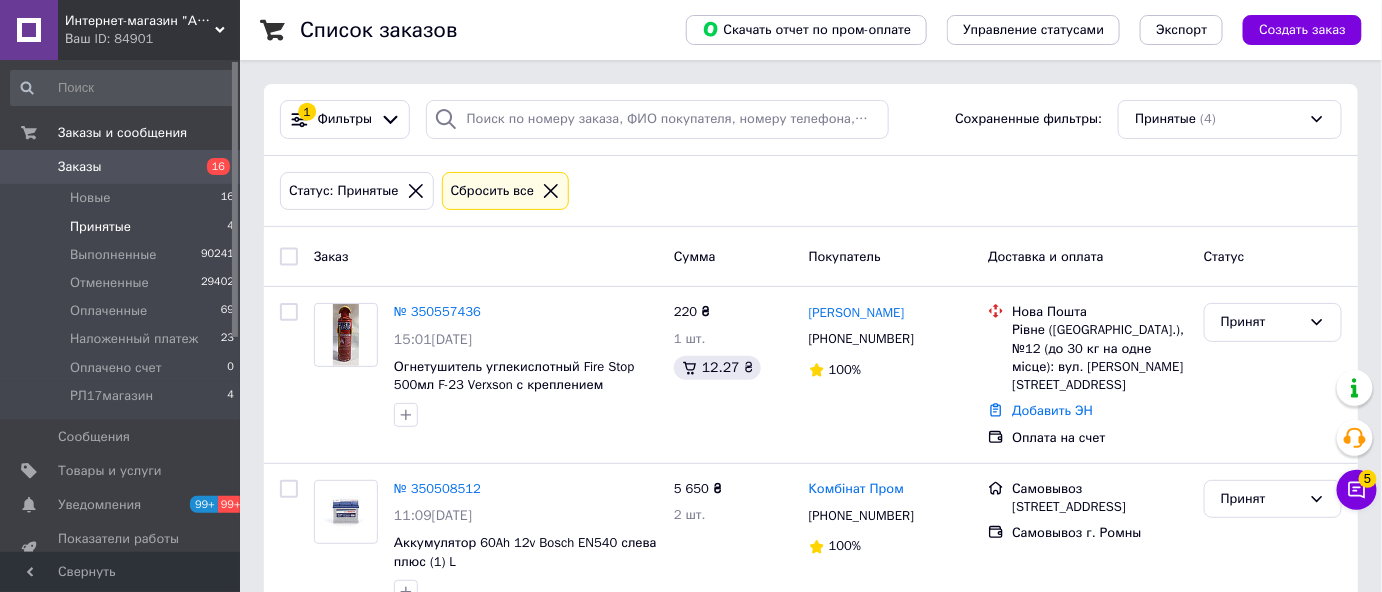 click 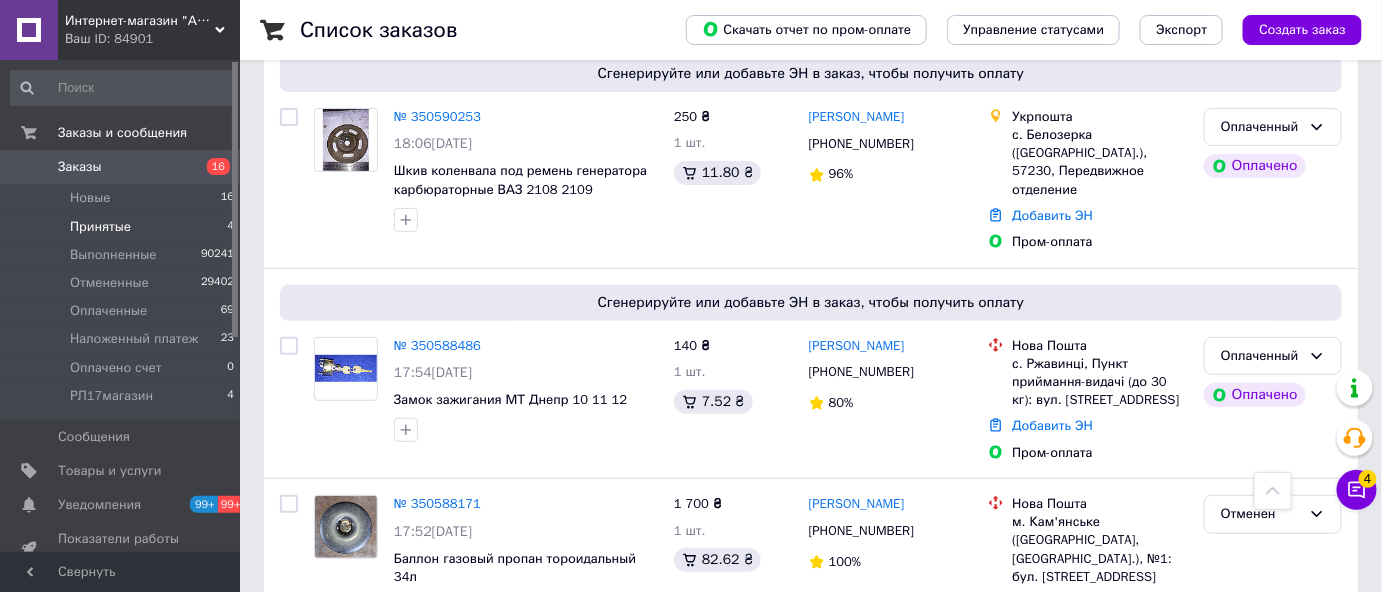 scroll, scrollTop: 2636, scrollLeft: 0, axis: vertical 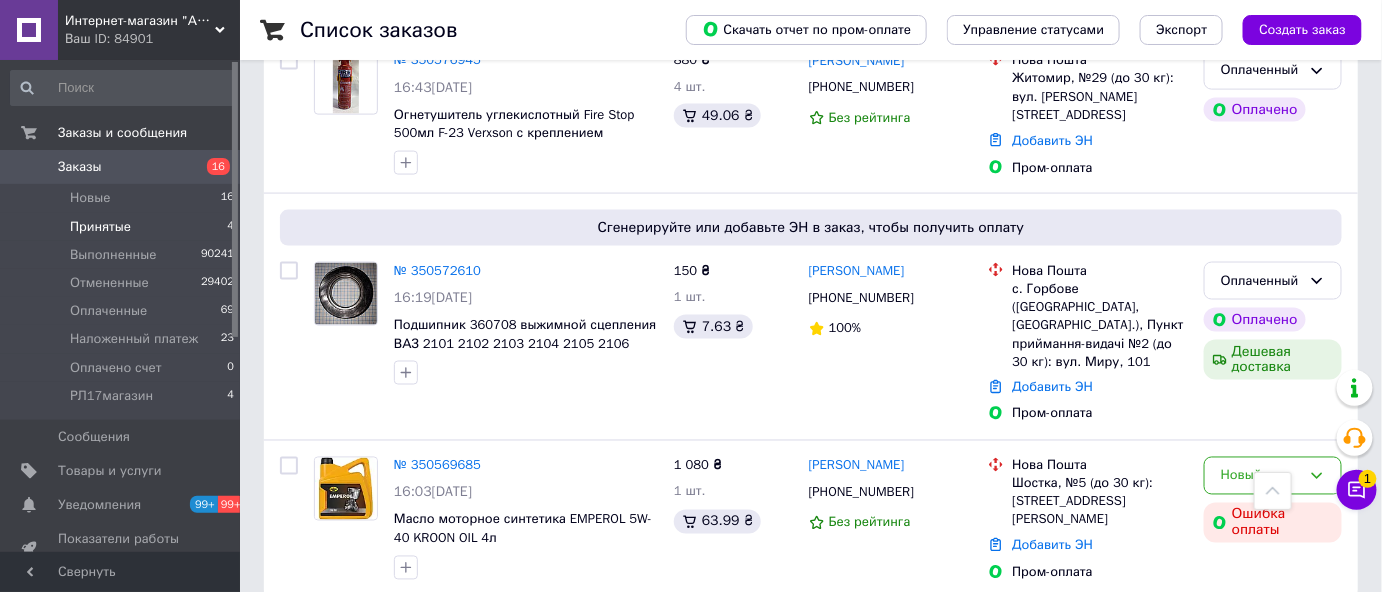 click on "2" at bounding box center (327, 643) 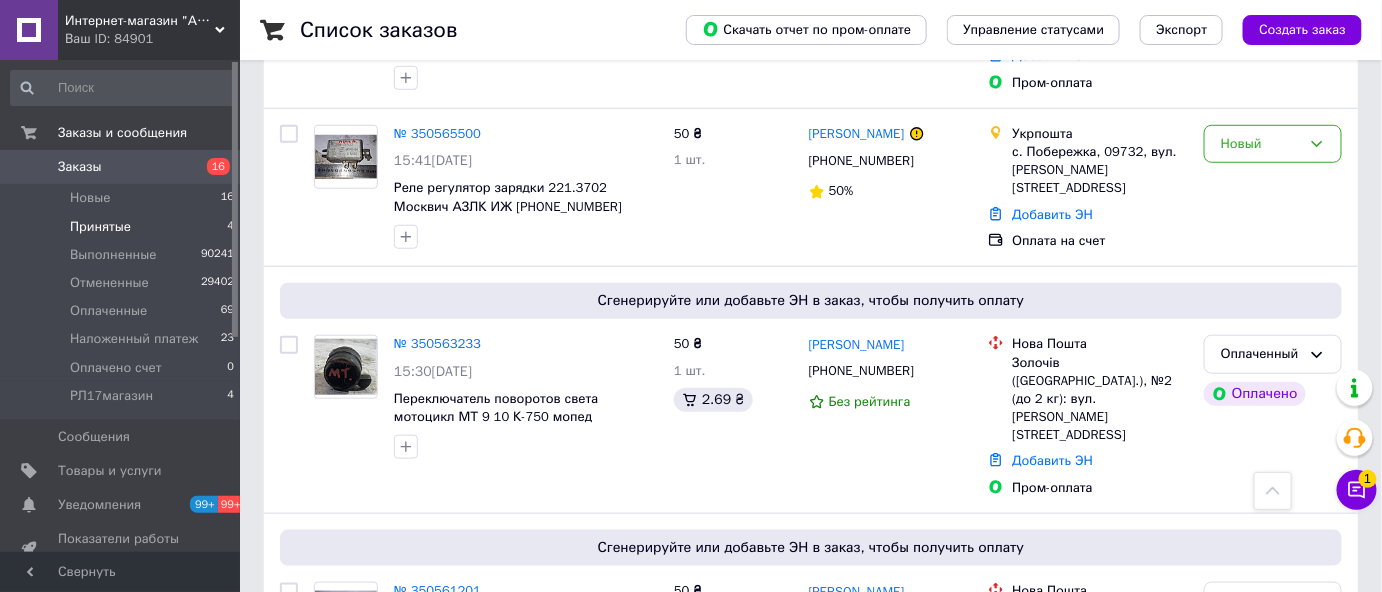 scroll, scrollTop: 0, scrollLeft: 0, axis: both 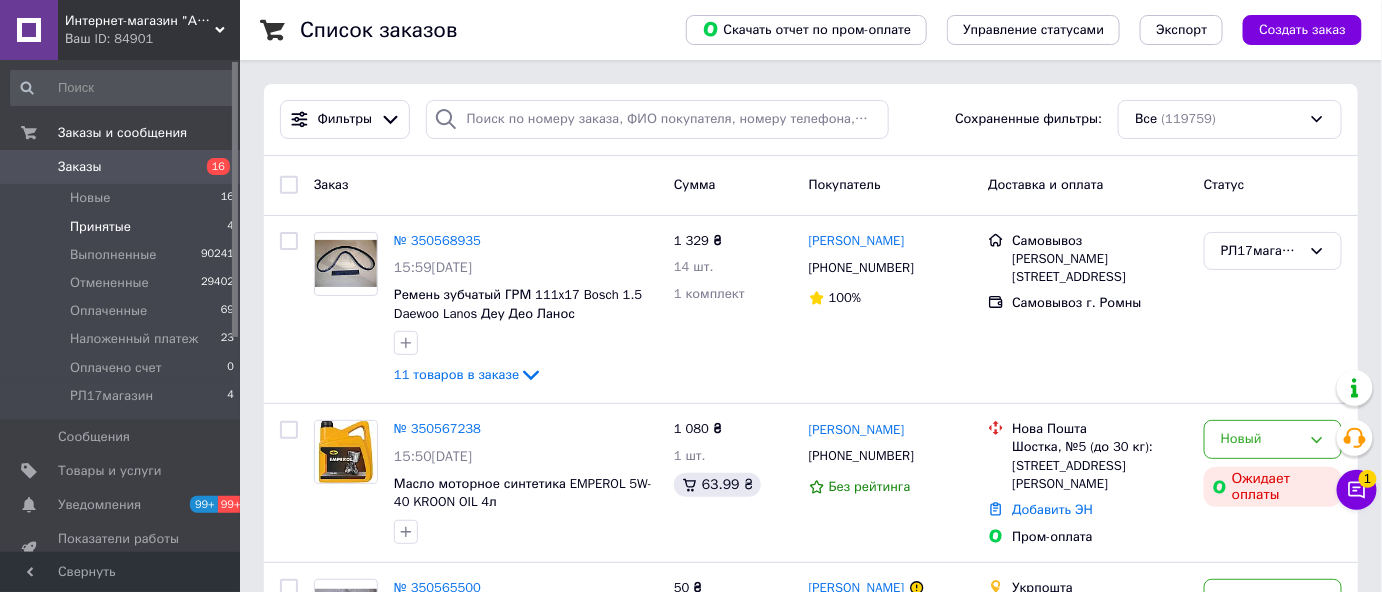 click on "Принятые" at bounding box center [100, 227] 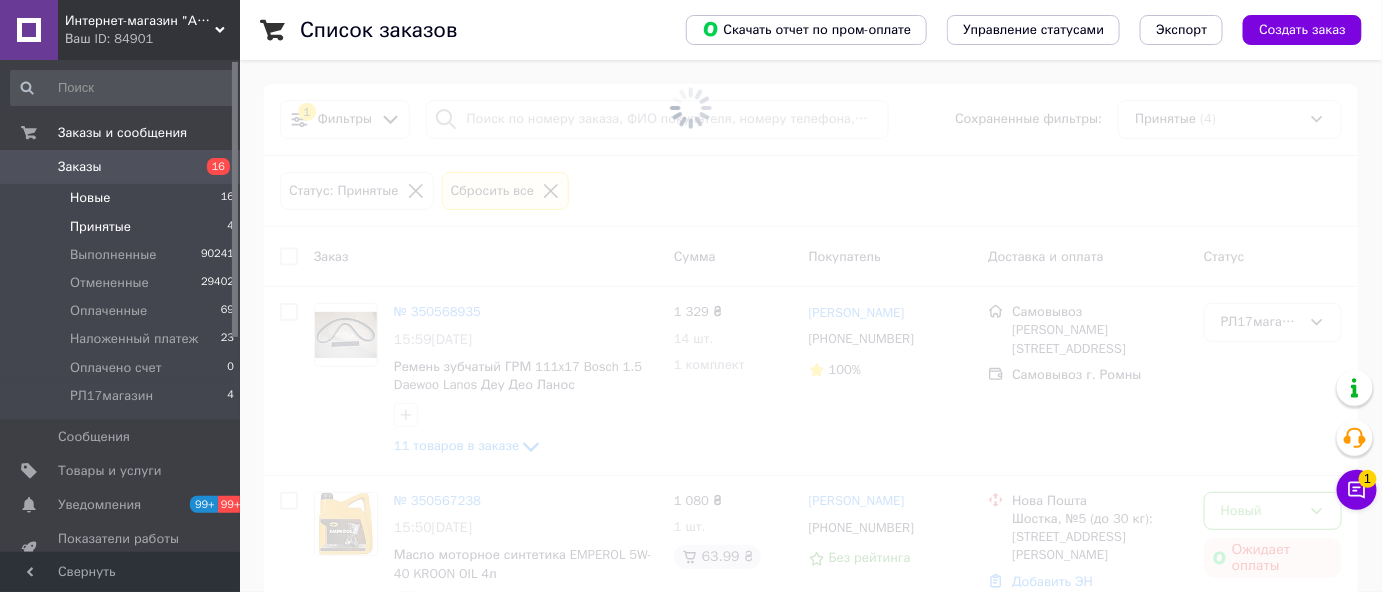 click on "Новые" at bounding box center (90, 198) 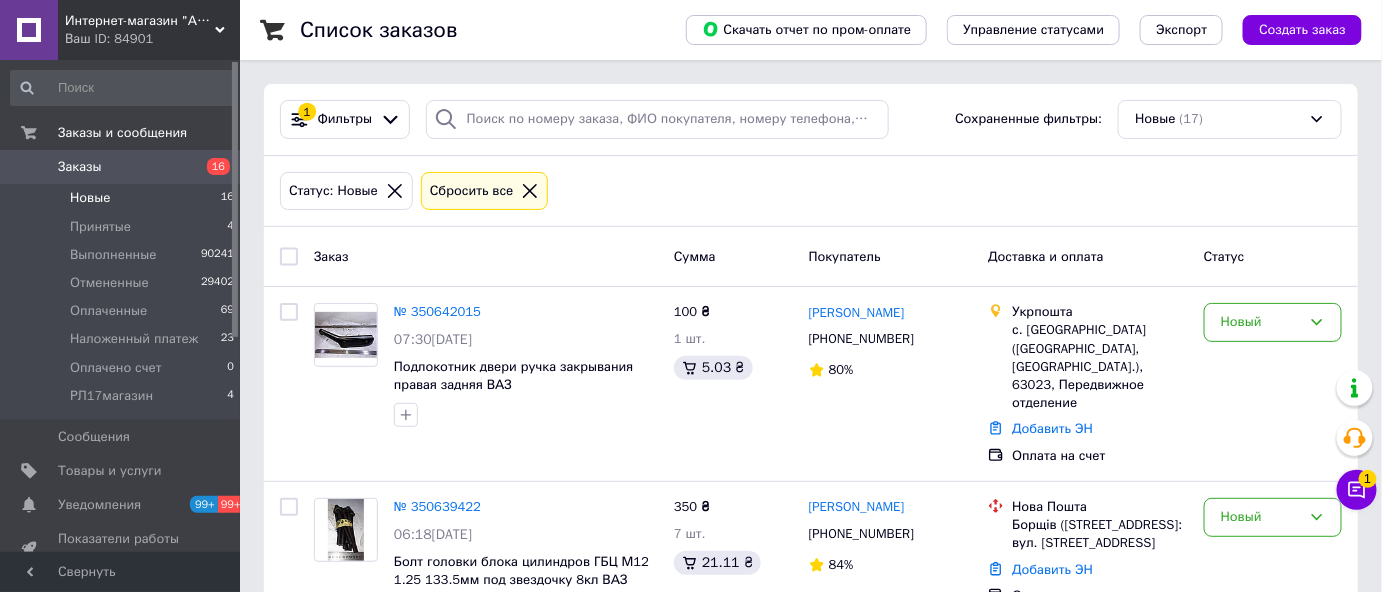 click 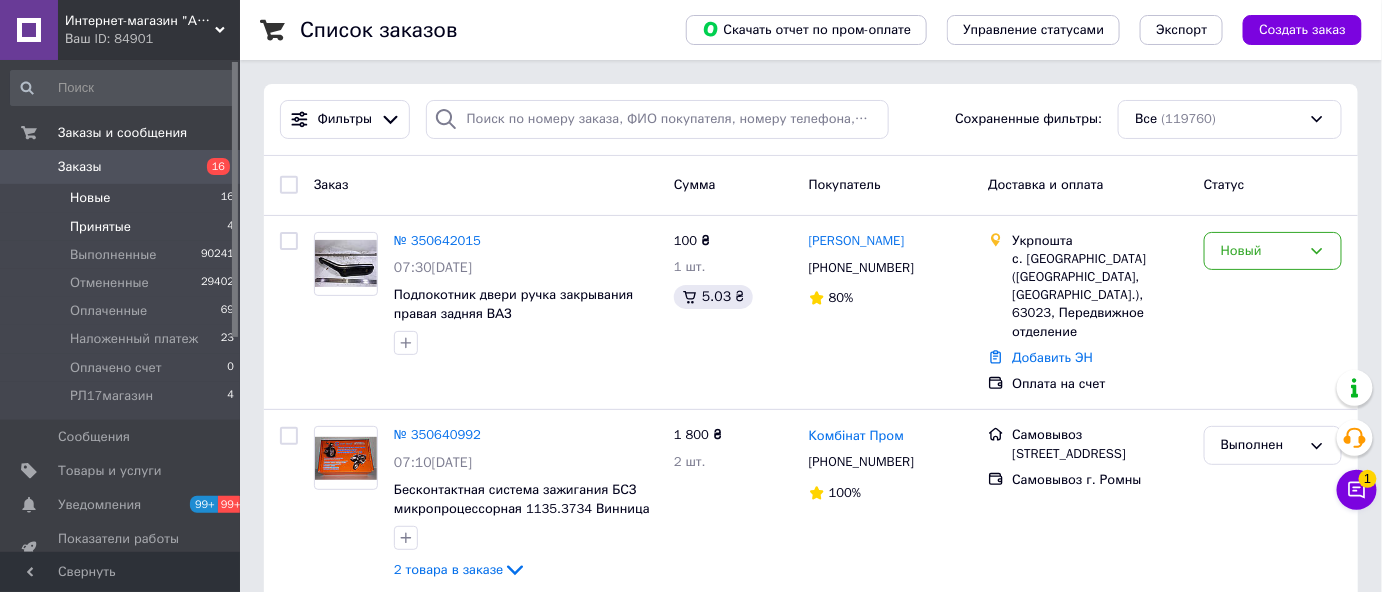 click on "Принятые" at bounding box center (100, 227) 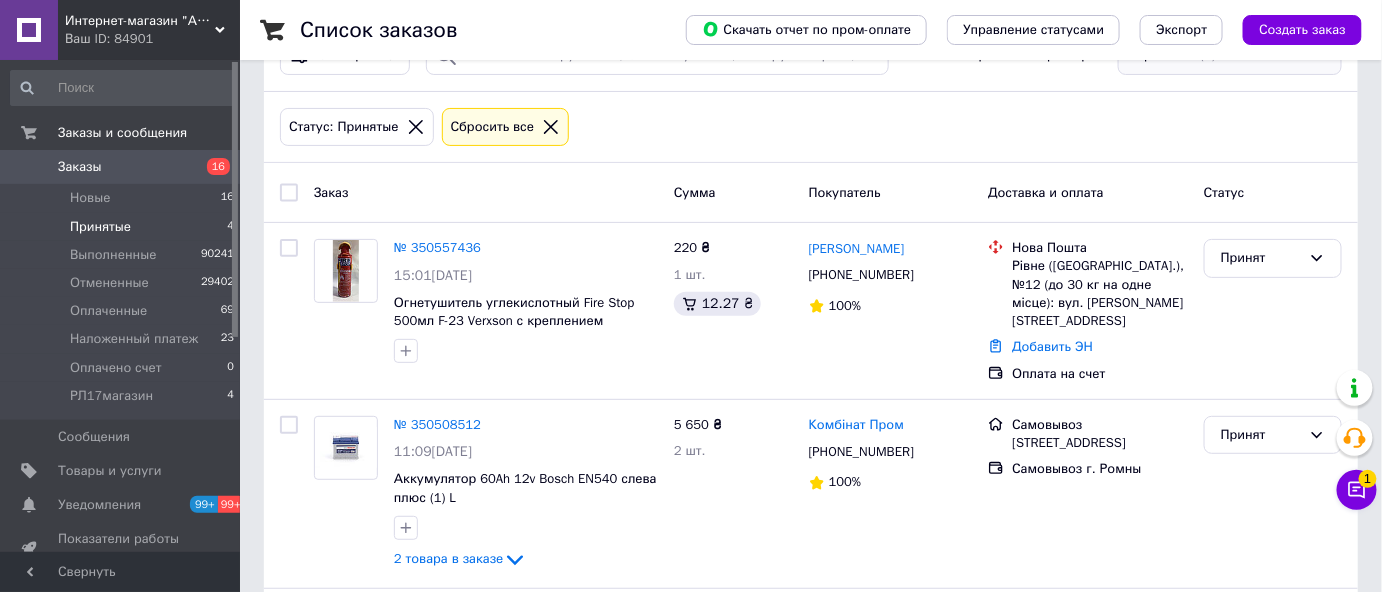 scroll, scrollTop: 0, scrollLeft: 0, axis: both 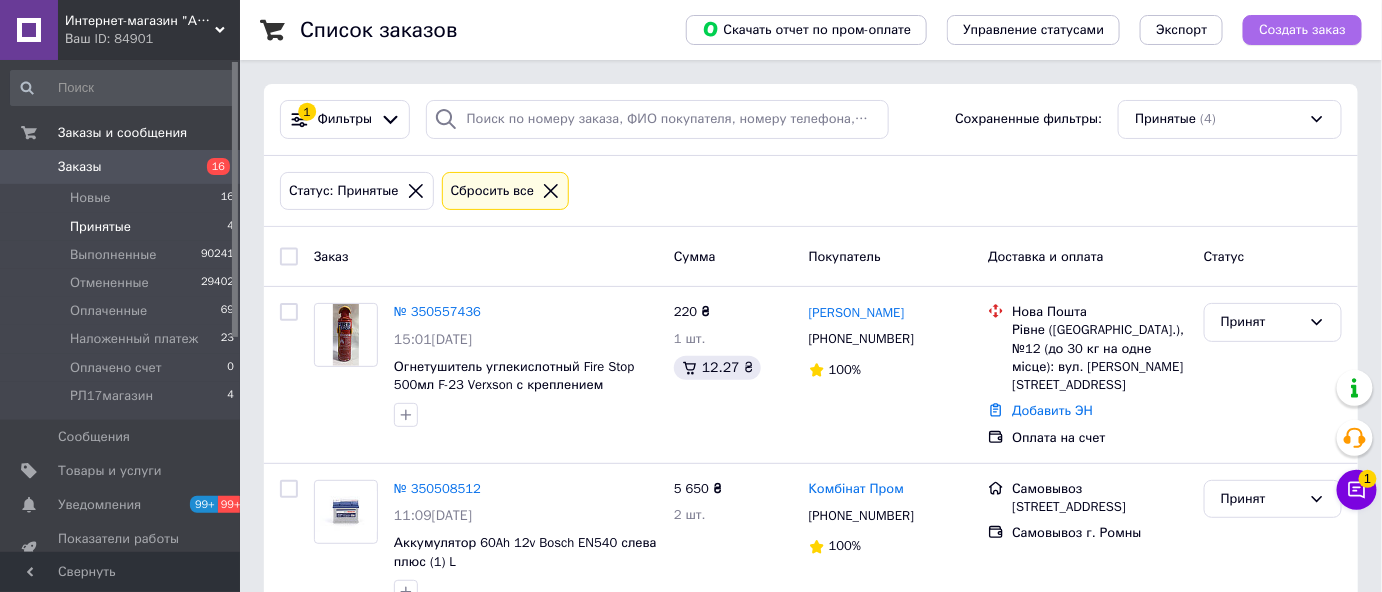 click on "Создать заказ" at bounding box center (1302, 30) 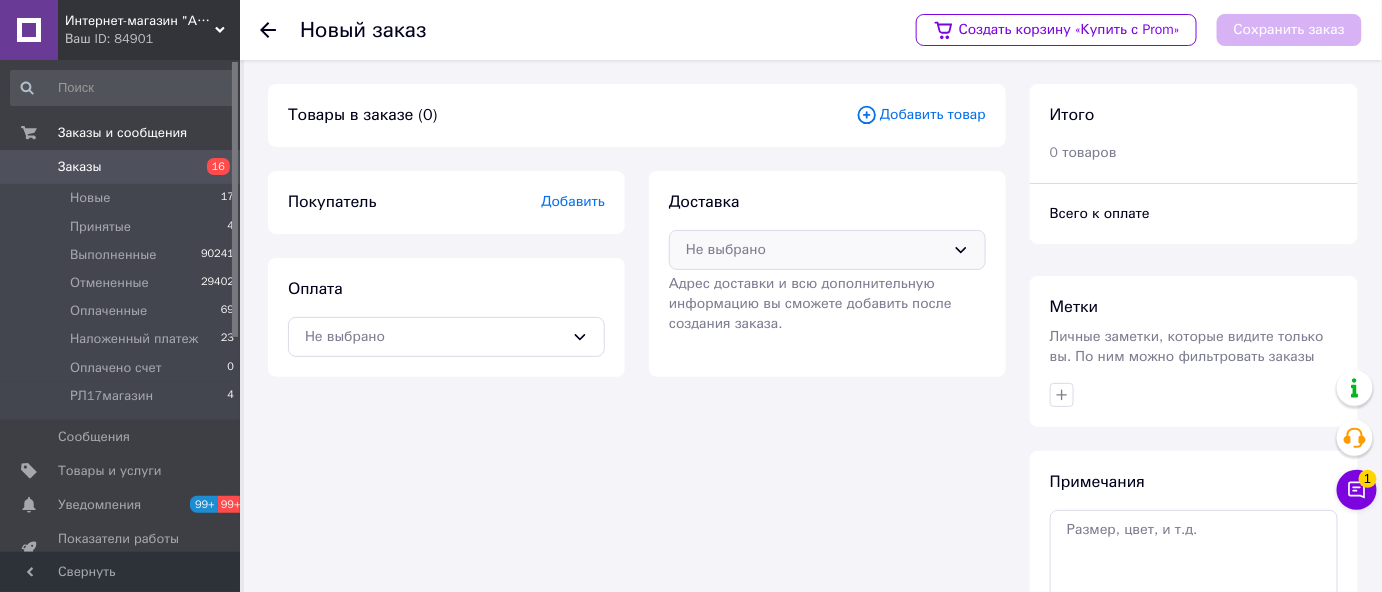 click on "Не выбрано" at bounding box center (815, 250) 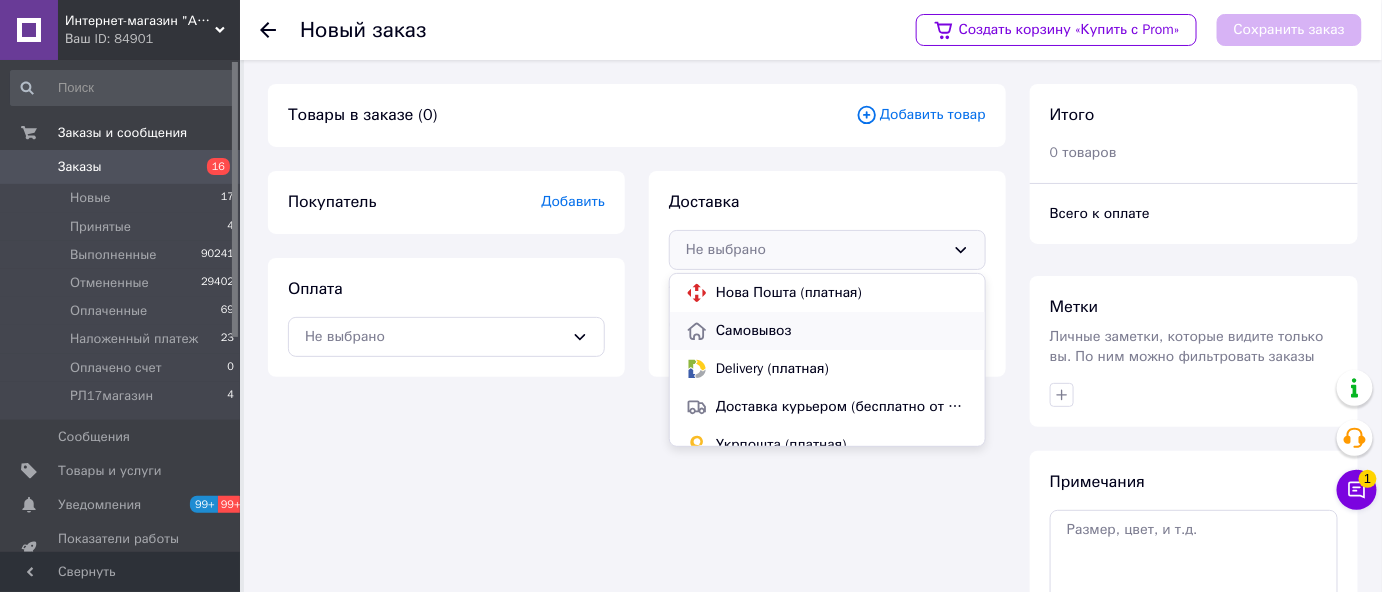 click on "Самовывоз" at bounding box center [842, 331] 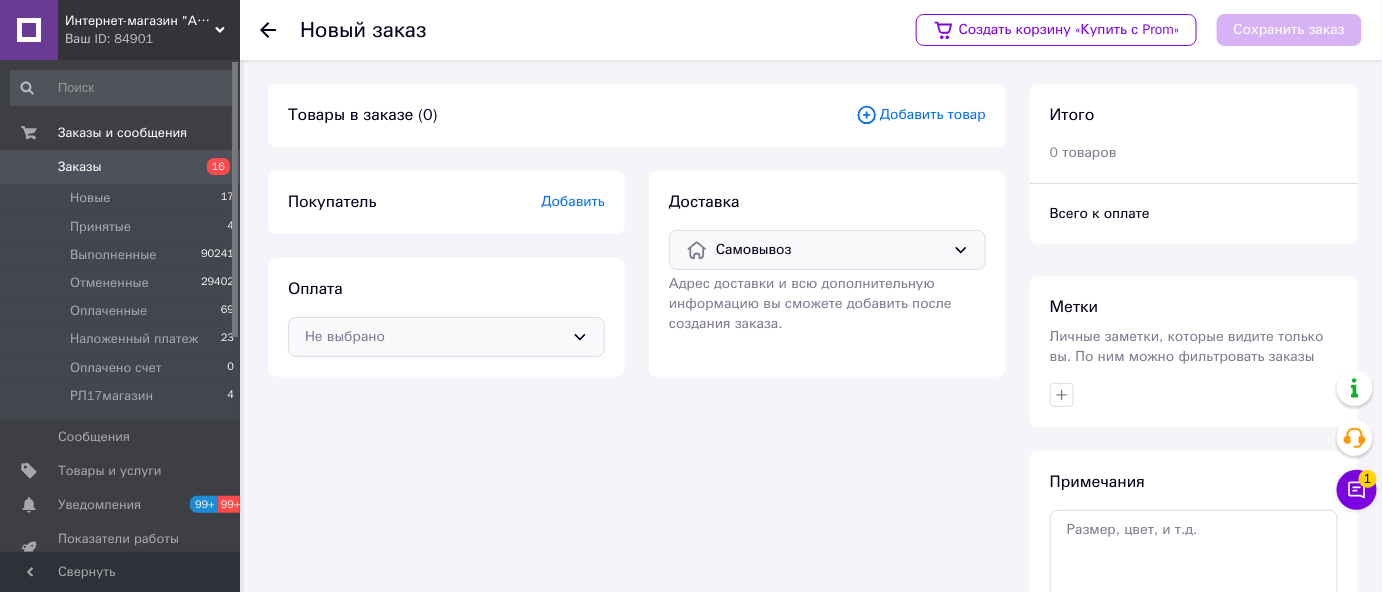 click on "Не выбрано" at bounding box center [434, 337] 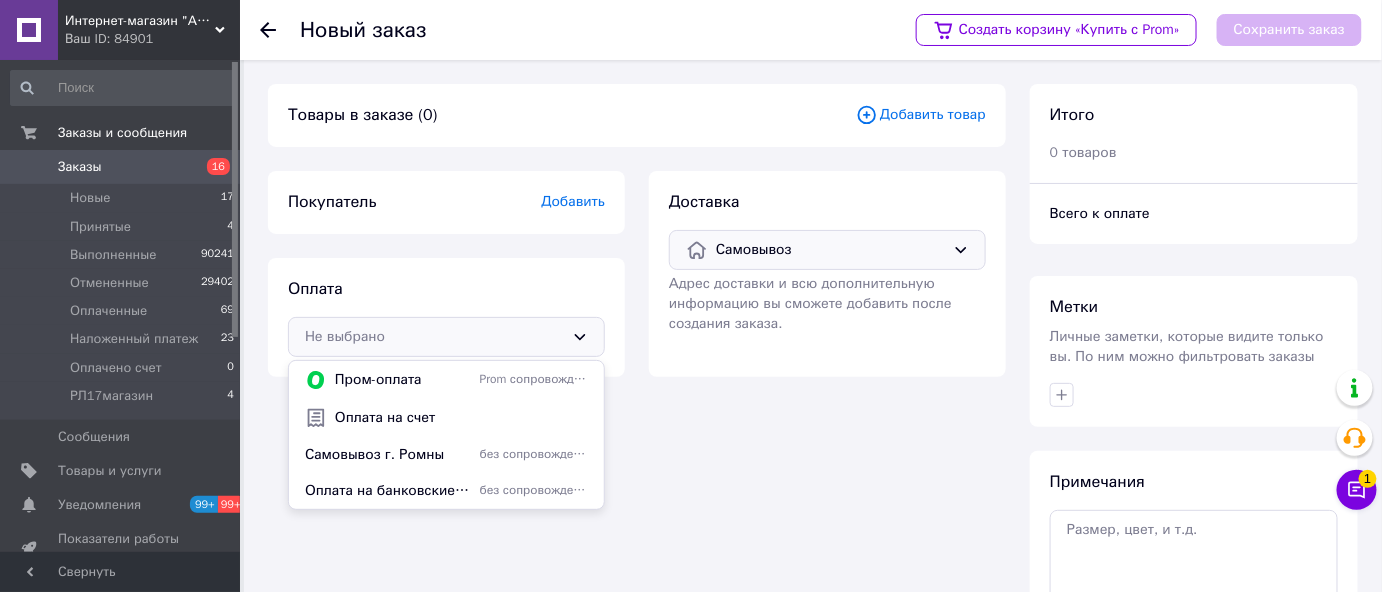 drag, startPoint x: 366, startPoint y: 449, endPoint x: 401, endPoint y: 352, distance: 103.121284 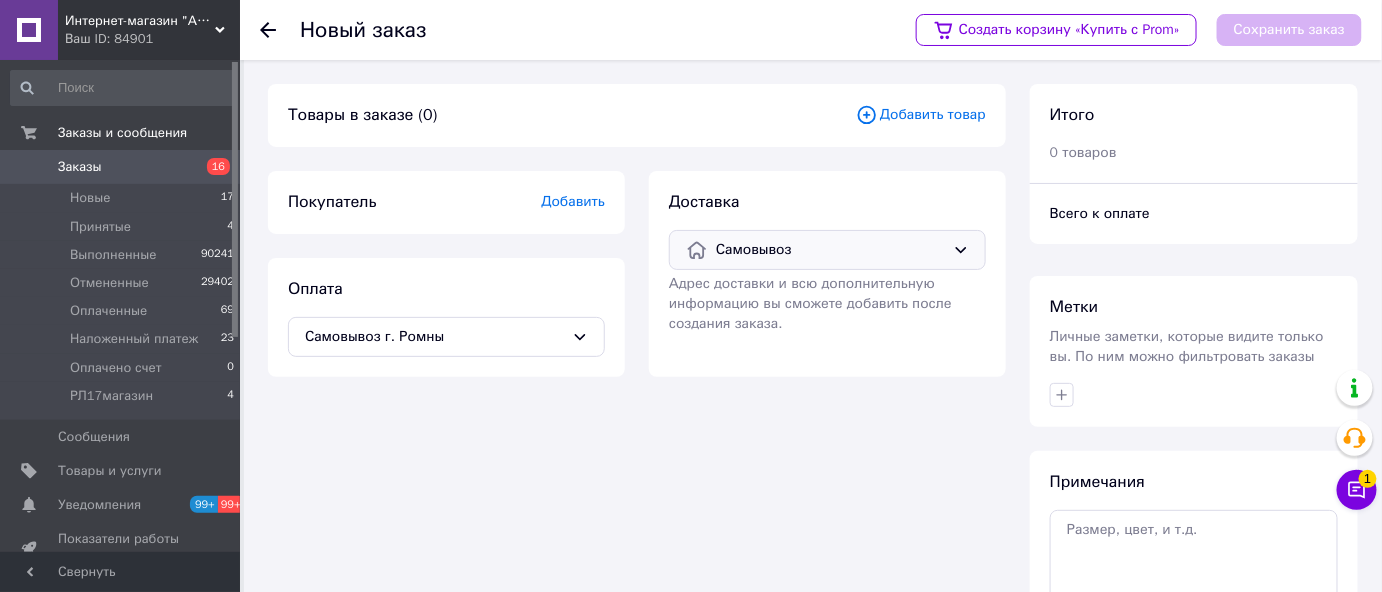 click on "Добавить" at bounding box center (573, 201) 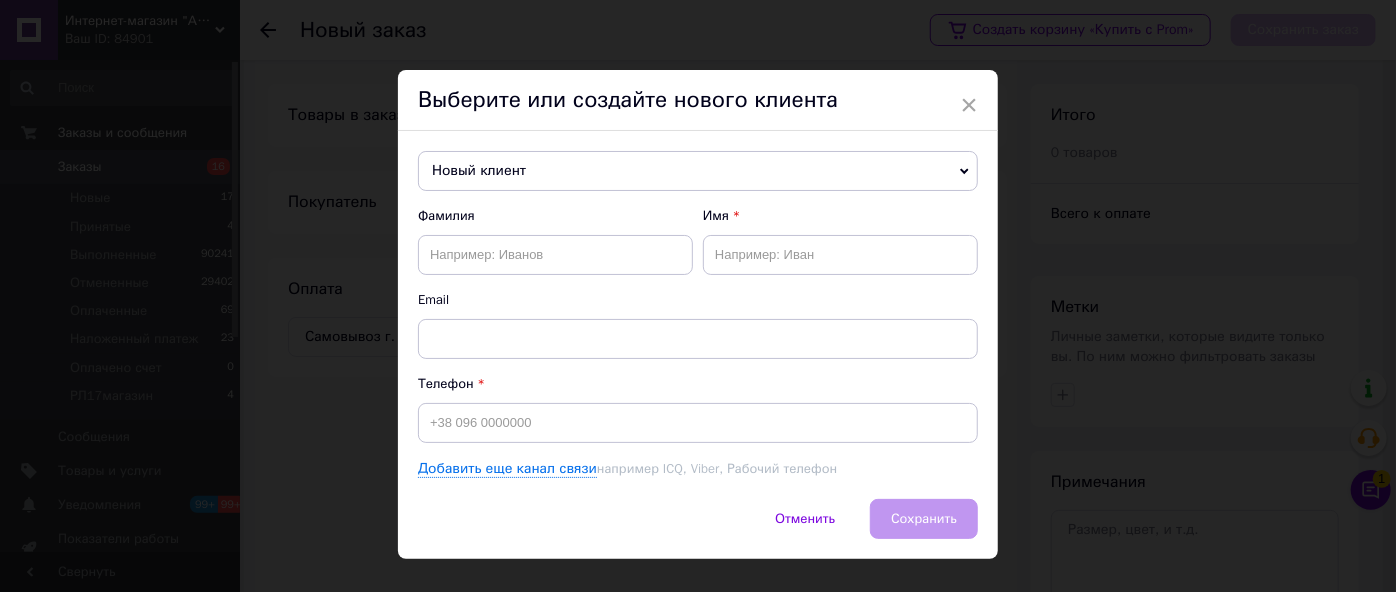 click on "Новый клиент" at bounding box center (698, 171) 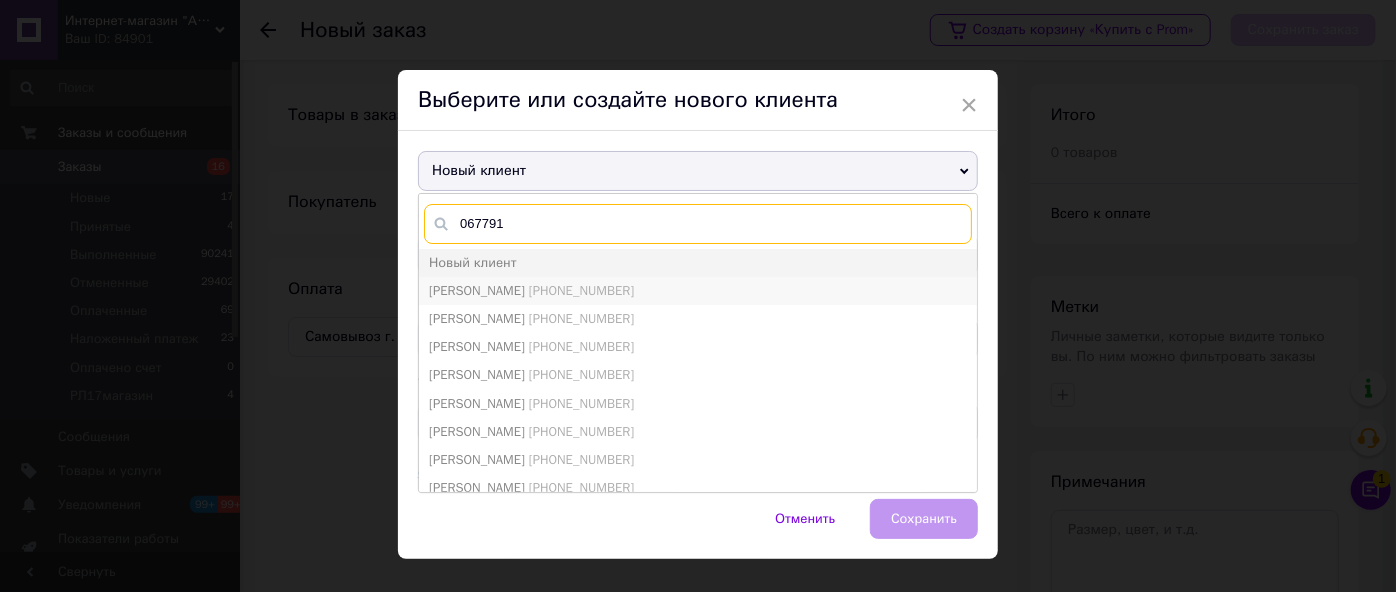 type on "067791" 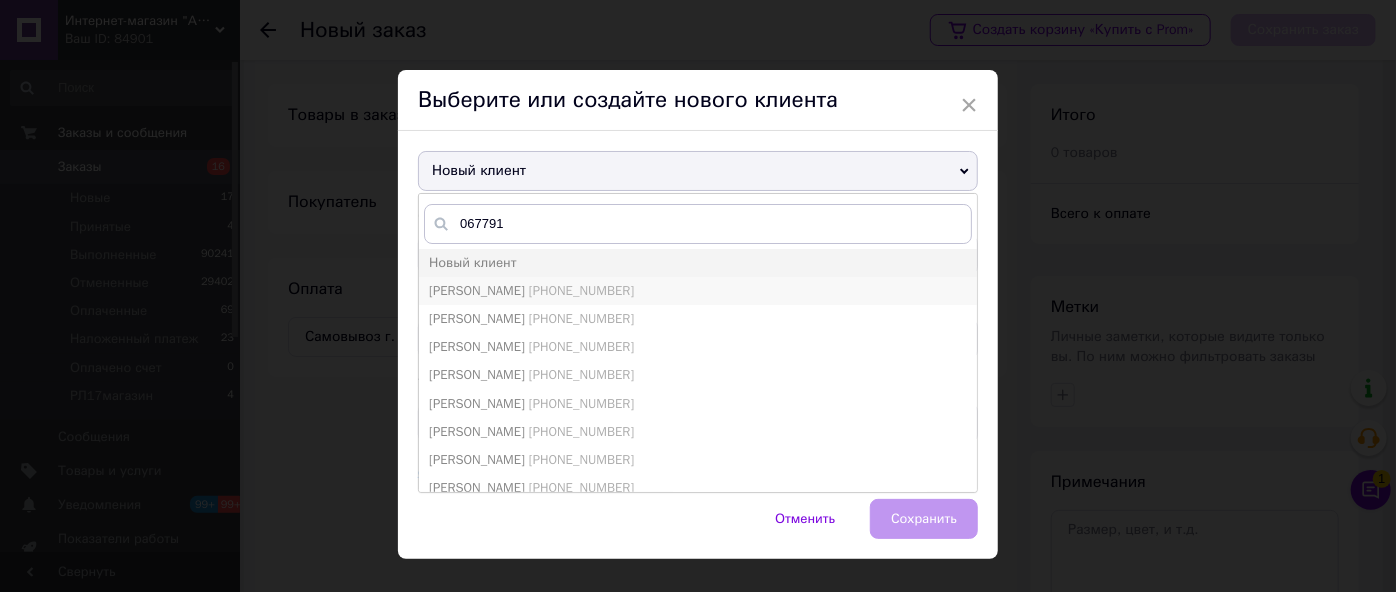 click on "Карпенко Роман" at bounding box center [477, 290] 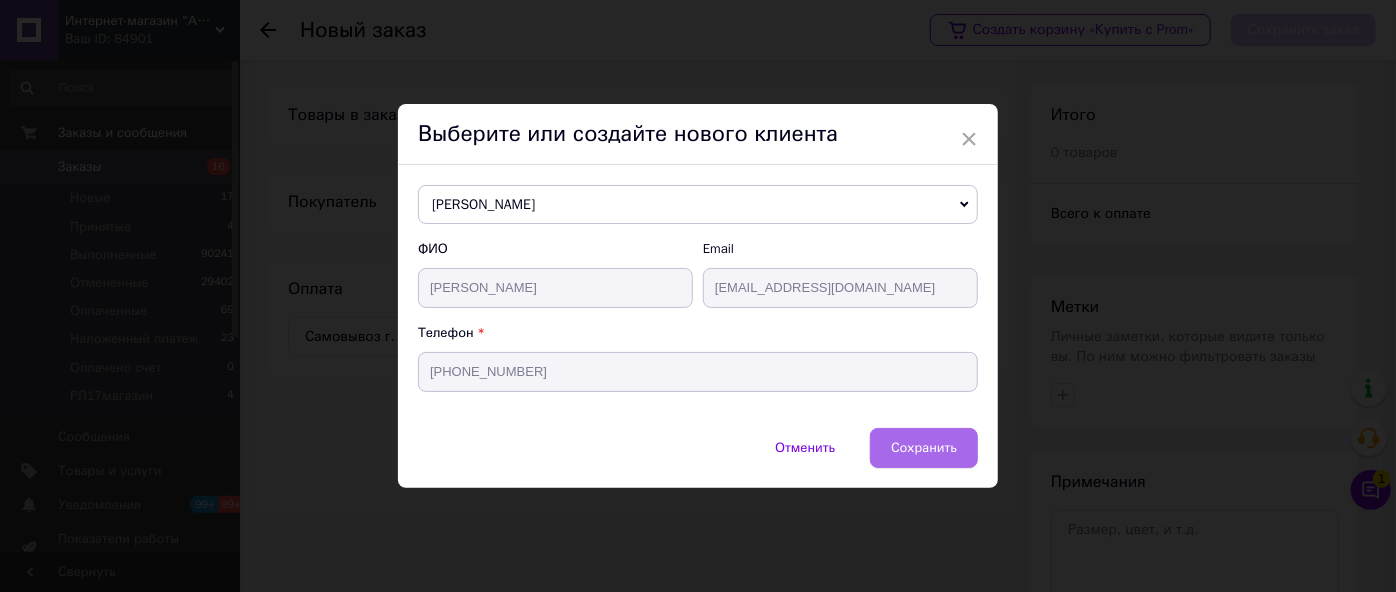 click on "Сохранить" at bounding box center [924, 447] 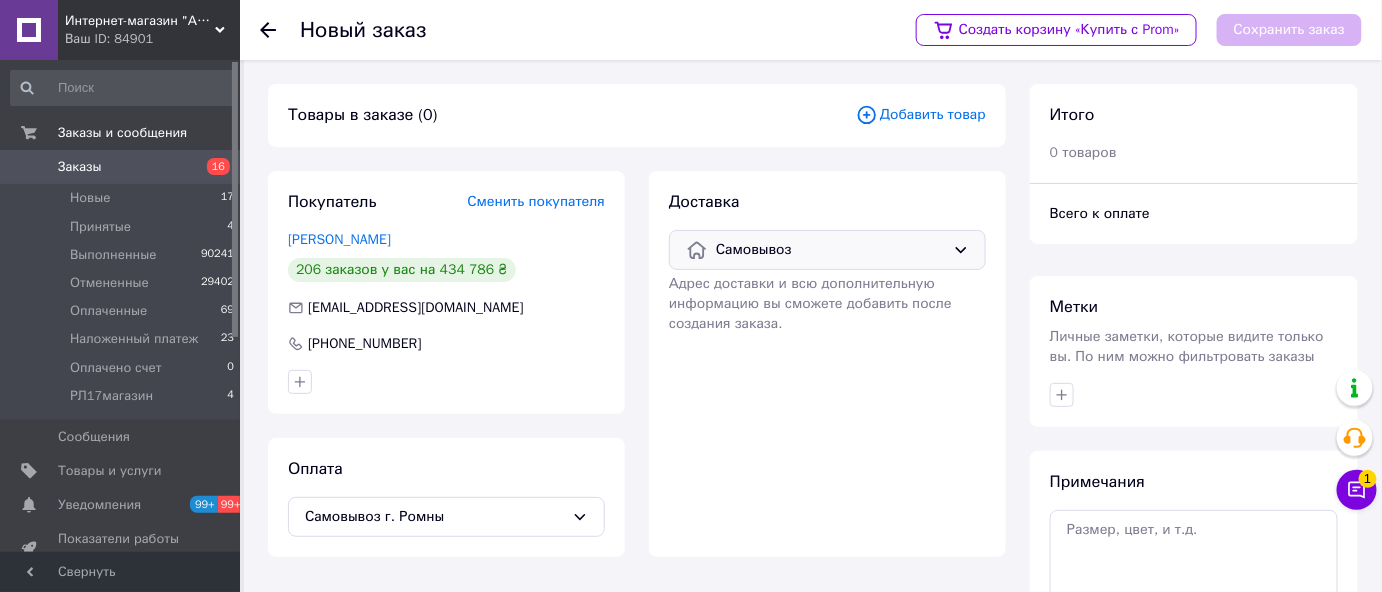 click on "Добавить товар" at bounding box center (921, 115) 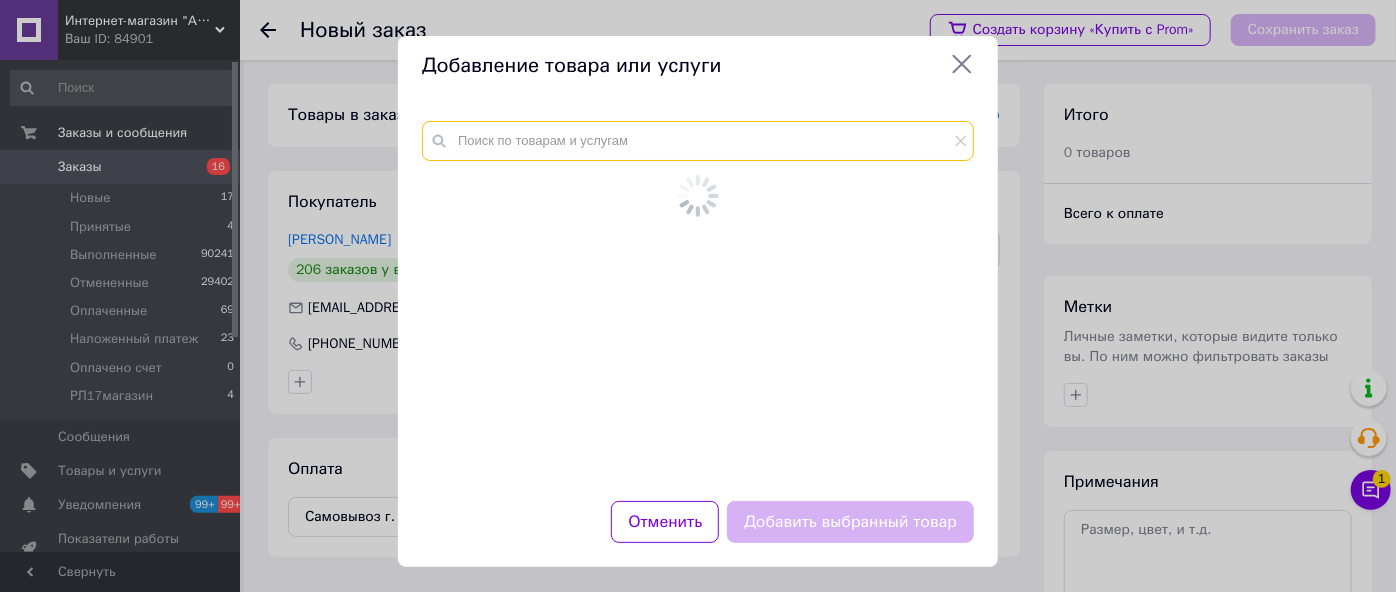 click at bounding box center [698, 141] 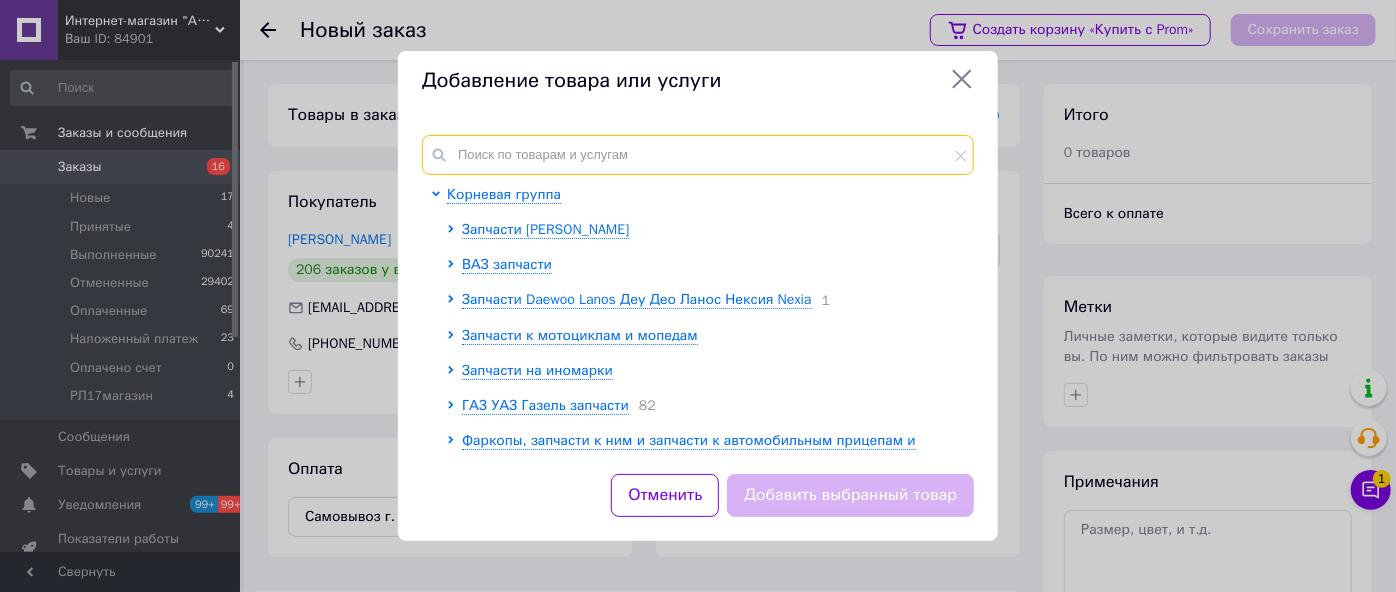 paste on "25367p" 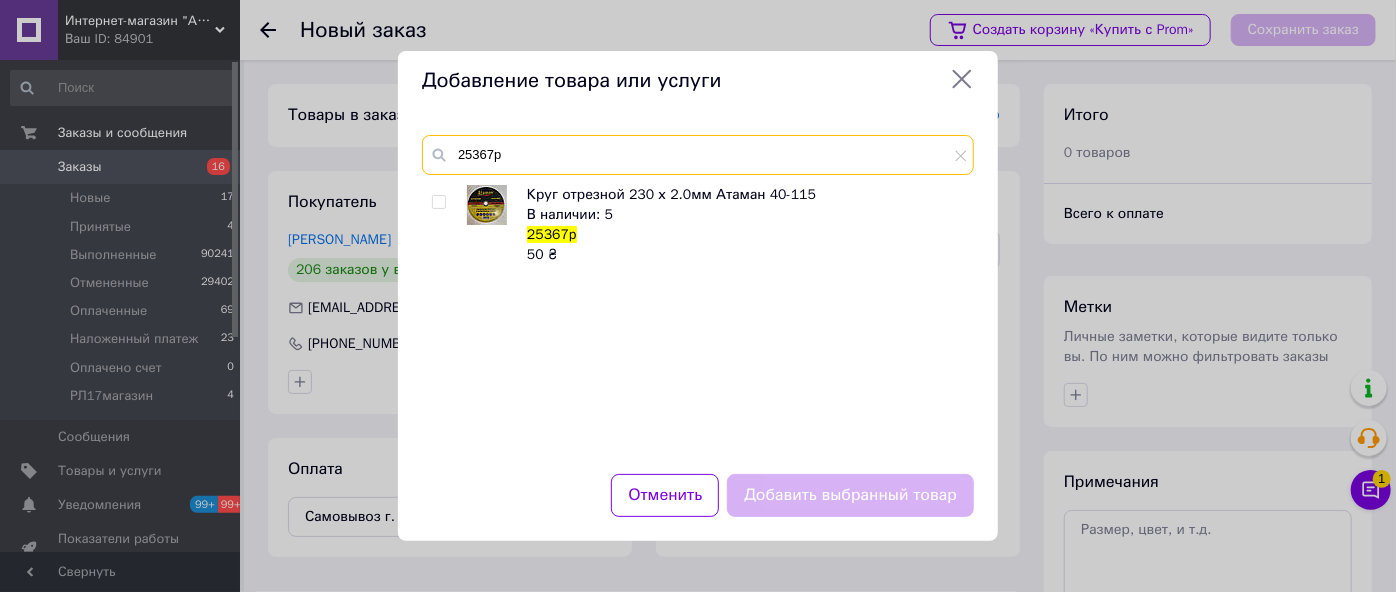 type on "25367p" 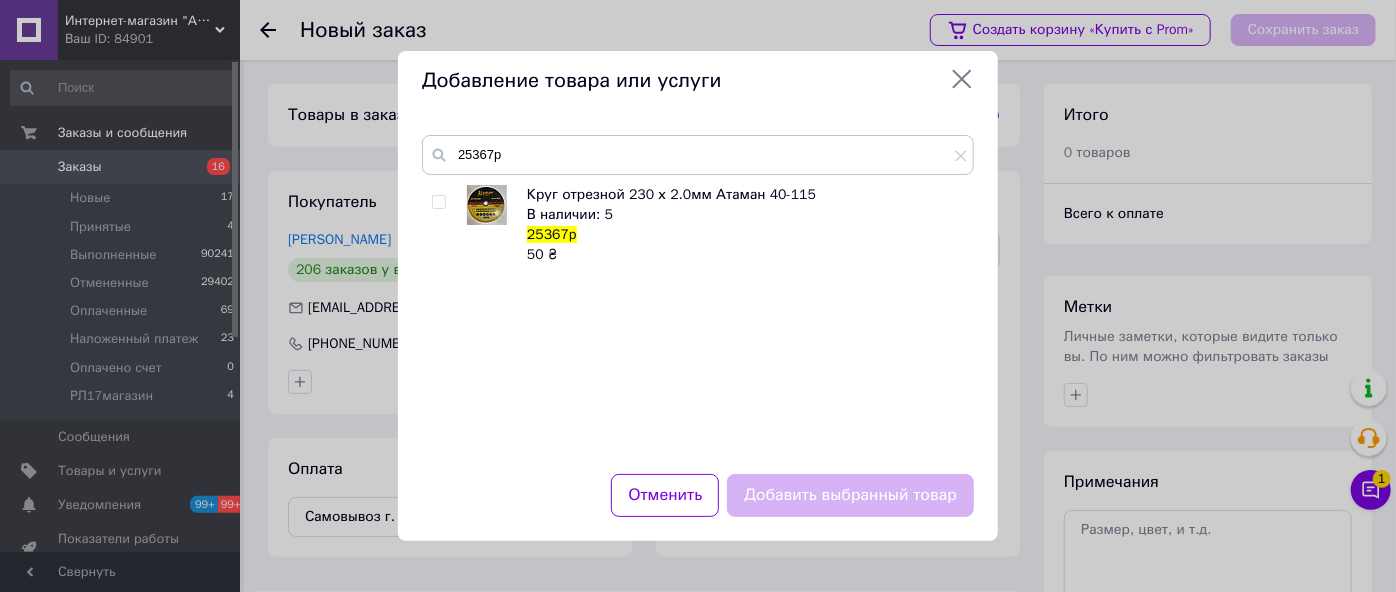 click at bounding box center [438, 202] 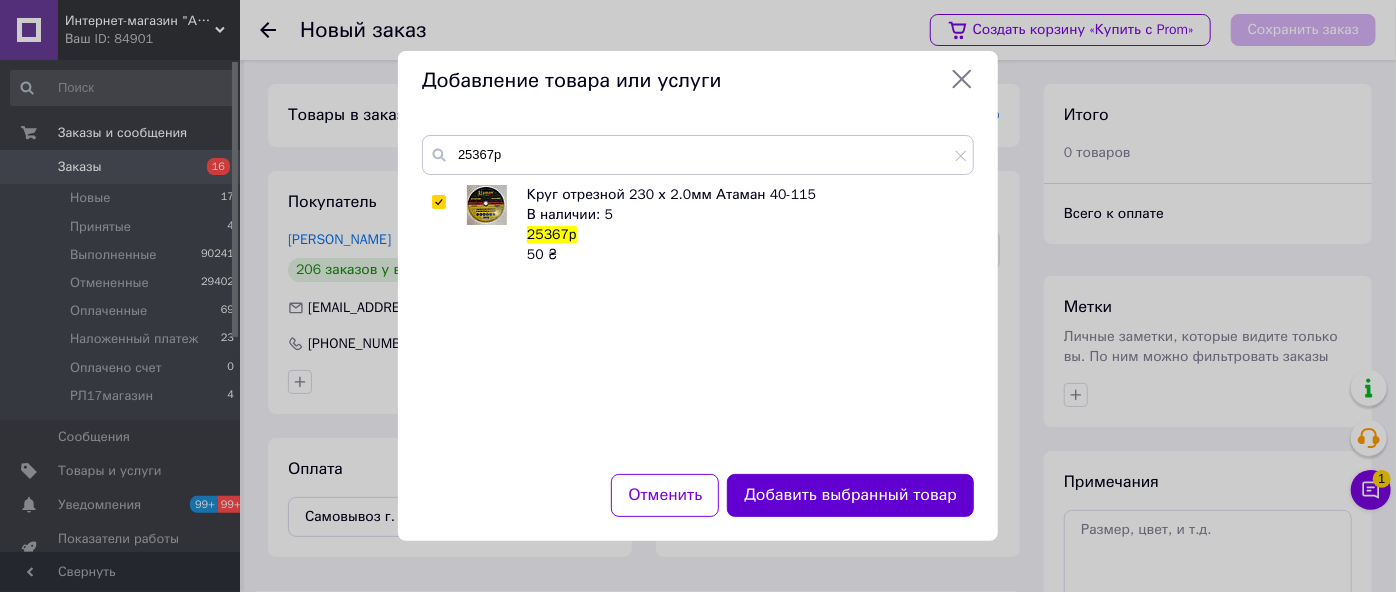 click on "Добавить выбранный товар" at bounding box center (850, 495) 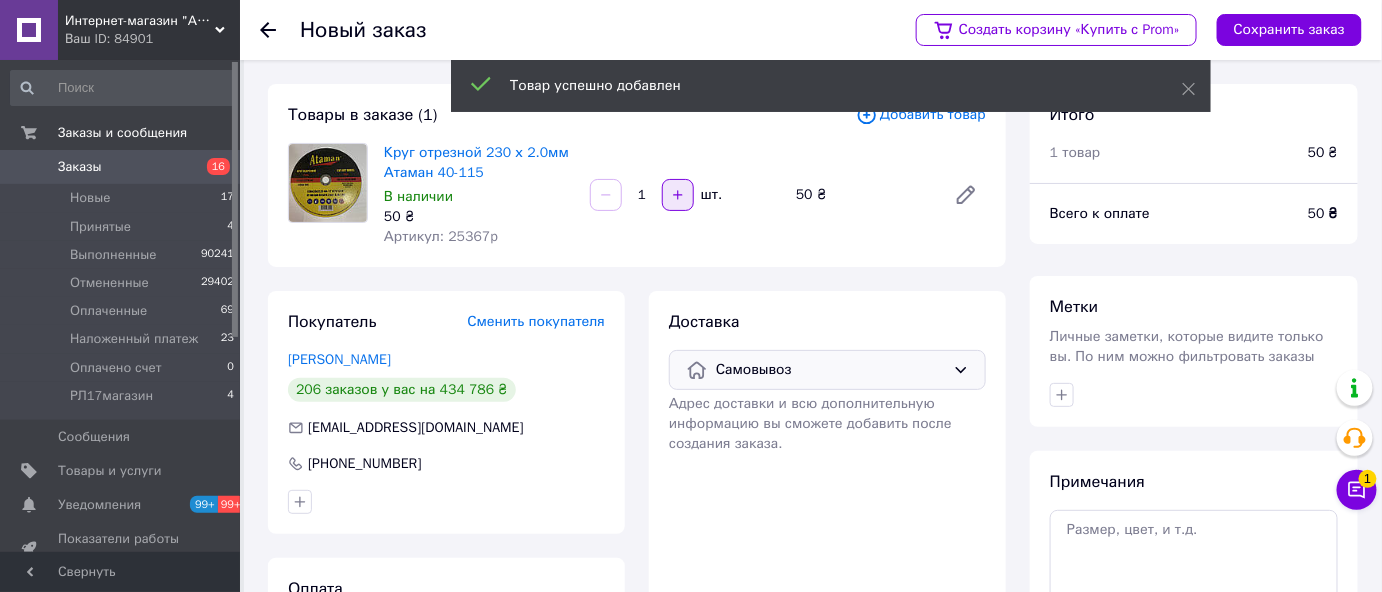 click 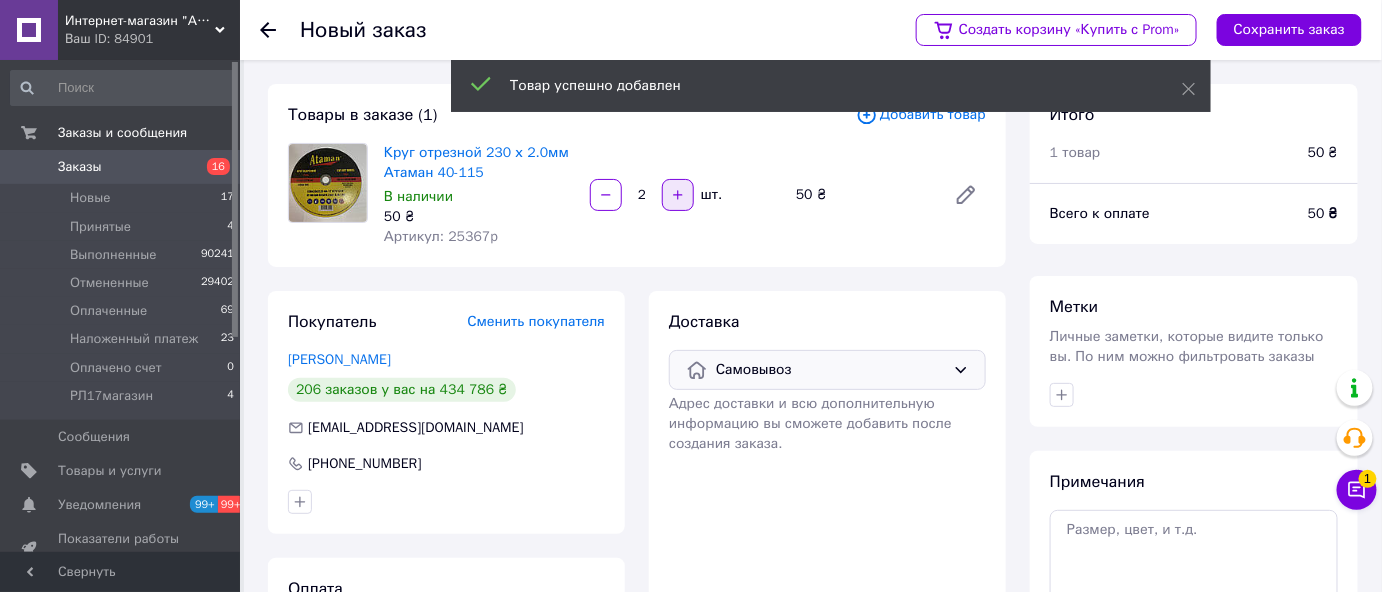 click 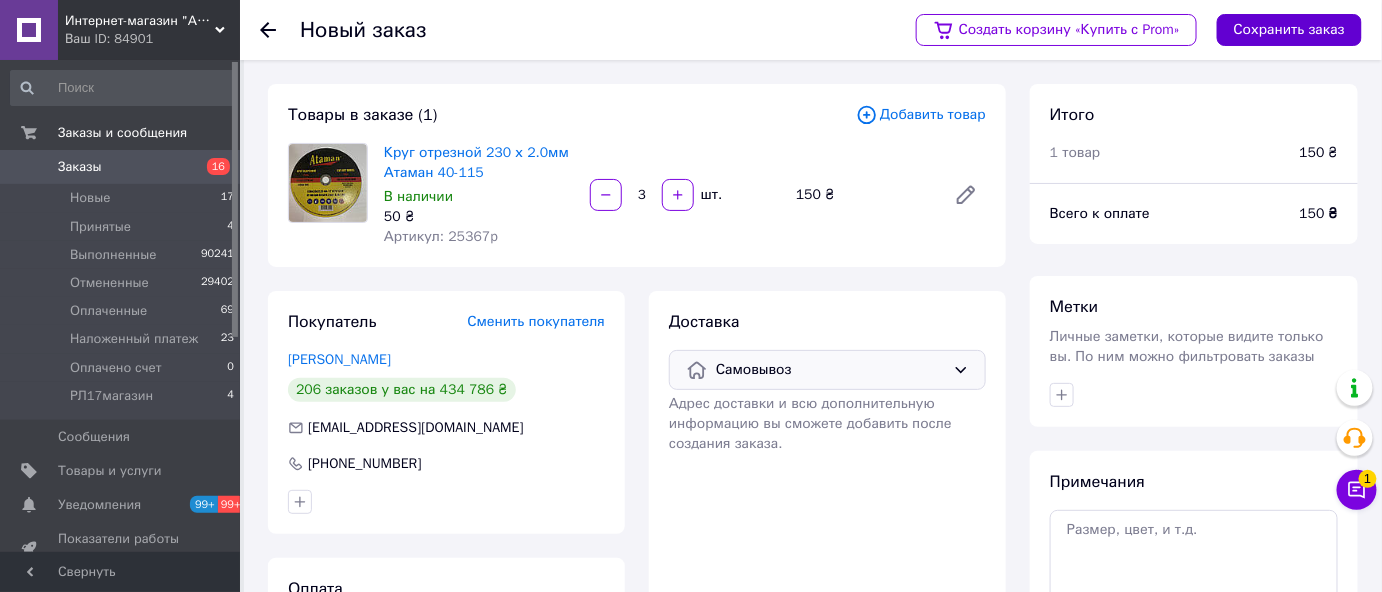 click on "Сохранить заказ" at bounding box center (1289, 30) 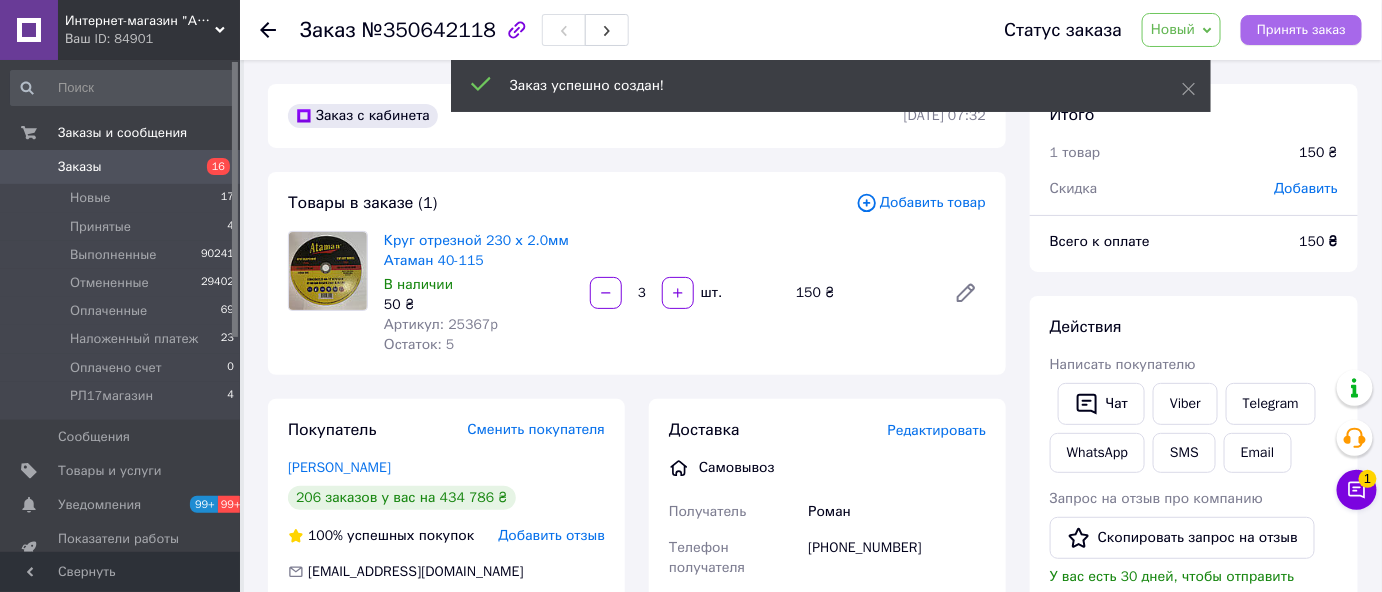 click on "Принять заказ" at bounding box center [1301, 30] 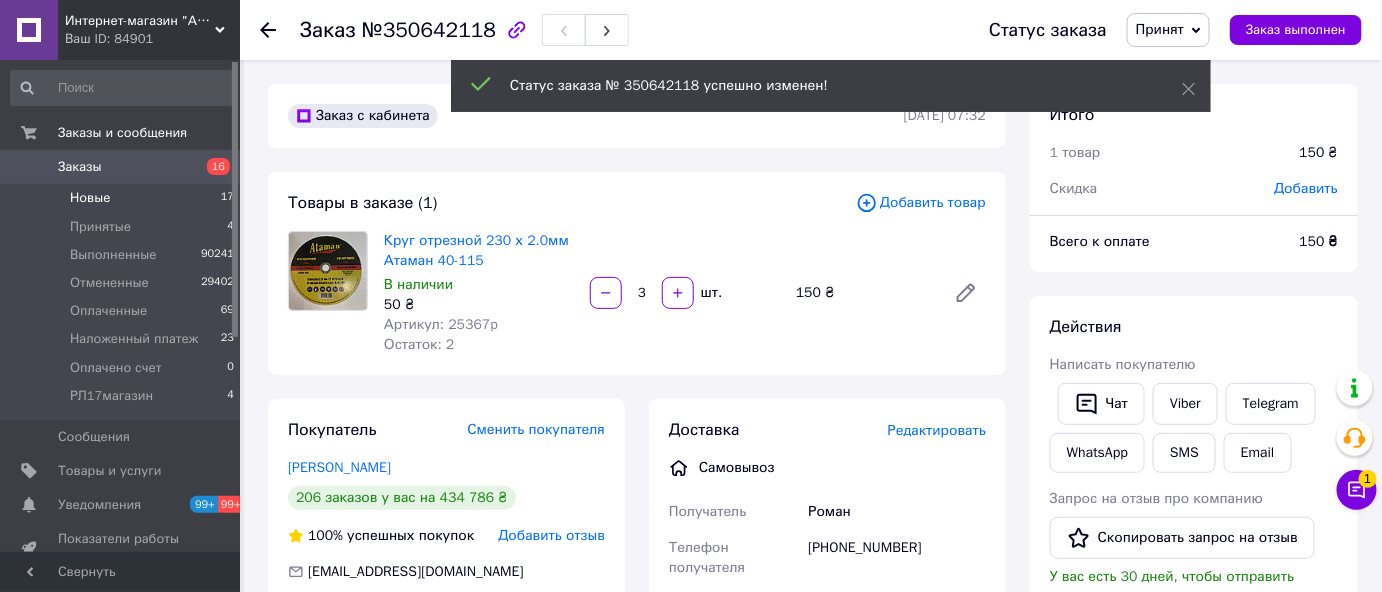 click on "Новые" at bounding box center [90, 198] 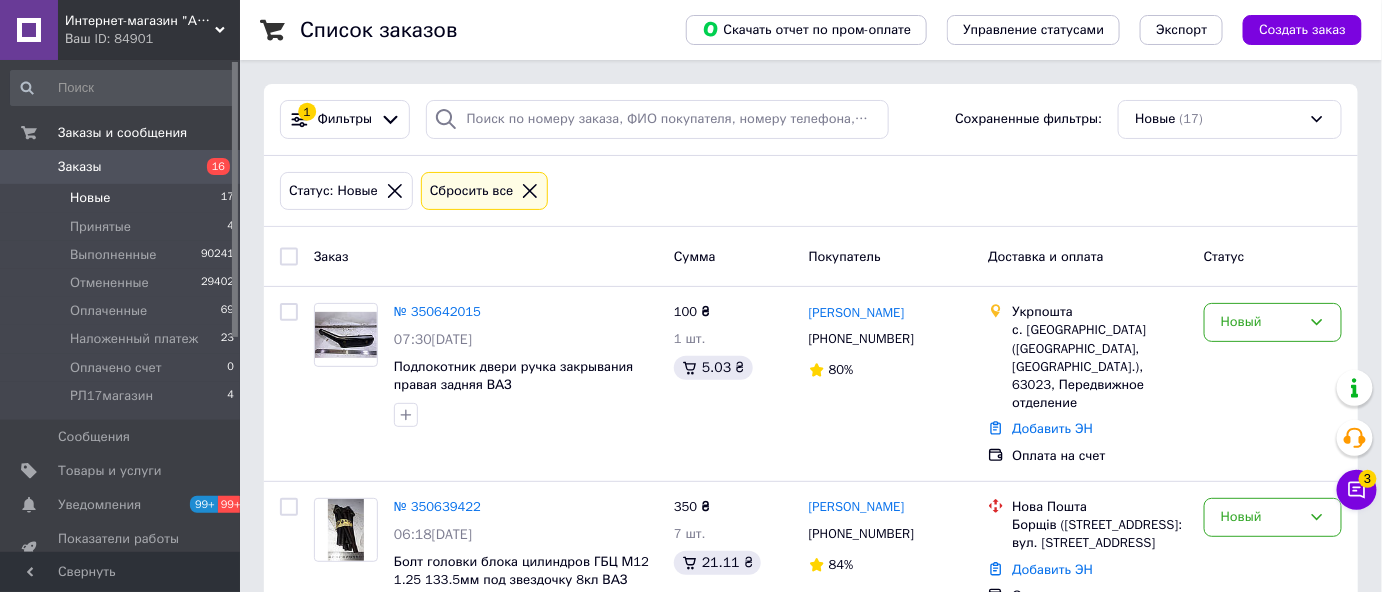 click 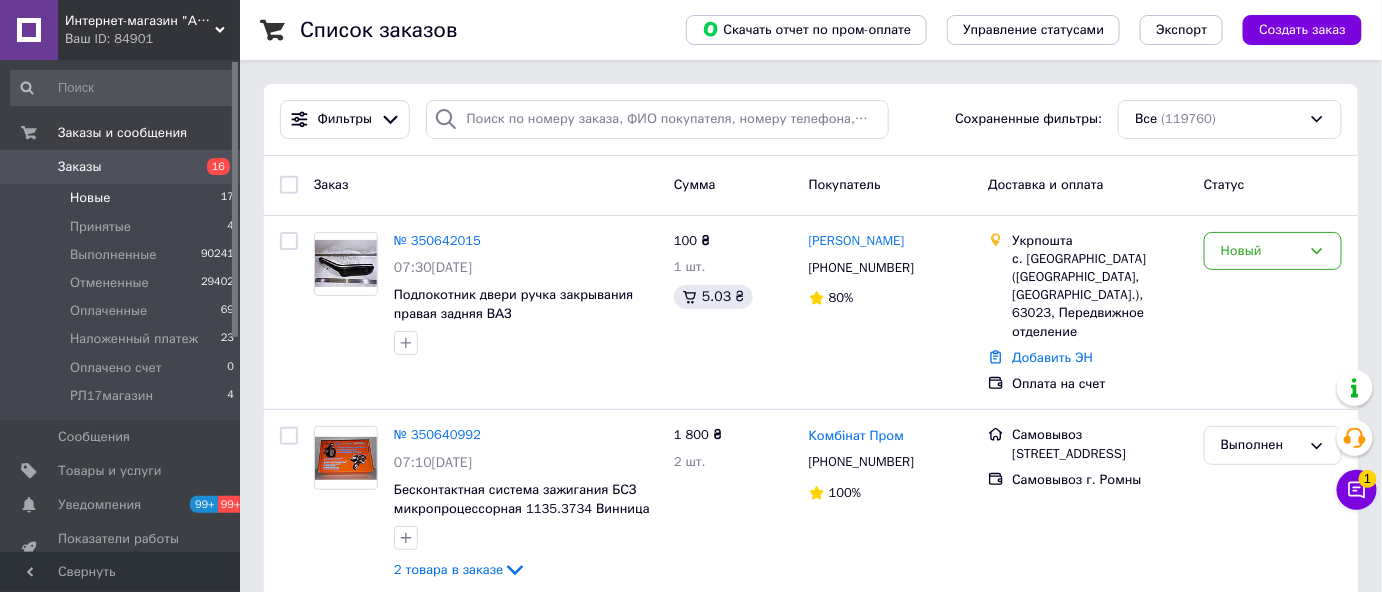 click on "Новые" at bounding box center [90, 198] 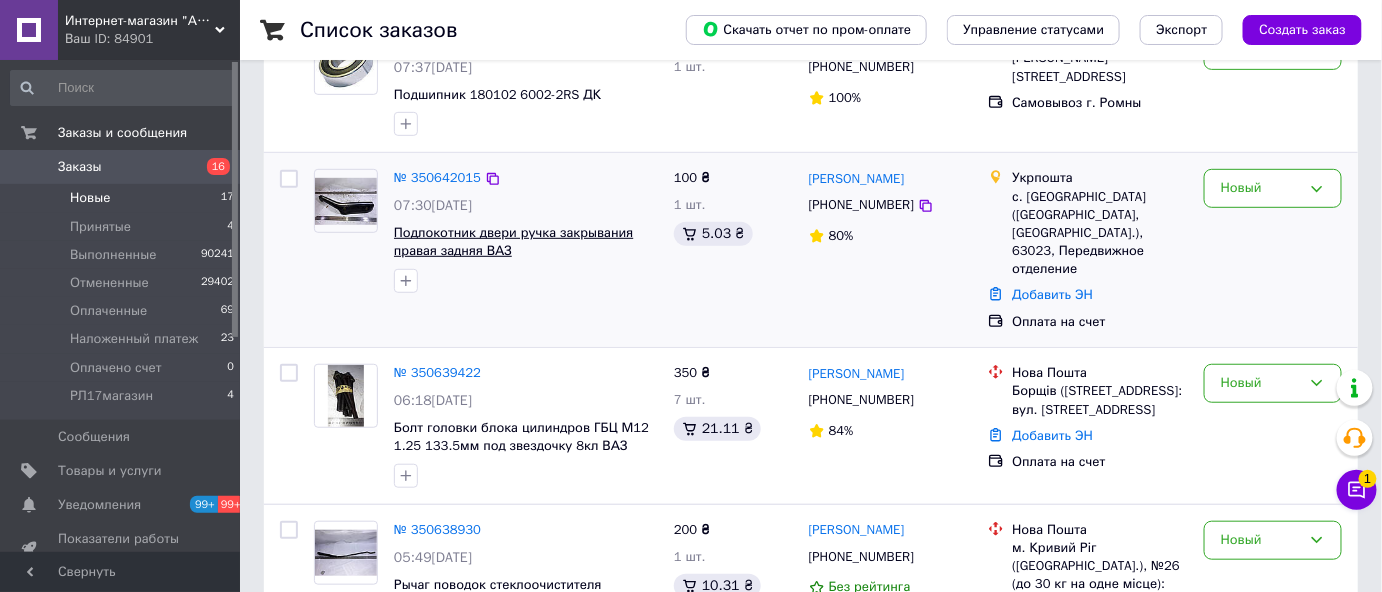 scroll, scrollTop: 0, scrollLeft: 0, axis: both 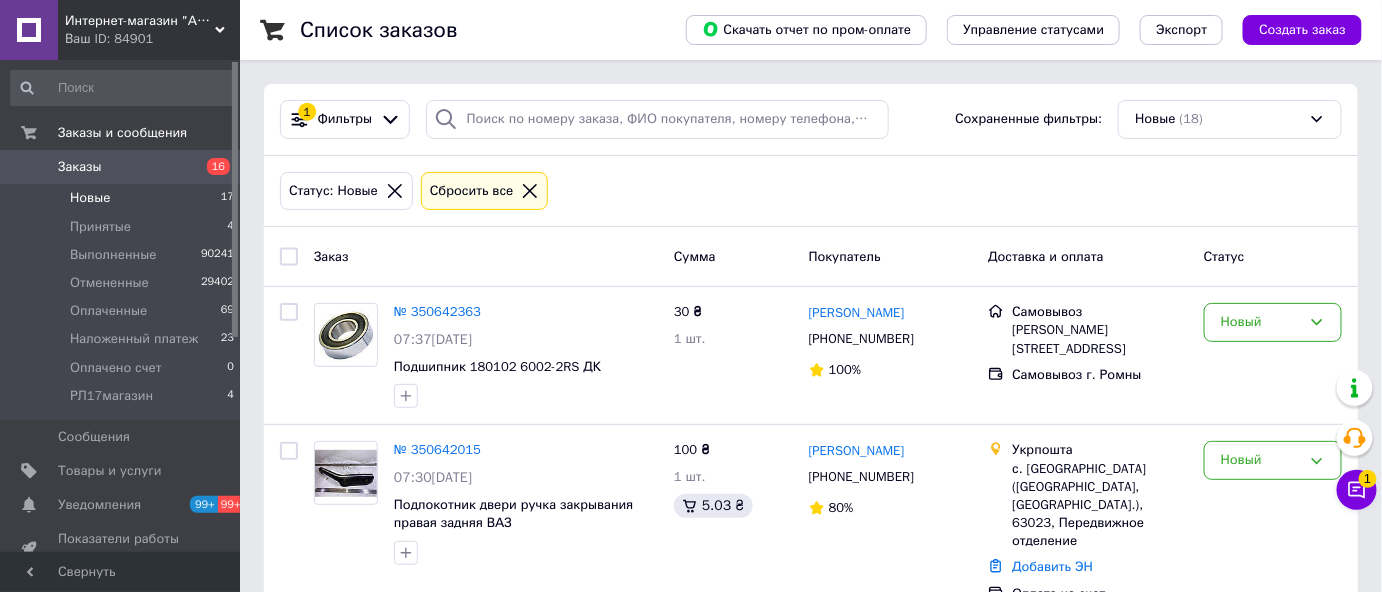 click on "Новые" at bounding box center [90, 198] 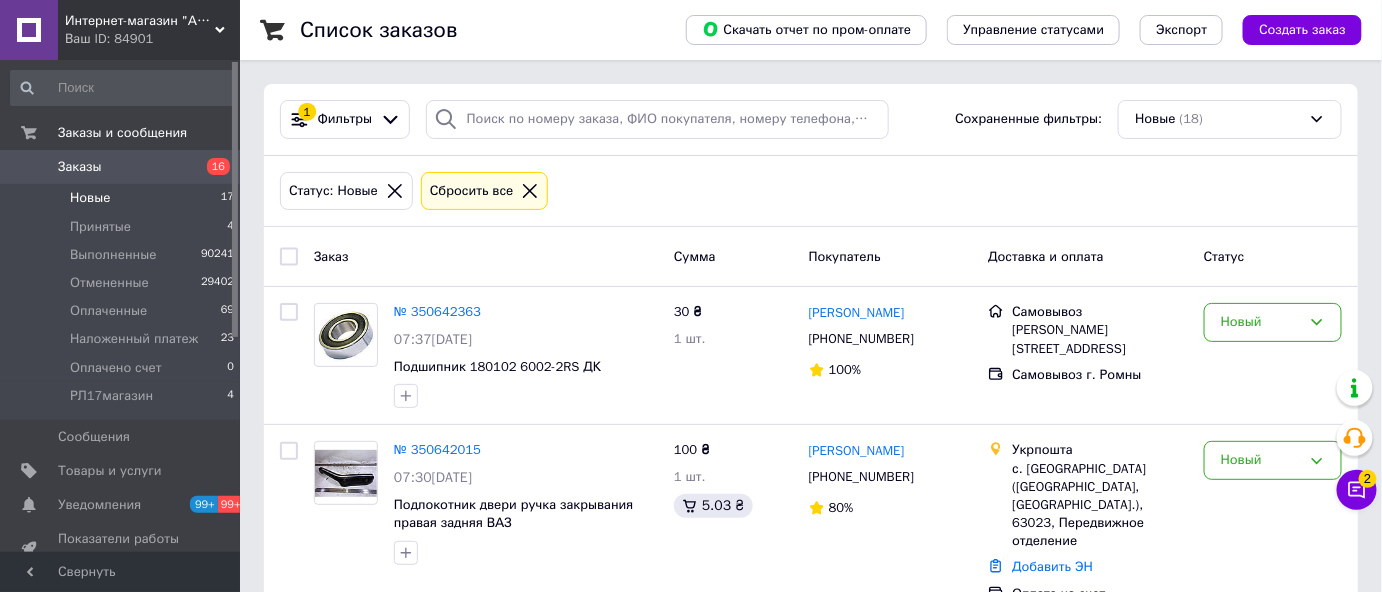 click 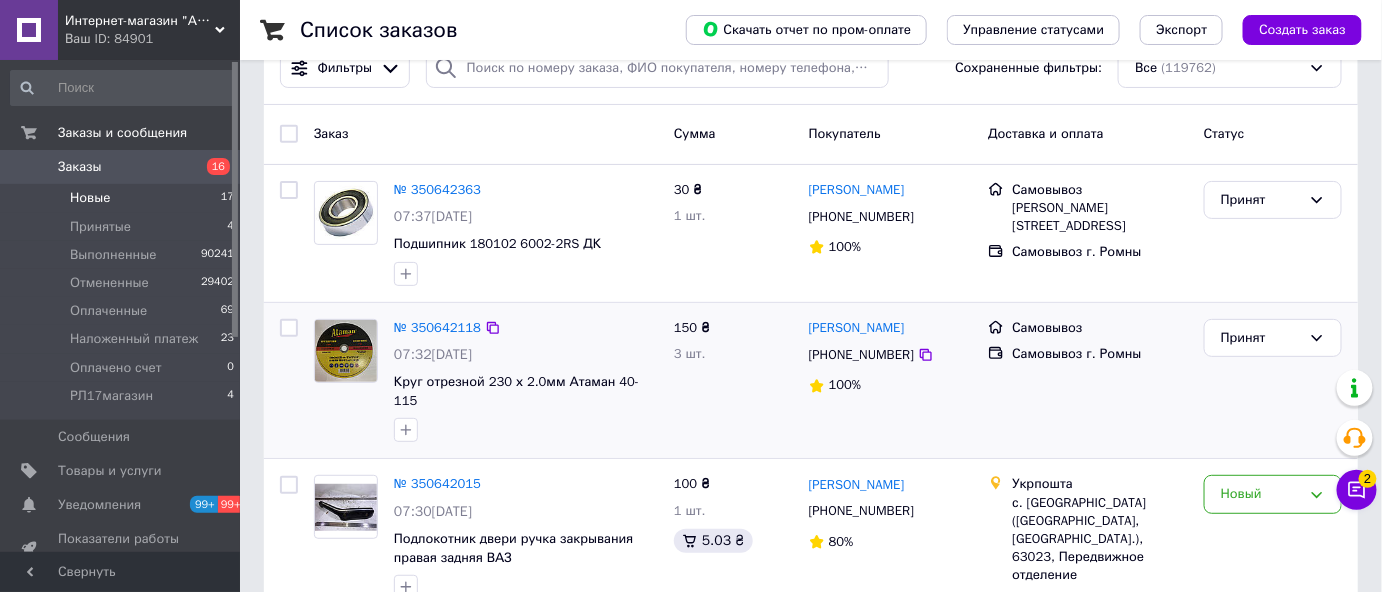 scroll, scrollTop: 0, scrollLeft: 0, axis: both 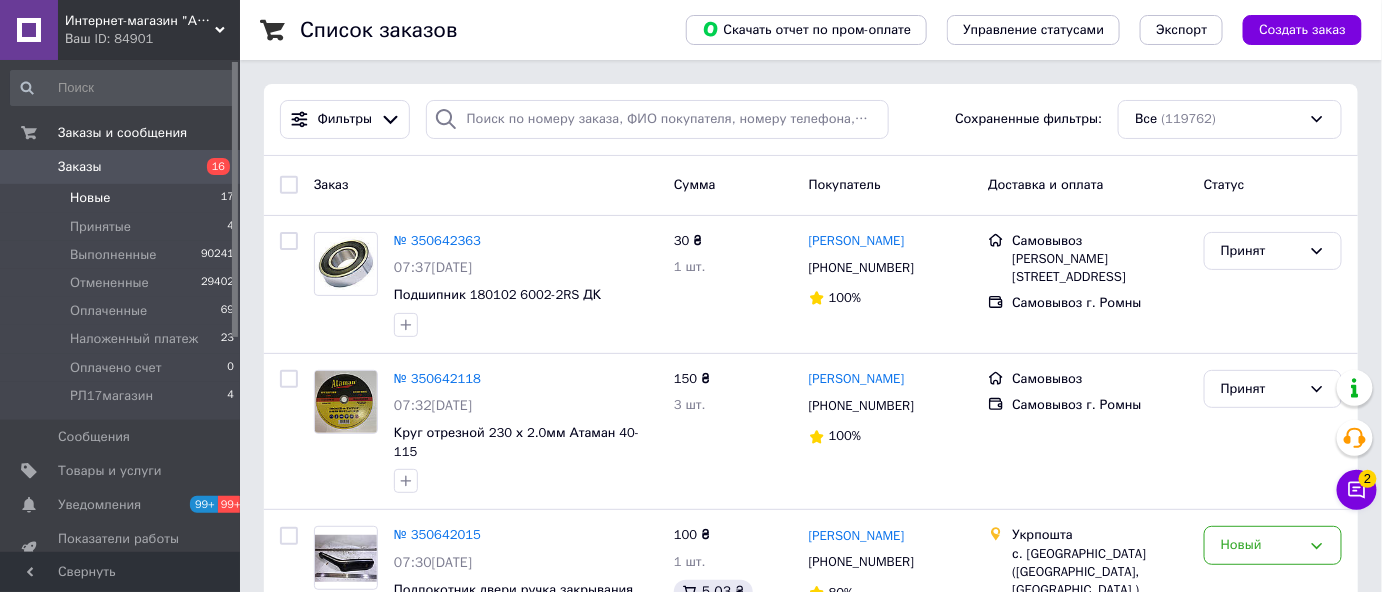click on "Новые" at bounding box center [90, 198] 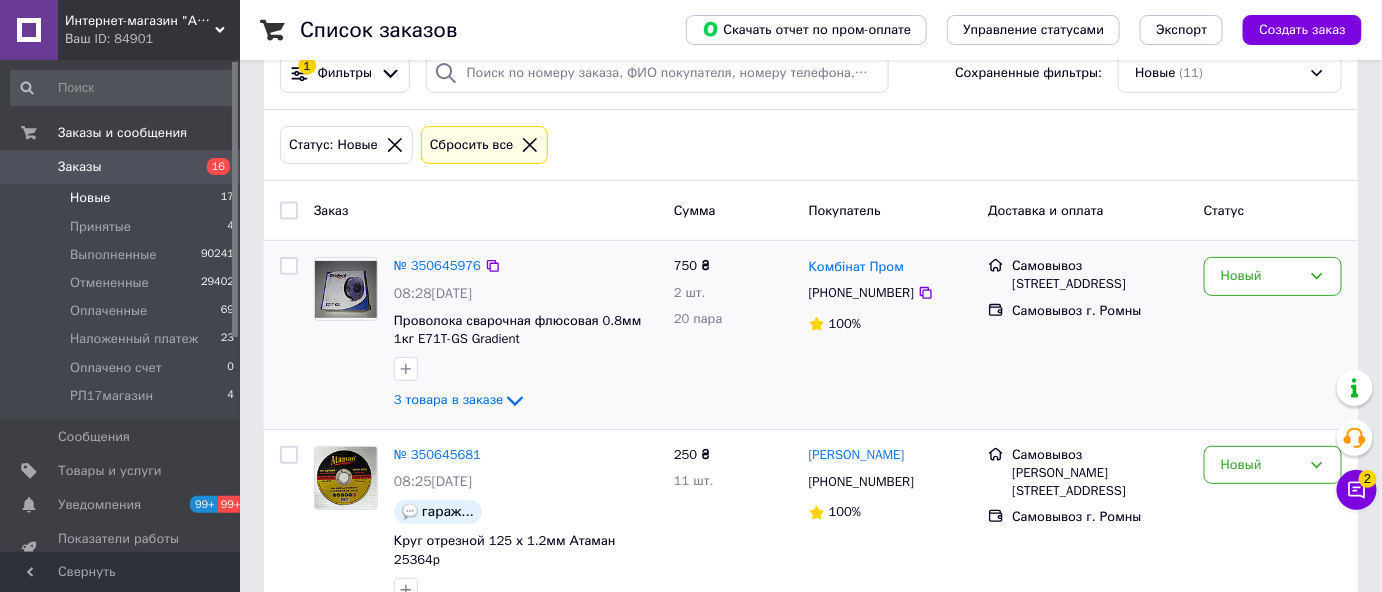 scroll, scrollTop: 90, scrollLeft: 0, axis: vertical 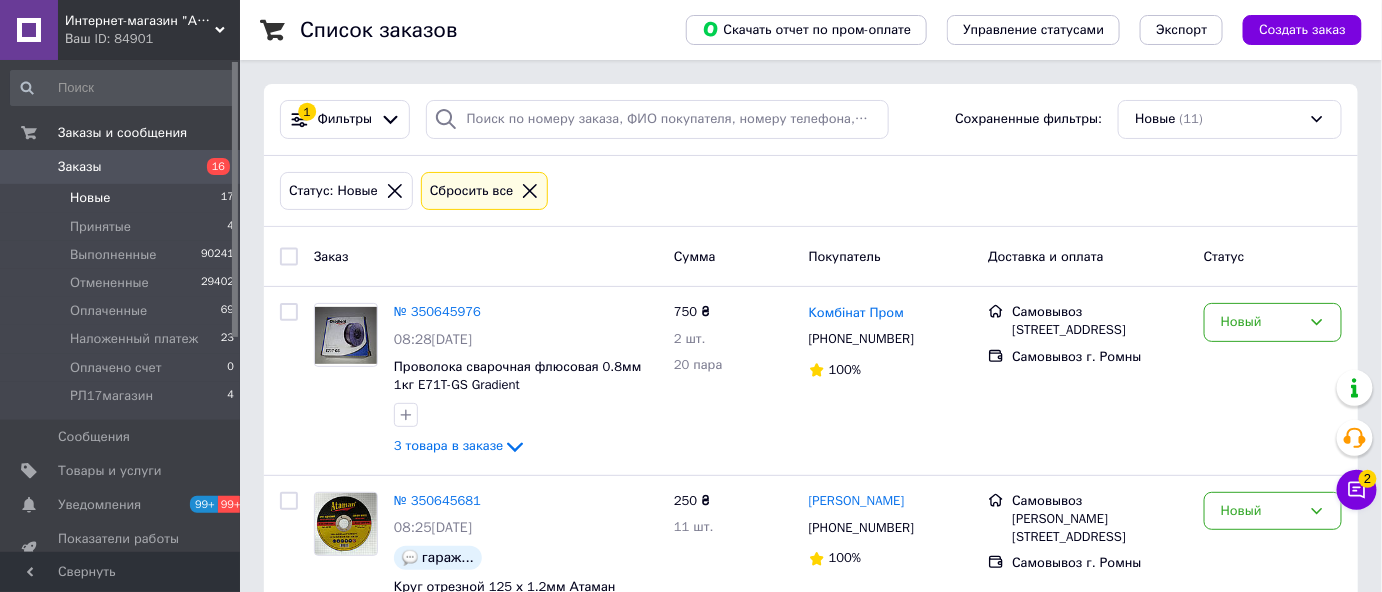 click 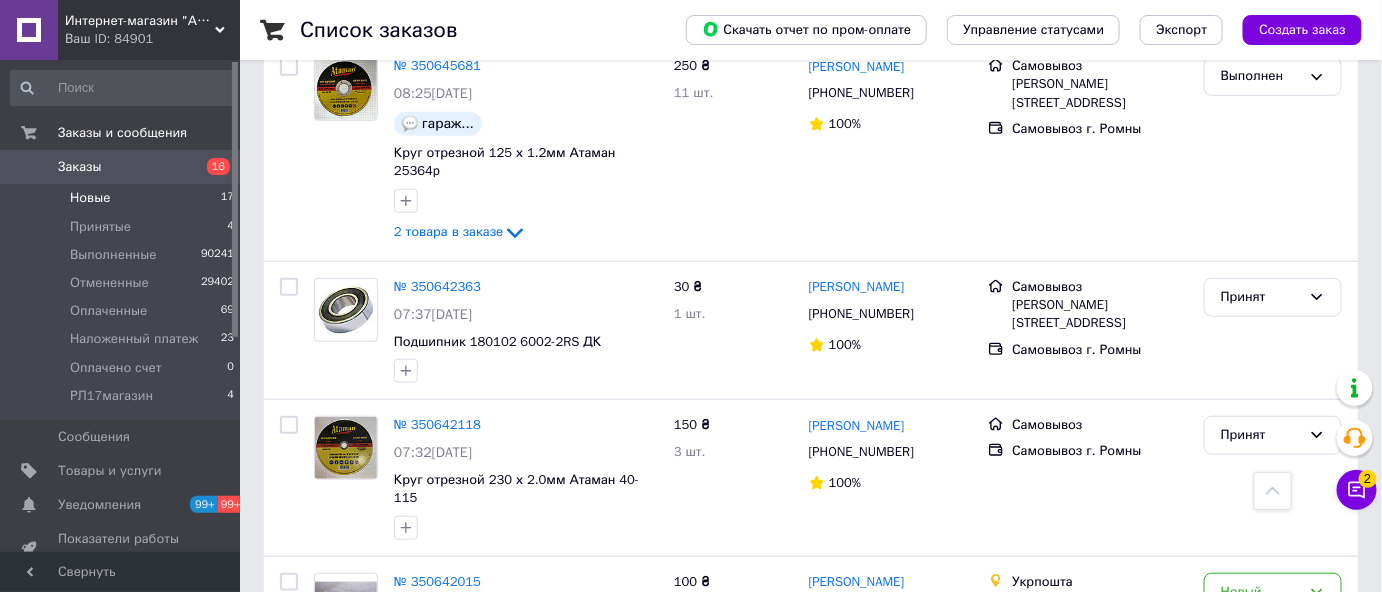 scroll, scrollTop: 0, scrollLeft: 0, axis: both 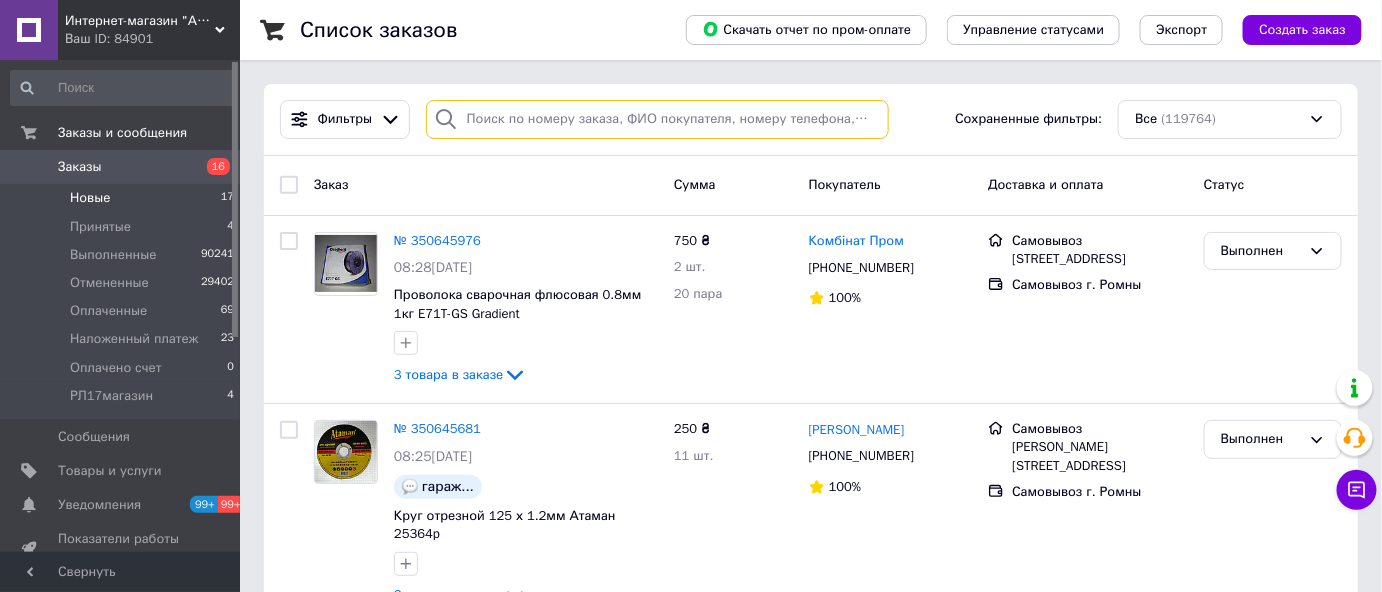 click at bounding box center [657, 119] 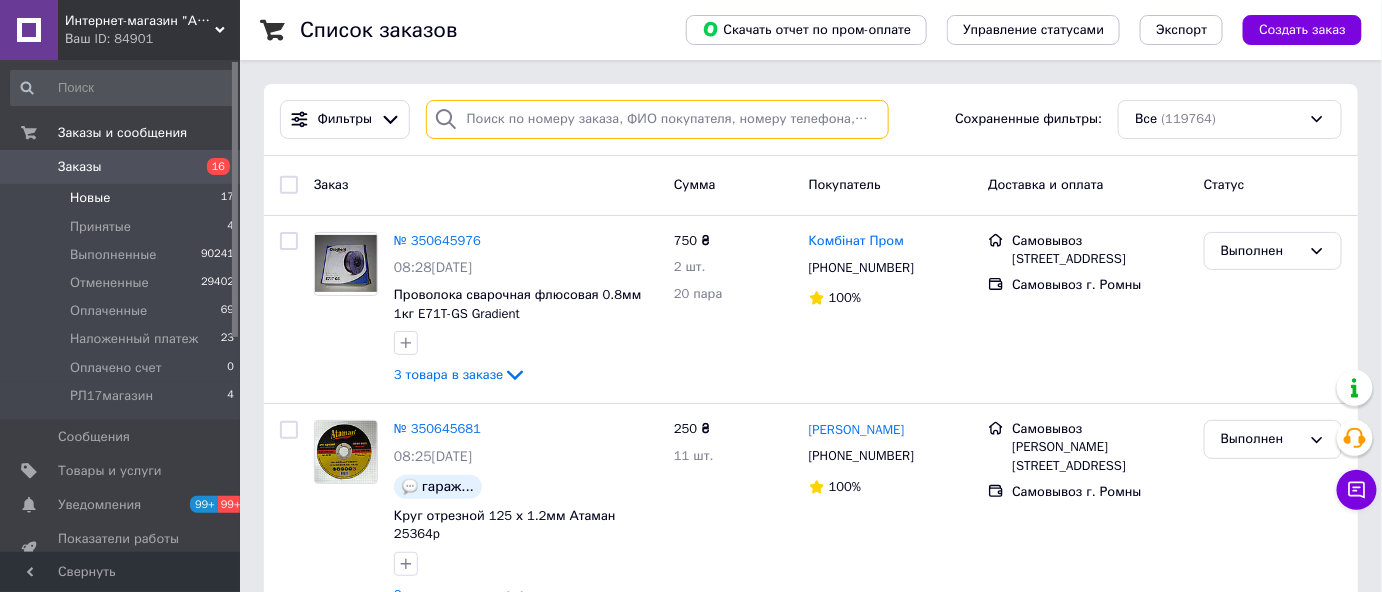 paste on "336335600" 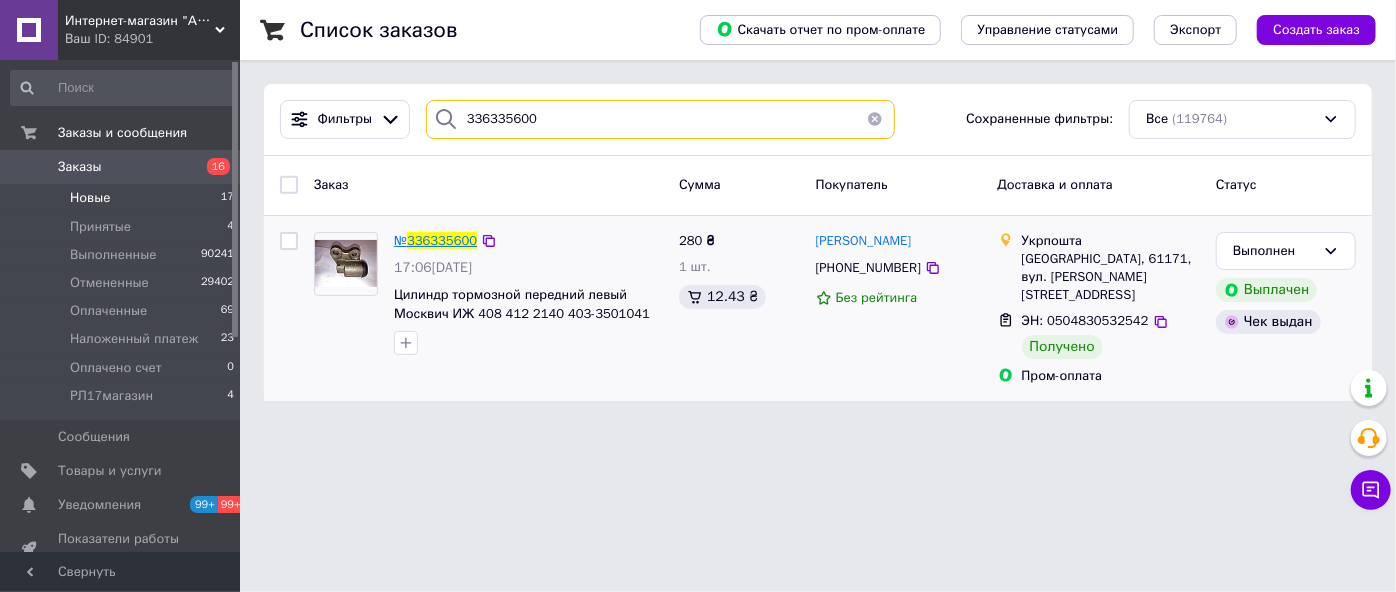 type on "336335600" 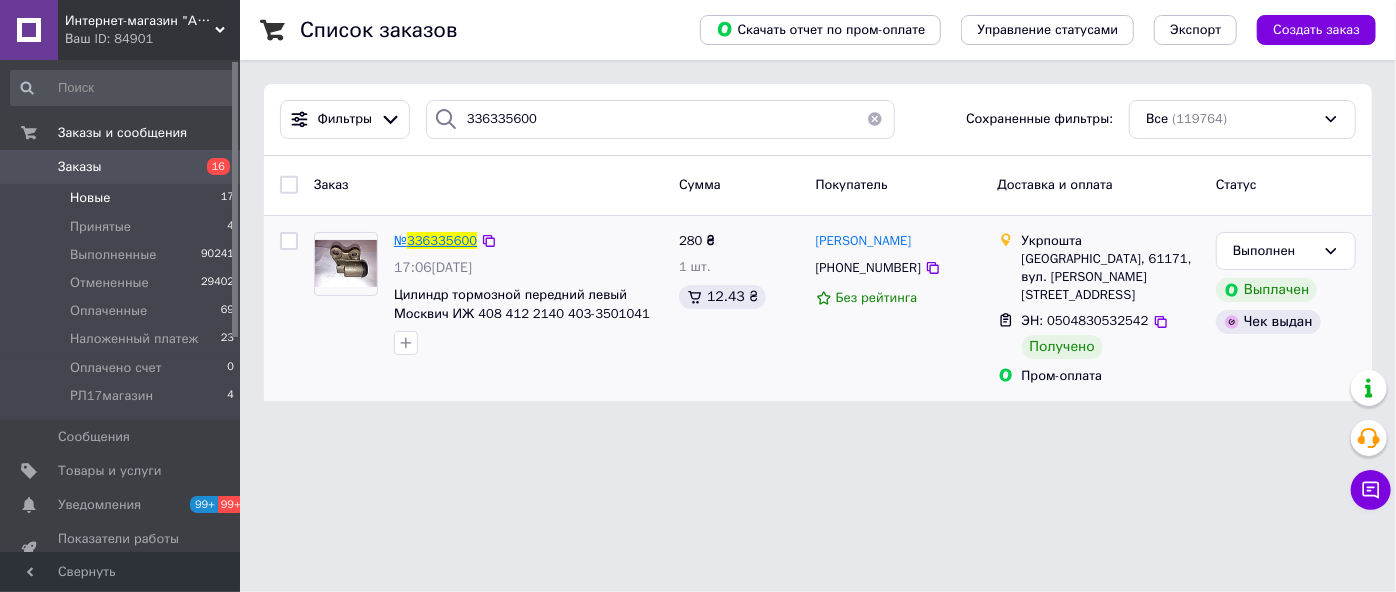 click on "336335600" at bounding box center [442, 240] 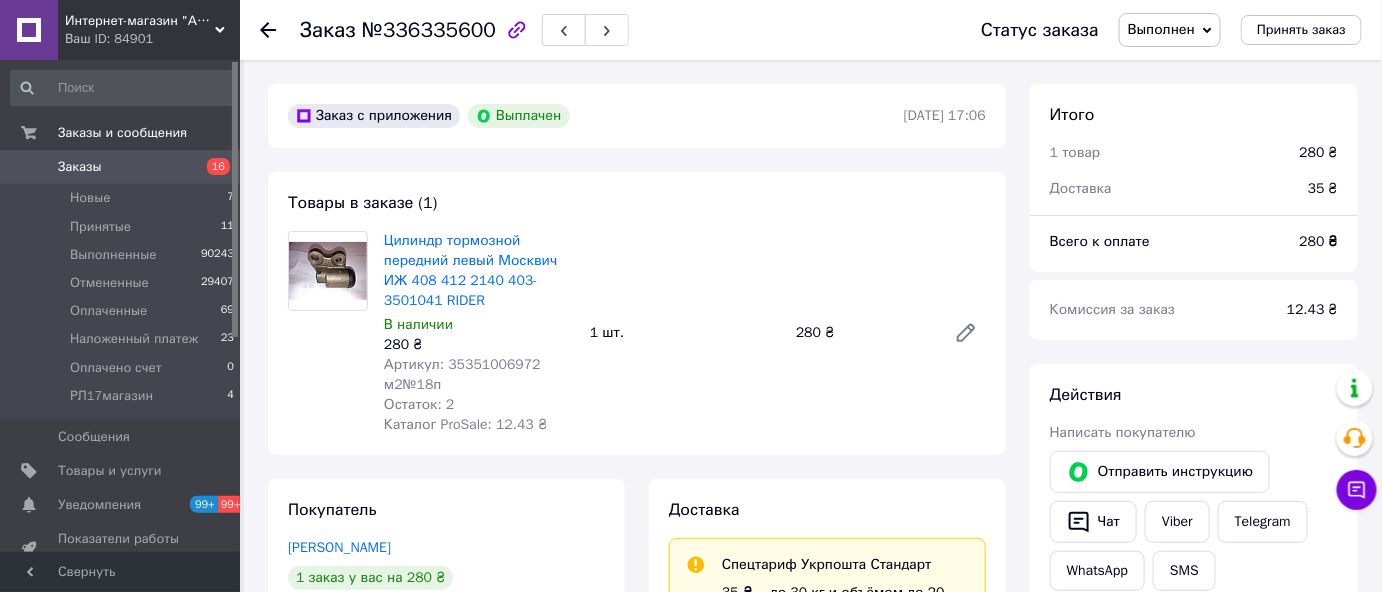 scroll, scrollTop: 28, scrollLeft: 0, axis: vertical 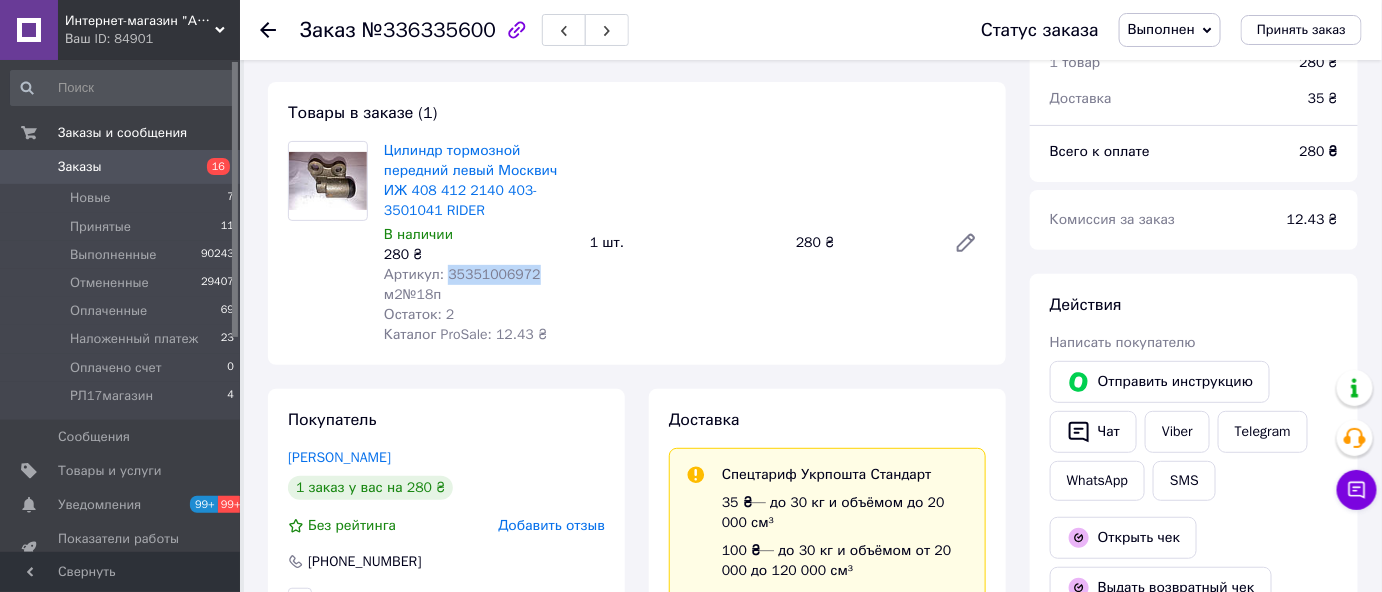 drag, startPoint x: 445, startPoint y: 271, endPoint x: 527, endPoint y: 273, distance: 82.02438 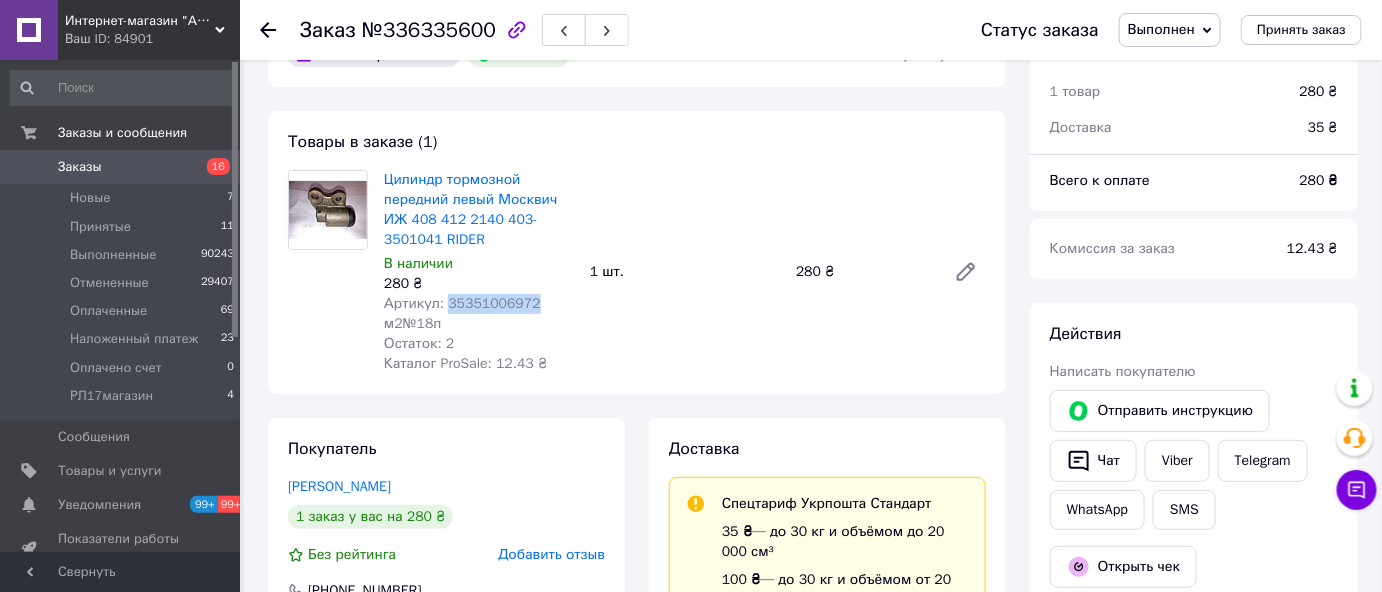 scroll, scrollTop: 90, scrollLeft: 0, axis: vertical 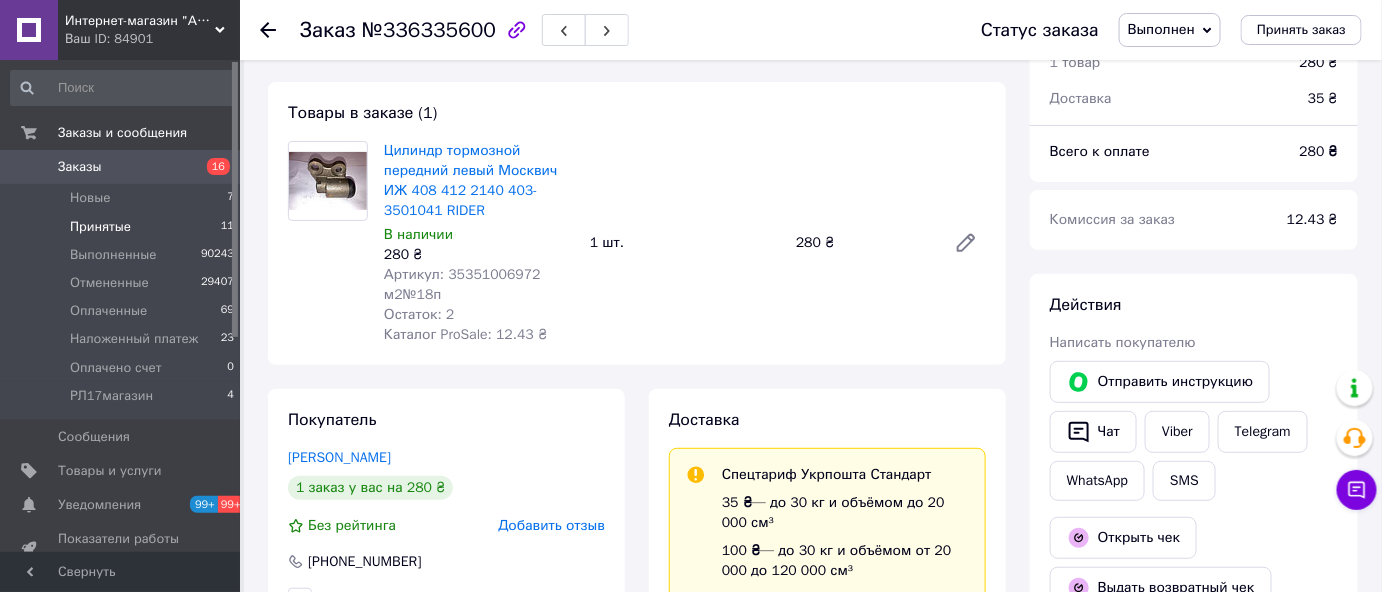 click on "Принятые" at bounding box center (100, 227) 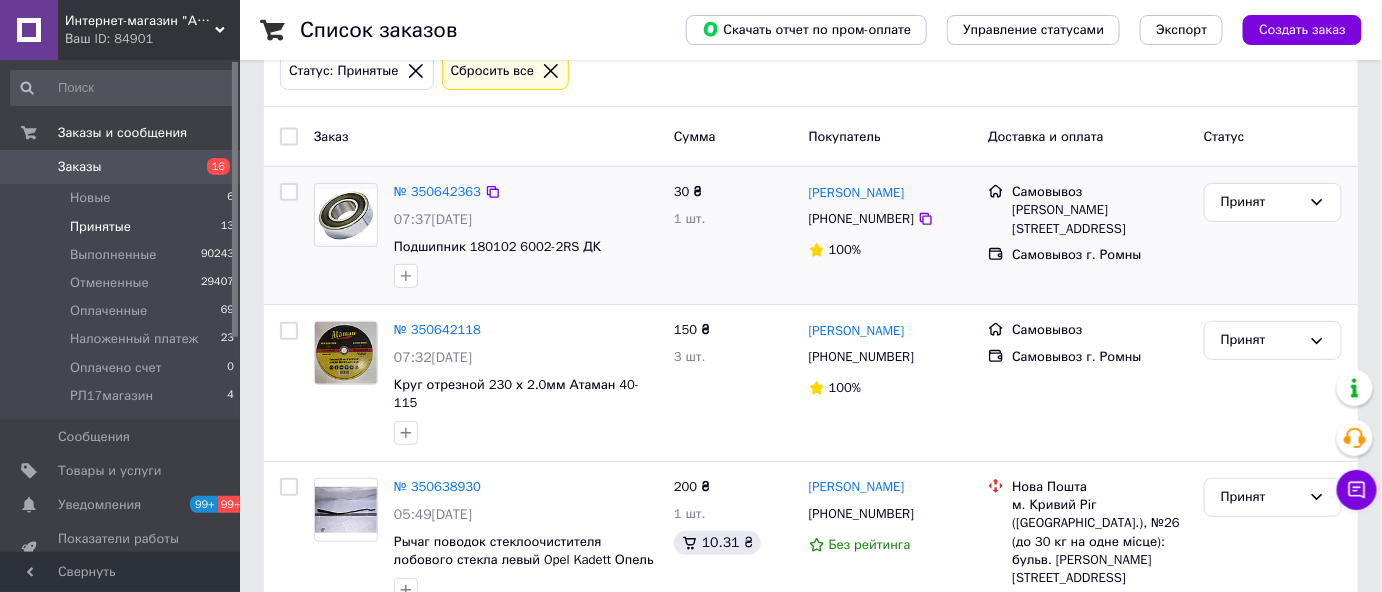 scroll, scrollTop: 0, scrollLeft: 0, axis: both 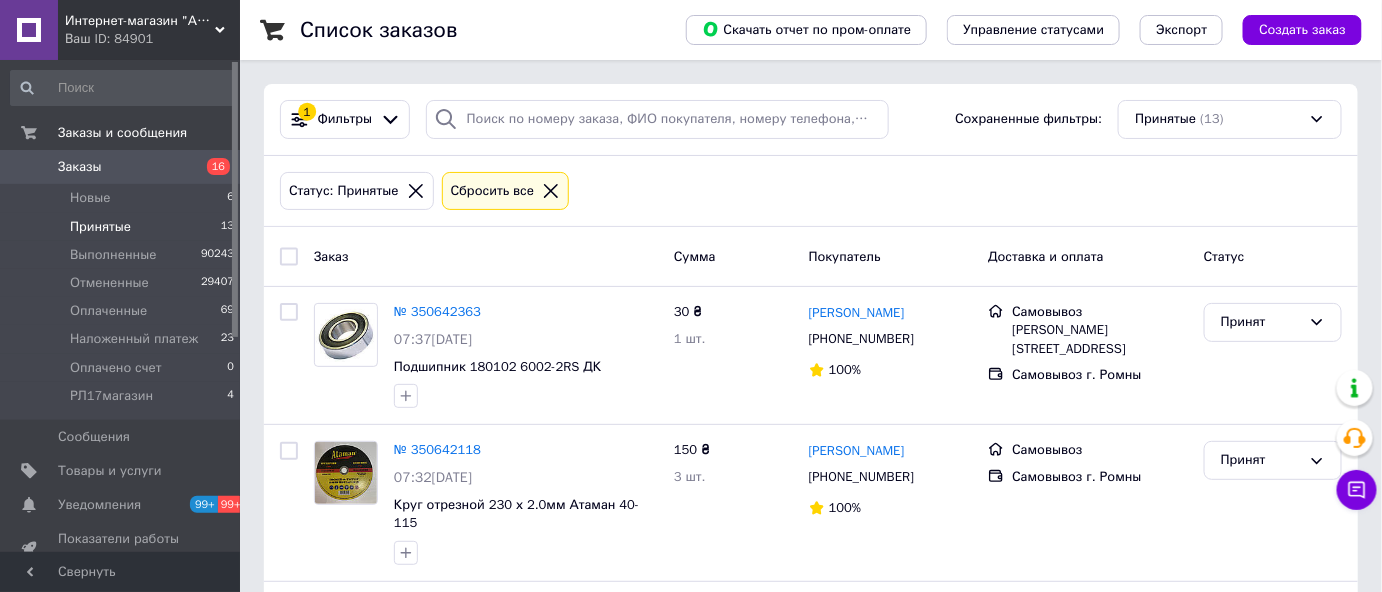 click 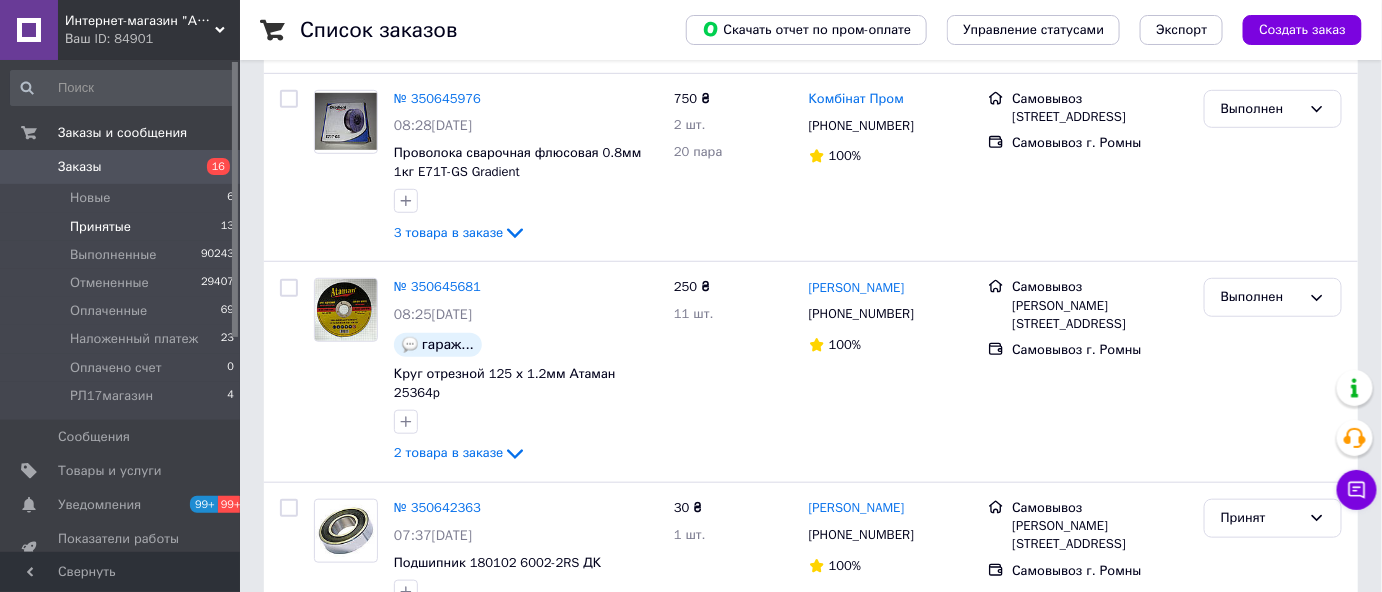 scroll, scrollTop: 363, scrollLeft: 0, axis: vertical 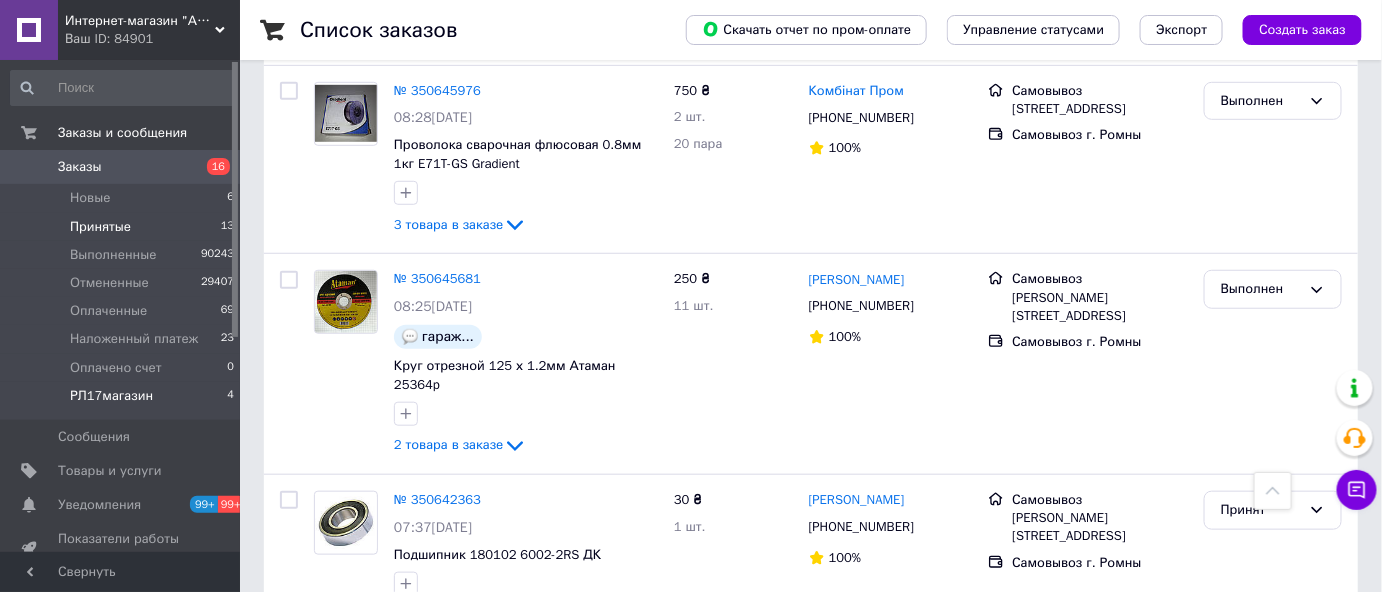 click on "РЛ17магазин" at bounding box center [111, 396] 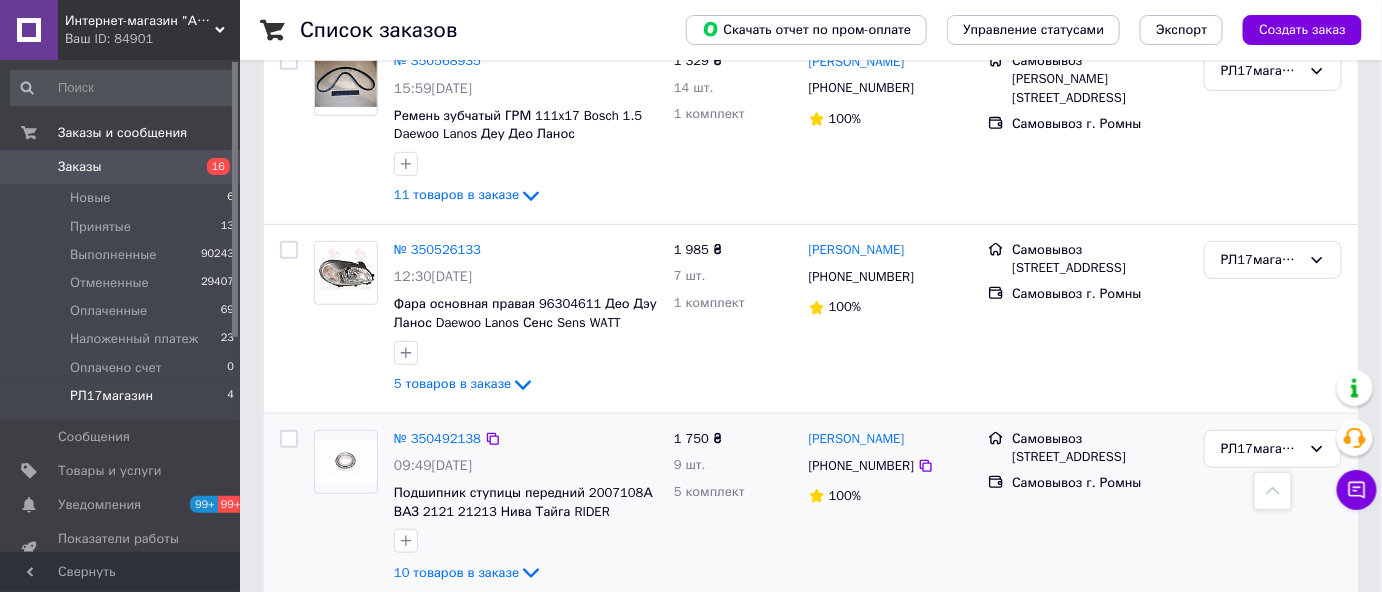 scroll, scrollTop: 16, scrollLeft: 0, axis: vertical 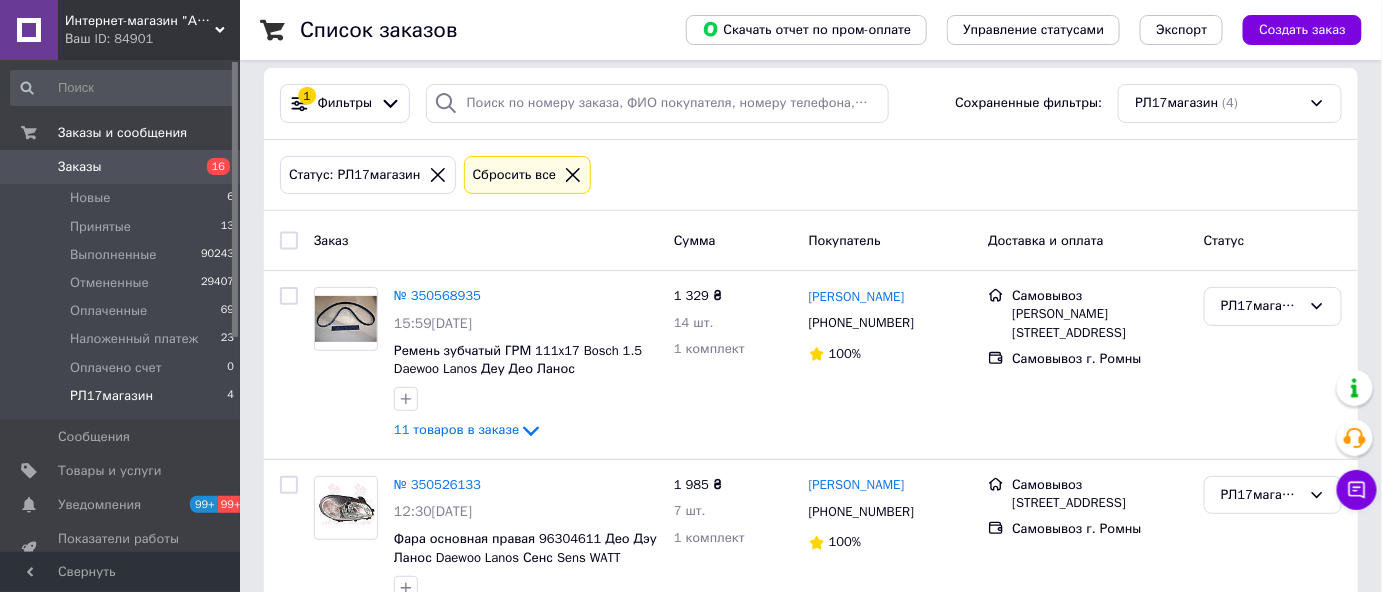 click at bounding box center (289, 241) 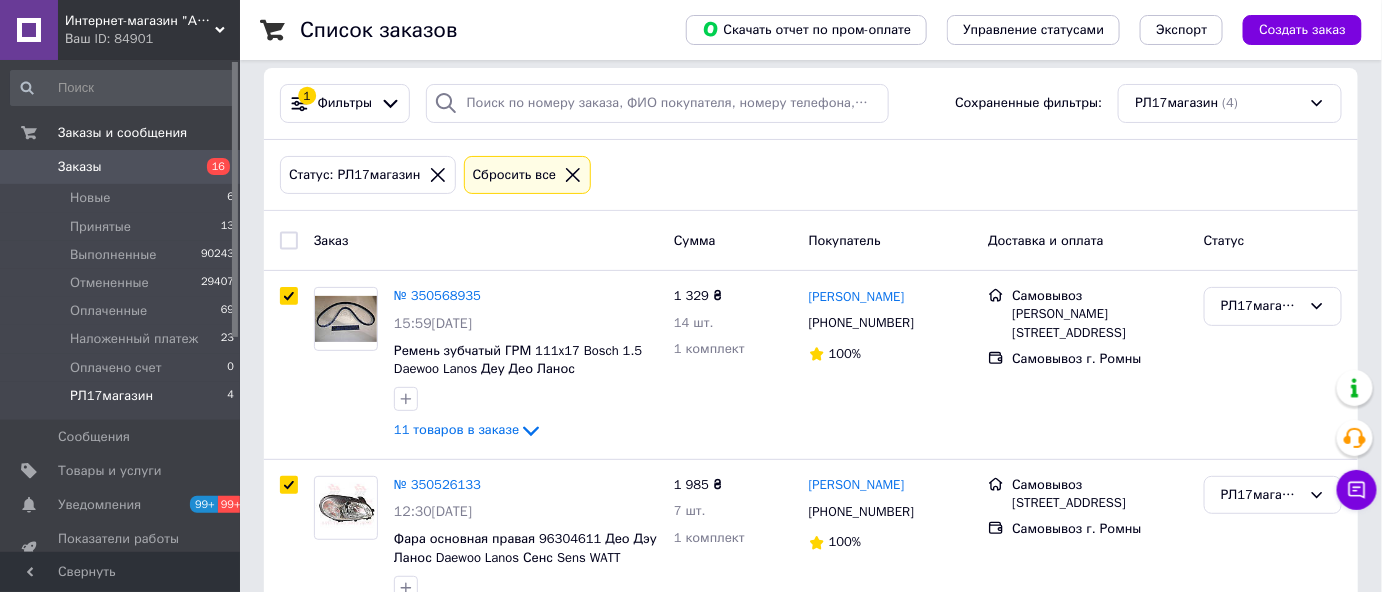 checkbox on "true" 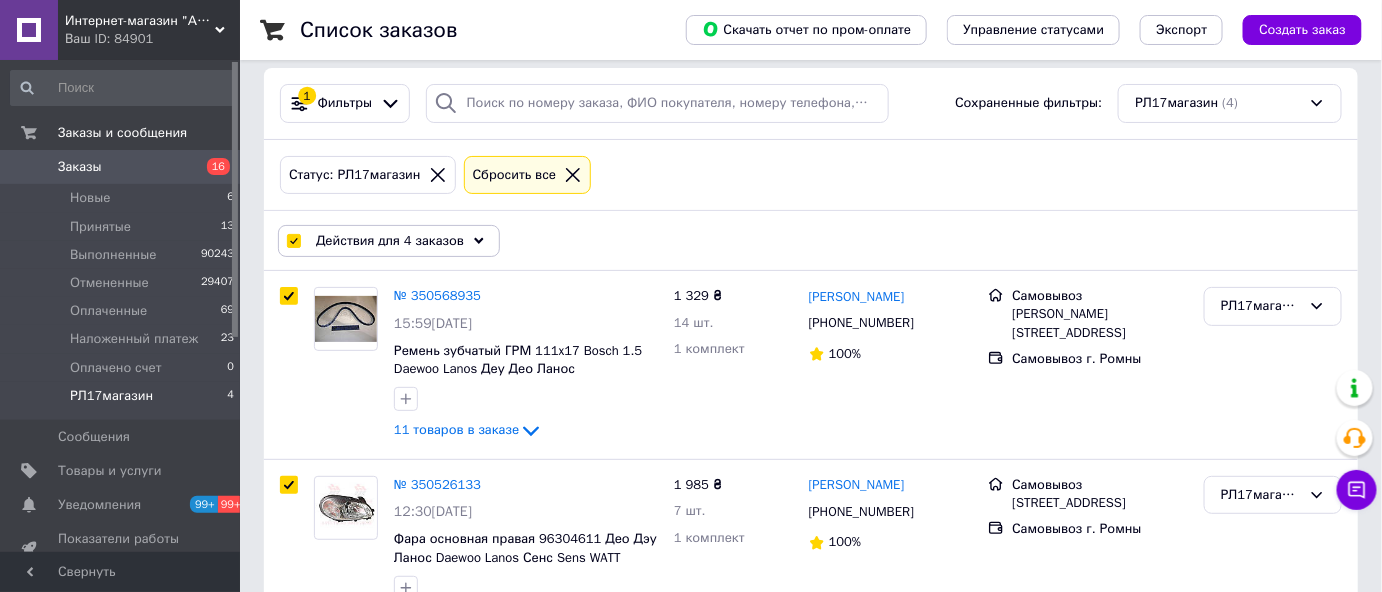 click on "Действия для 4 заказов" at bounding box center [390, 241] 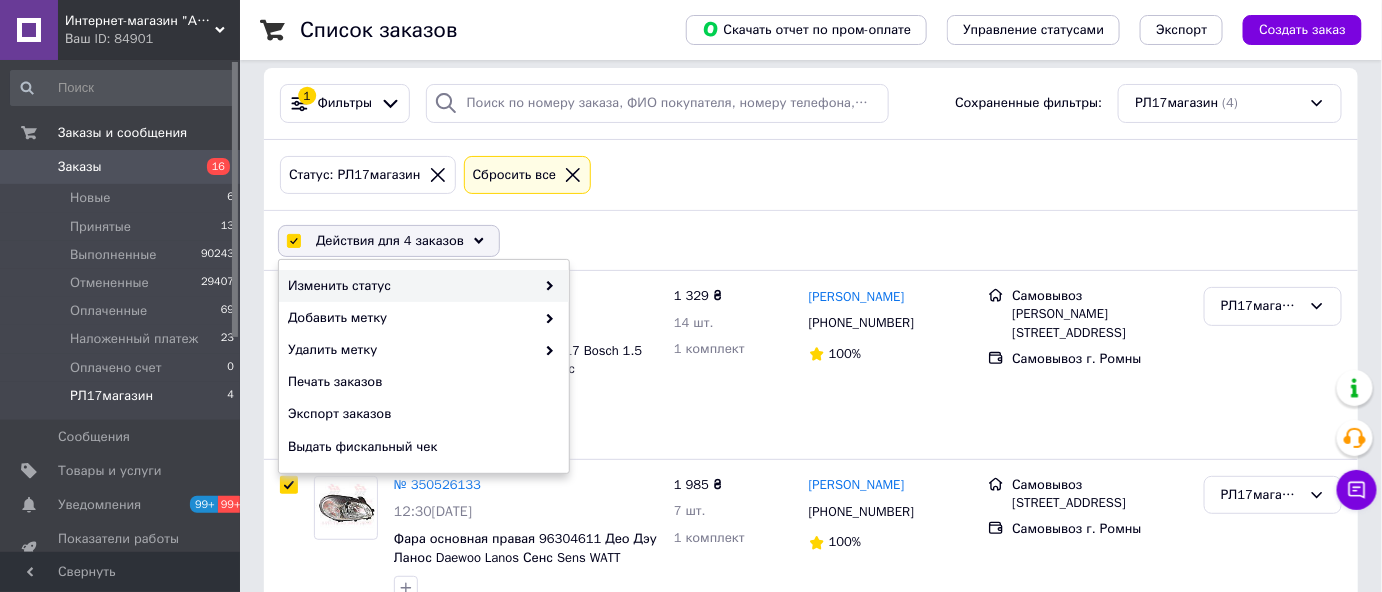 click on "Изменить статус" at bounding box center (411, 286) 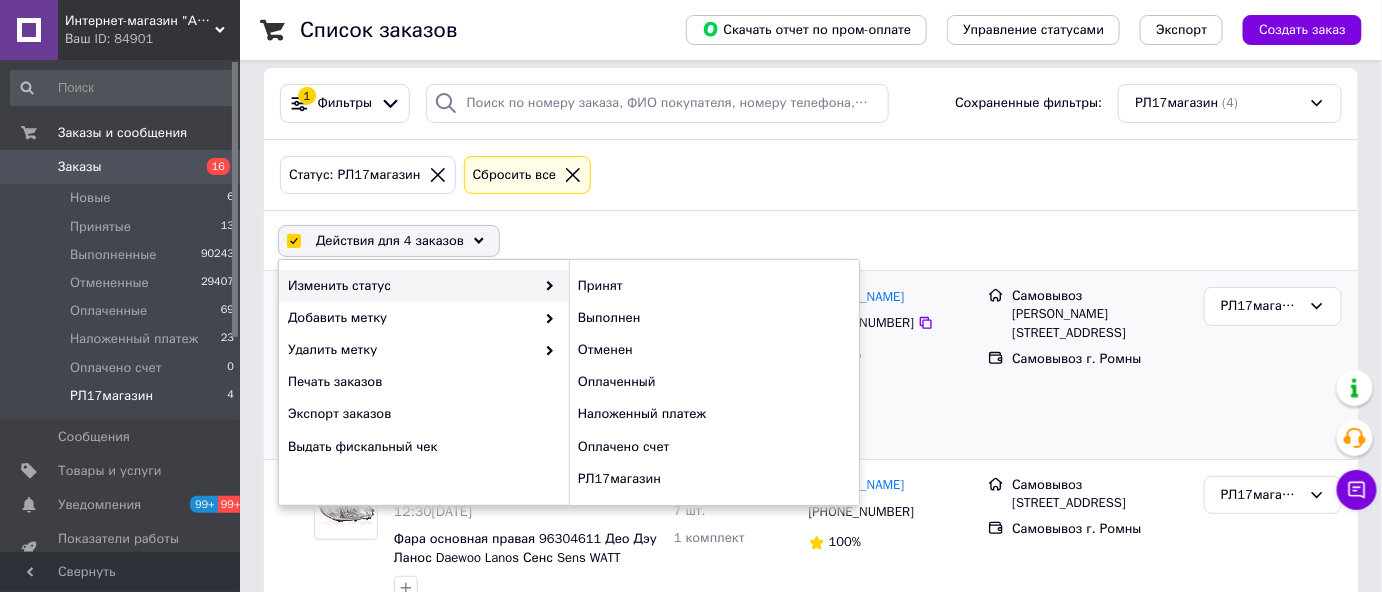 click on "Выполнен" at bounding box center (714, 318) 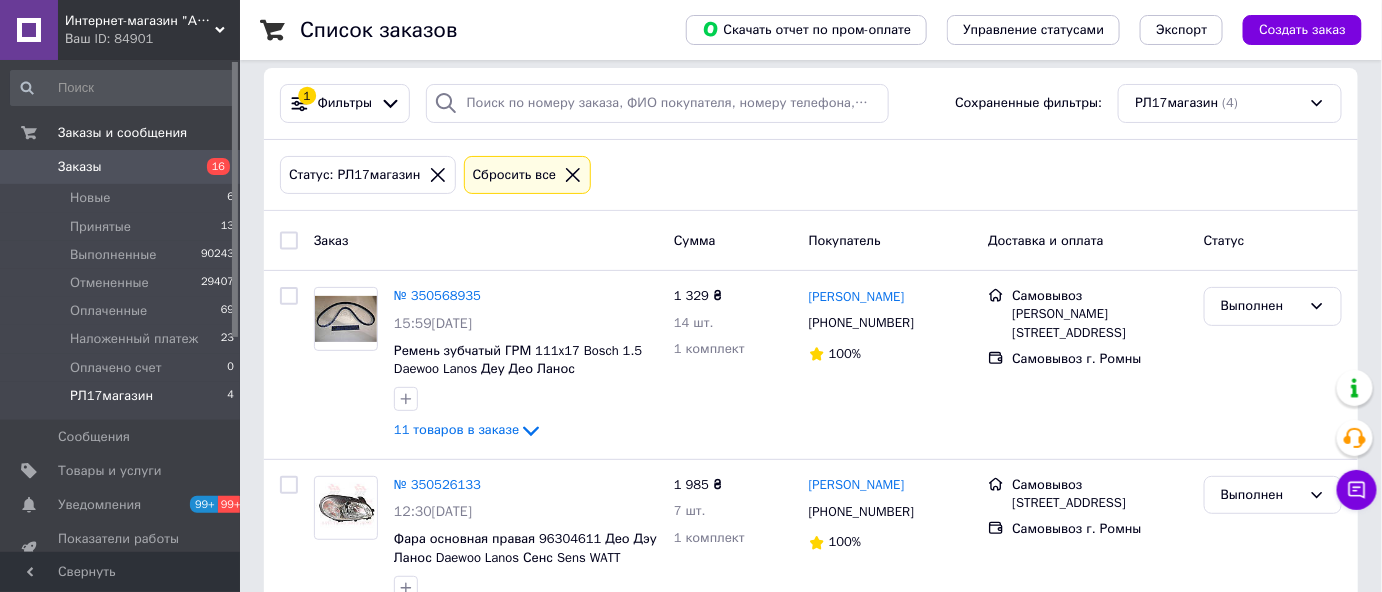 click 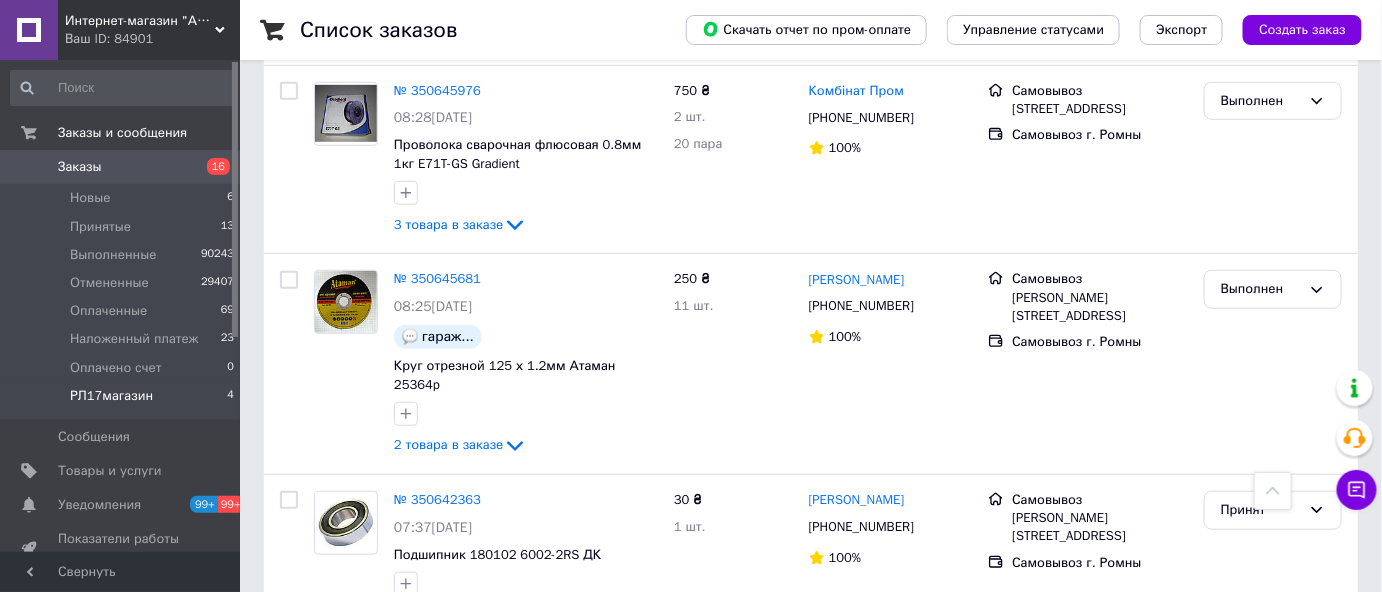scroll, scrollTop: 0, scrollLeft: 0, axis: both 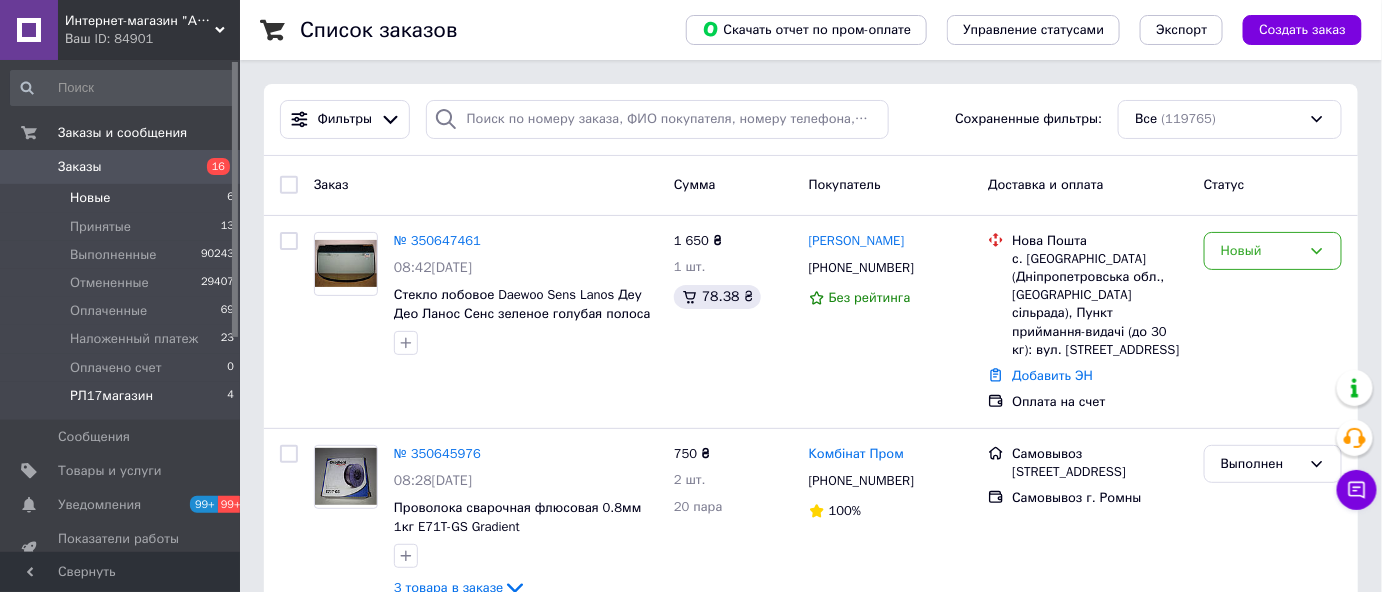 click on "Новые" at bounding box center (90, 198) 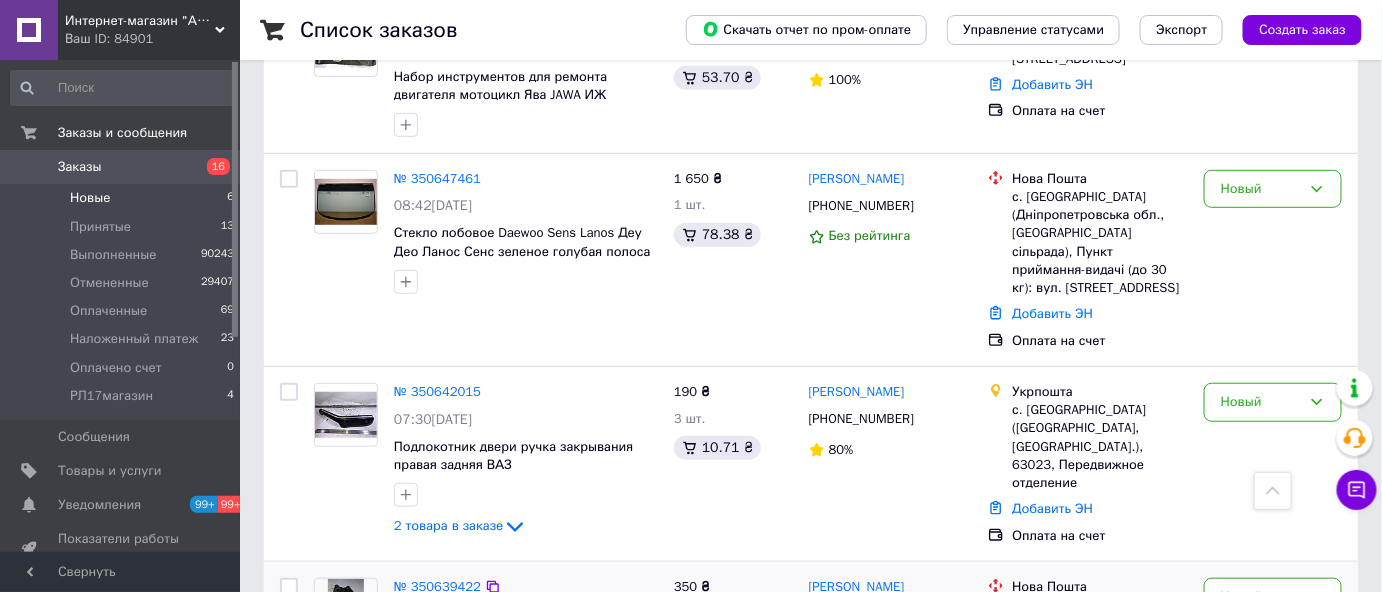 scroll, scrollTop: 0, scrollLeft: 0, axis: both 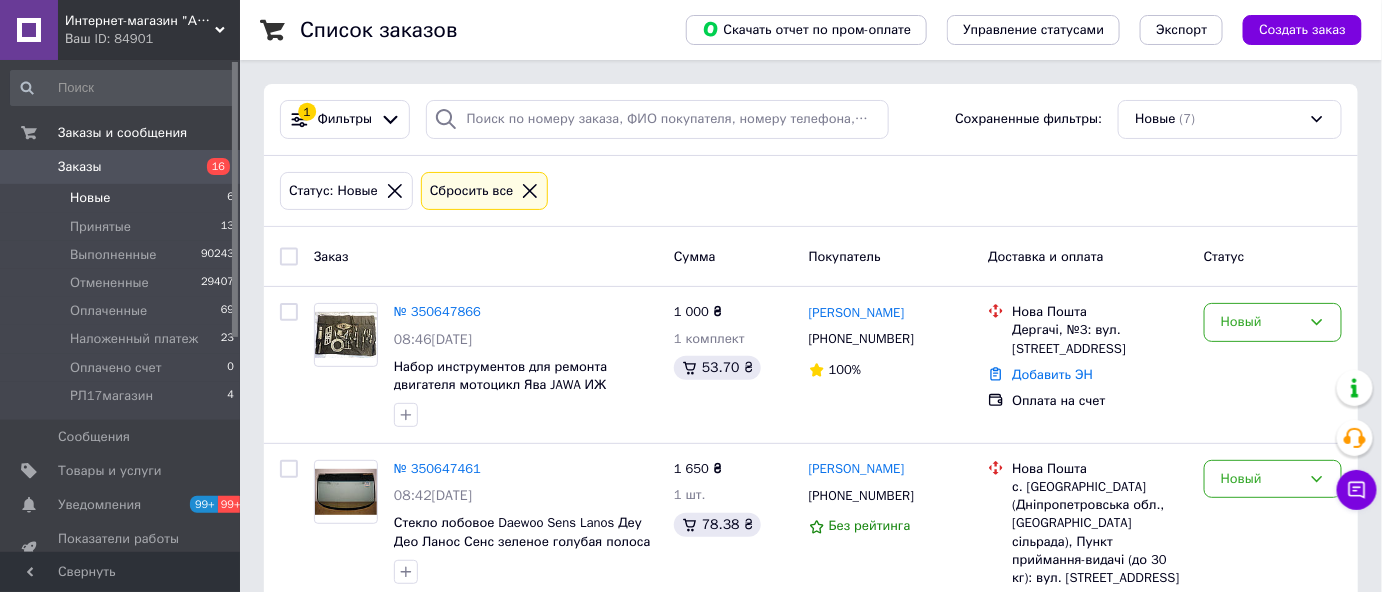 click 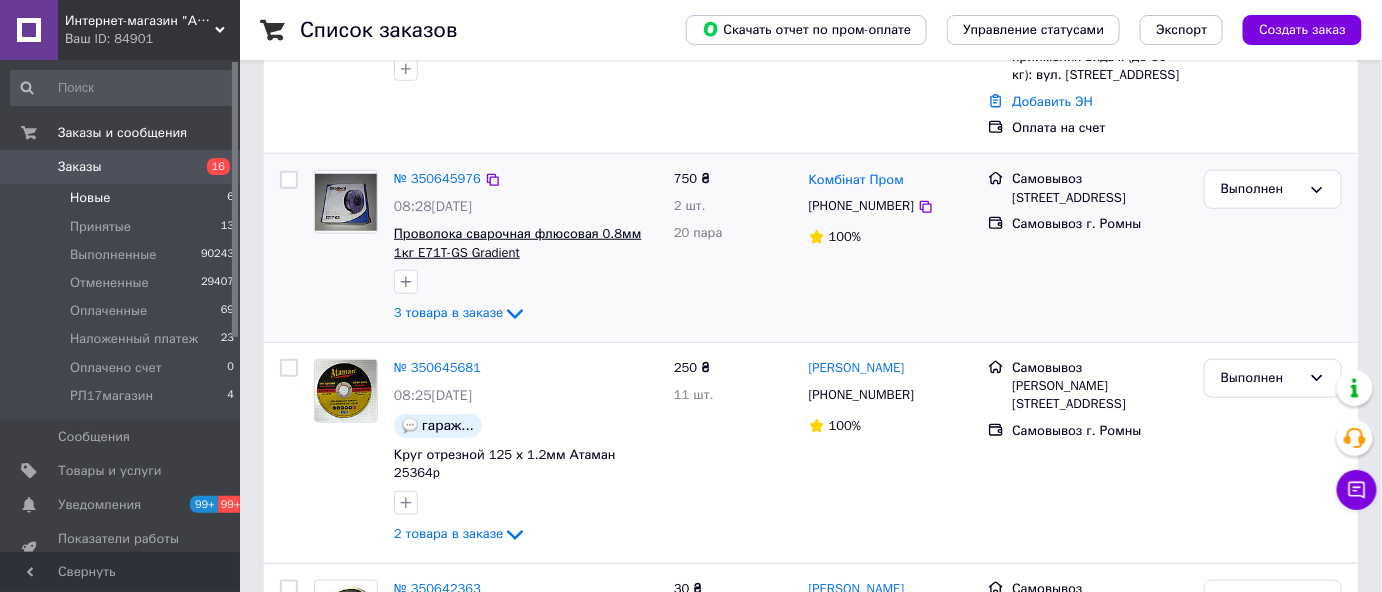 scroll, scrollTop: 454, scrollLeft: 0, axis: vertical 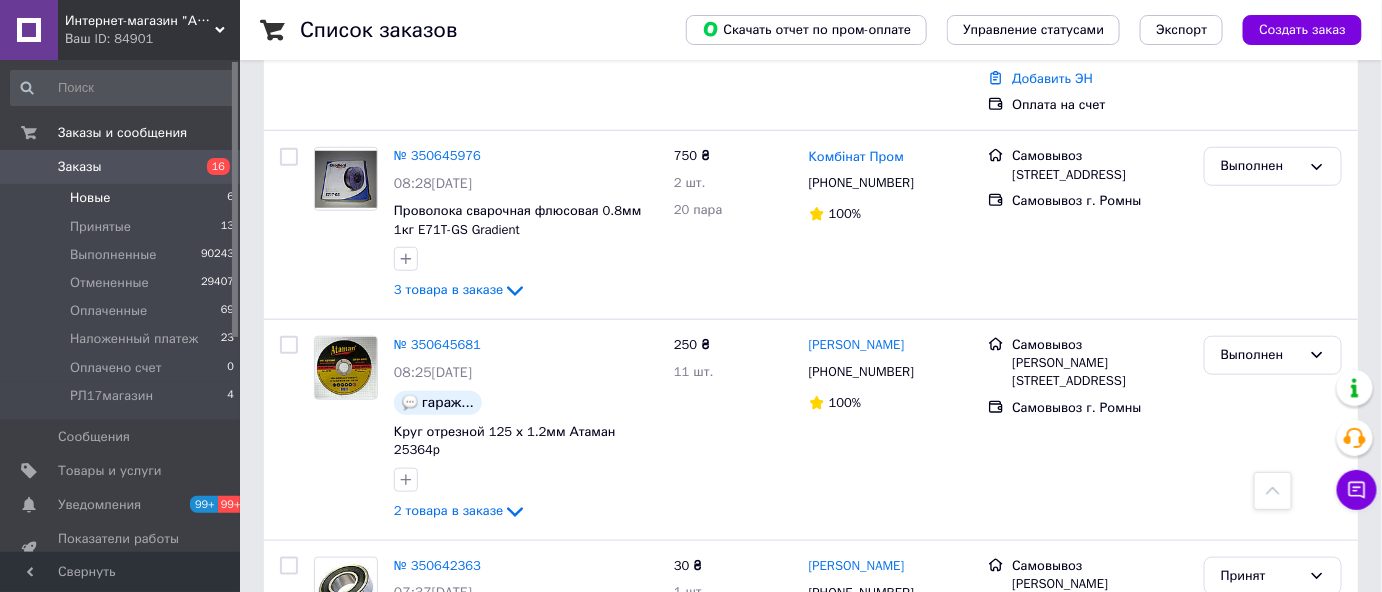 click on "Новые" at bounding box center (90, 198) 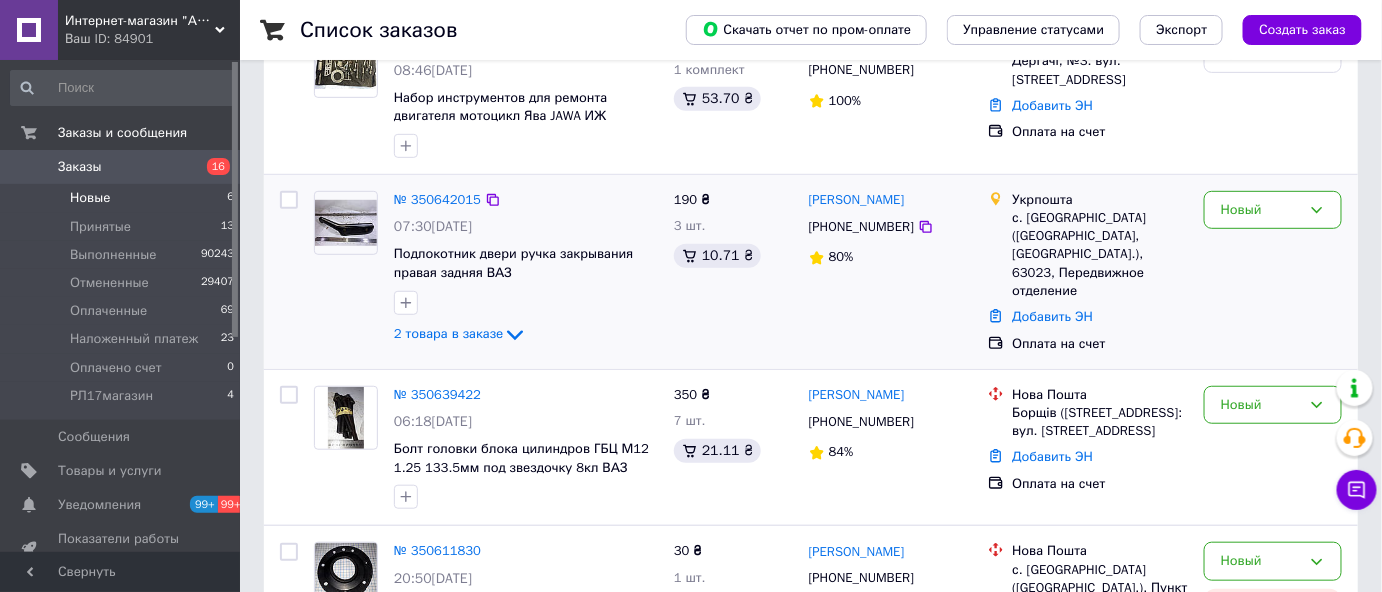 scroll, scrollTop: 272, scrollLeft: 0, axis: vertical 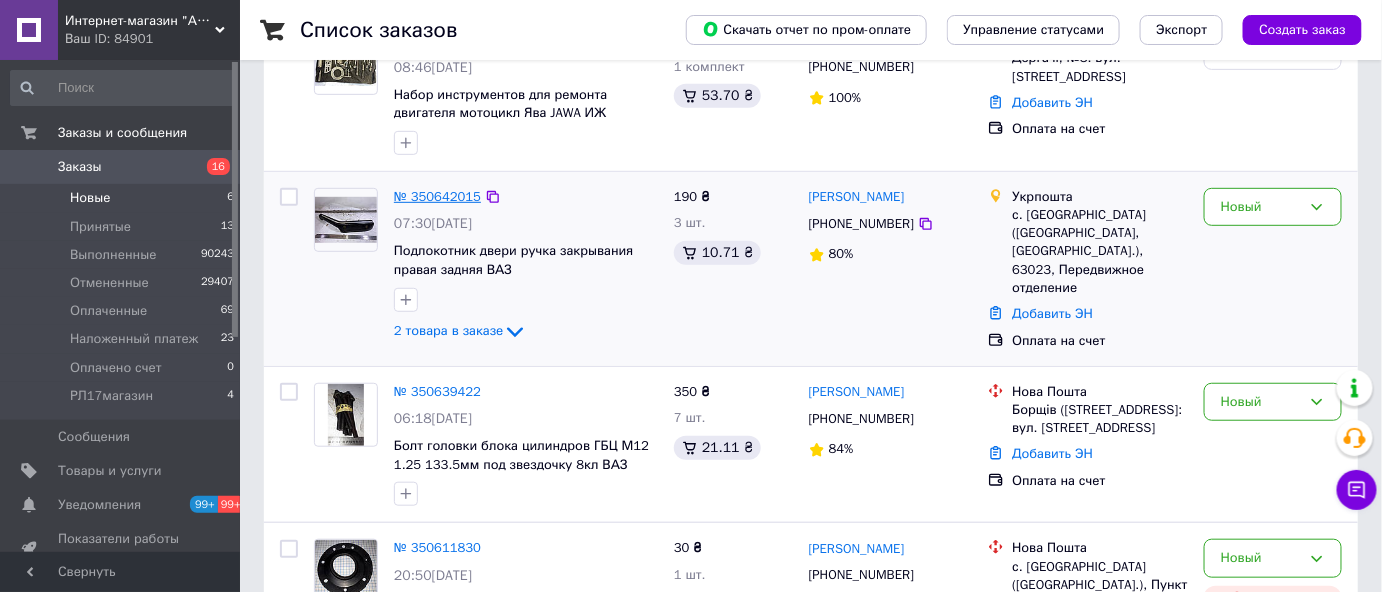 click on "№ 350642015" at bounding box center (437, 196) 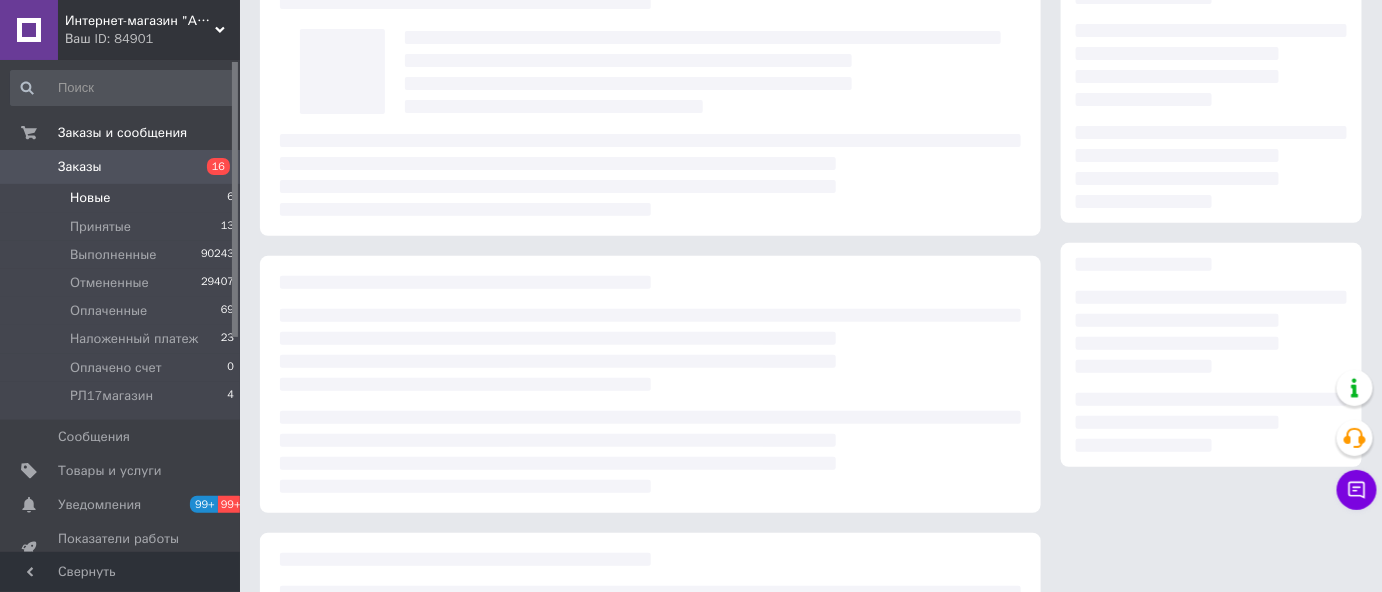 scroll, scrollTop: 0, scrollLeft: 0, axis: both 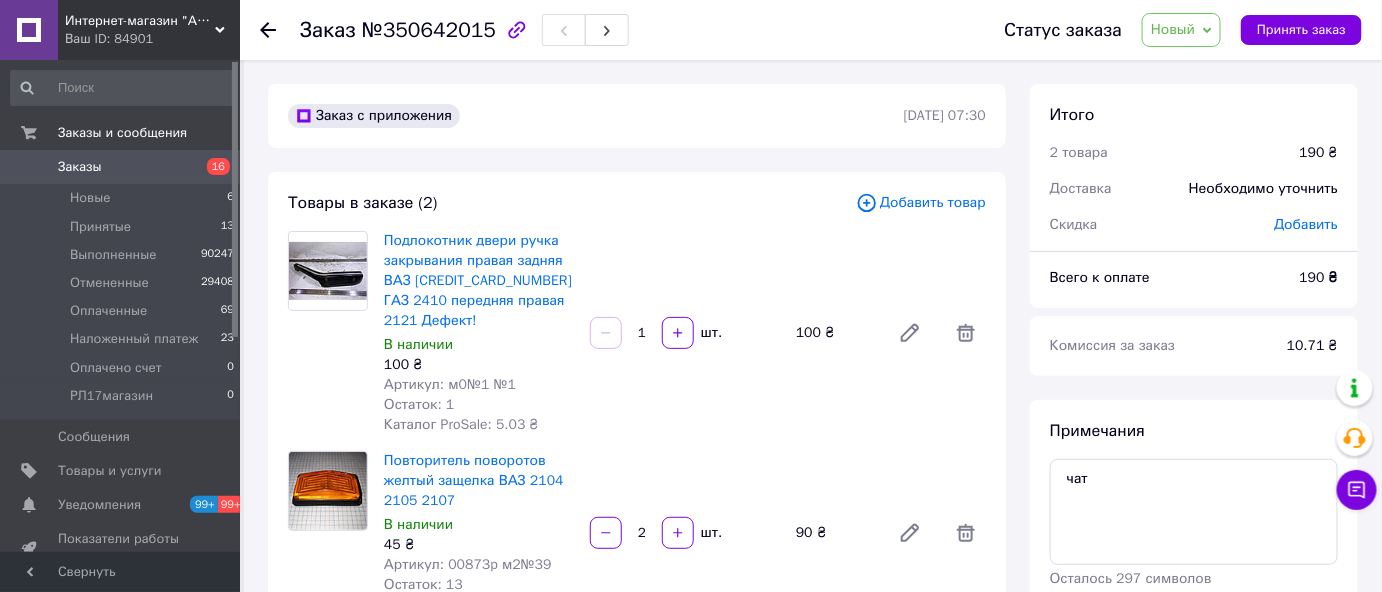 click on "Новый" at bounding box center (1173, 29) 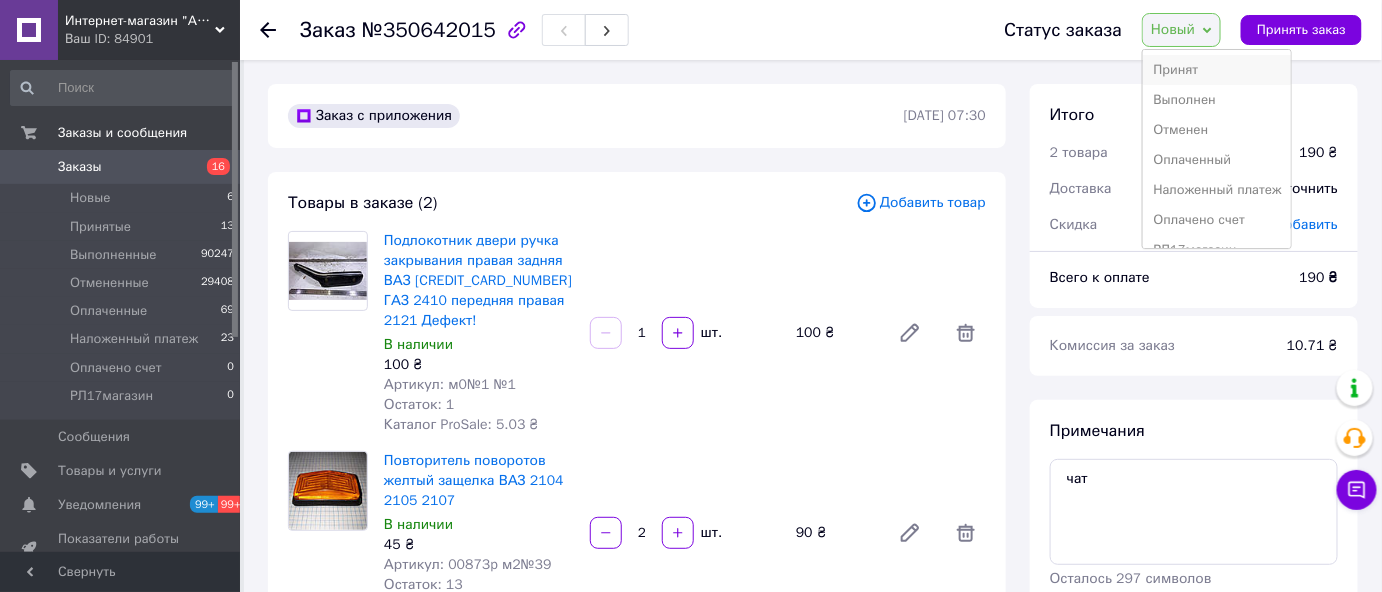 click on "Принят" at bounding box center (1217, 70) 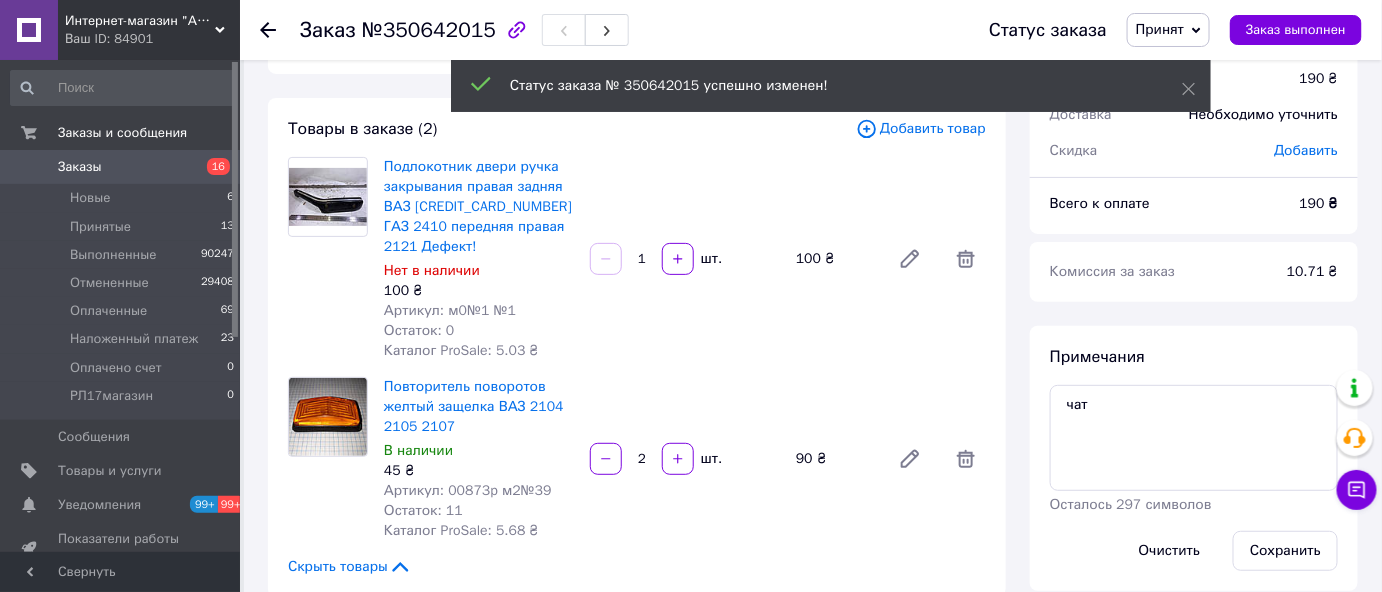 scroll, scrollTop: 0, scrollLeft: 0, axis: both 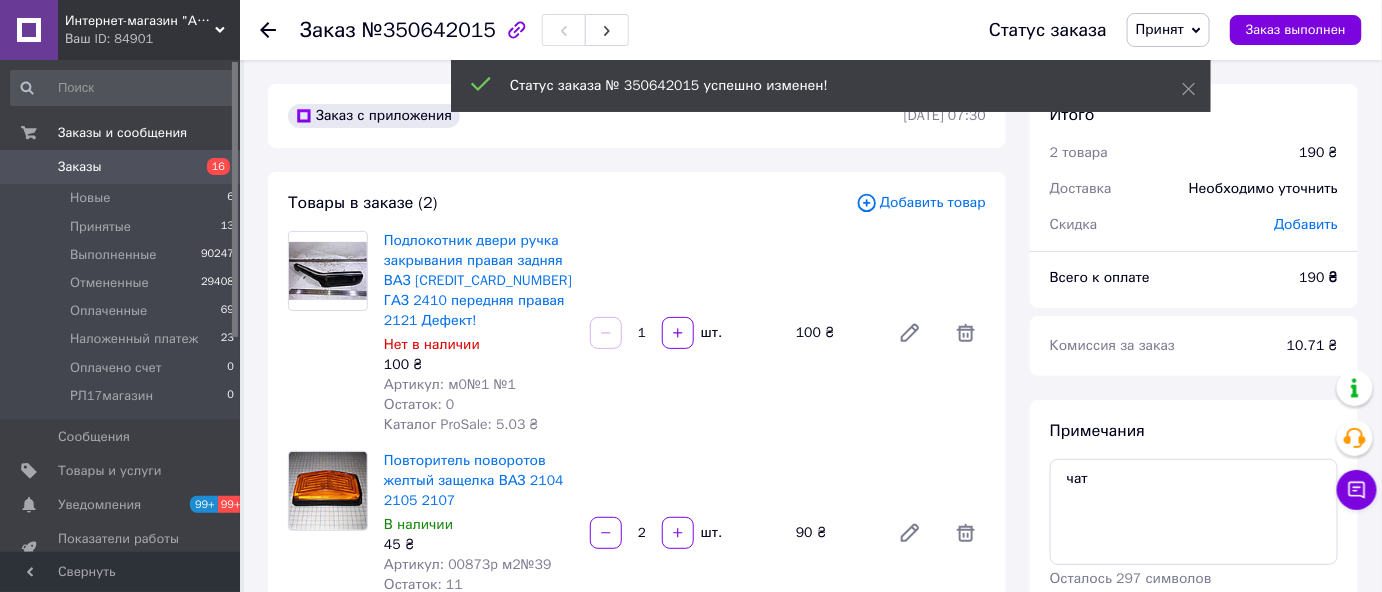 click on "Принят" at bounding box center [1160, 29] 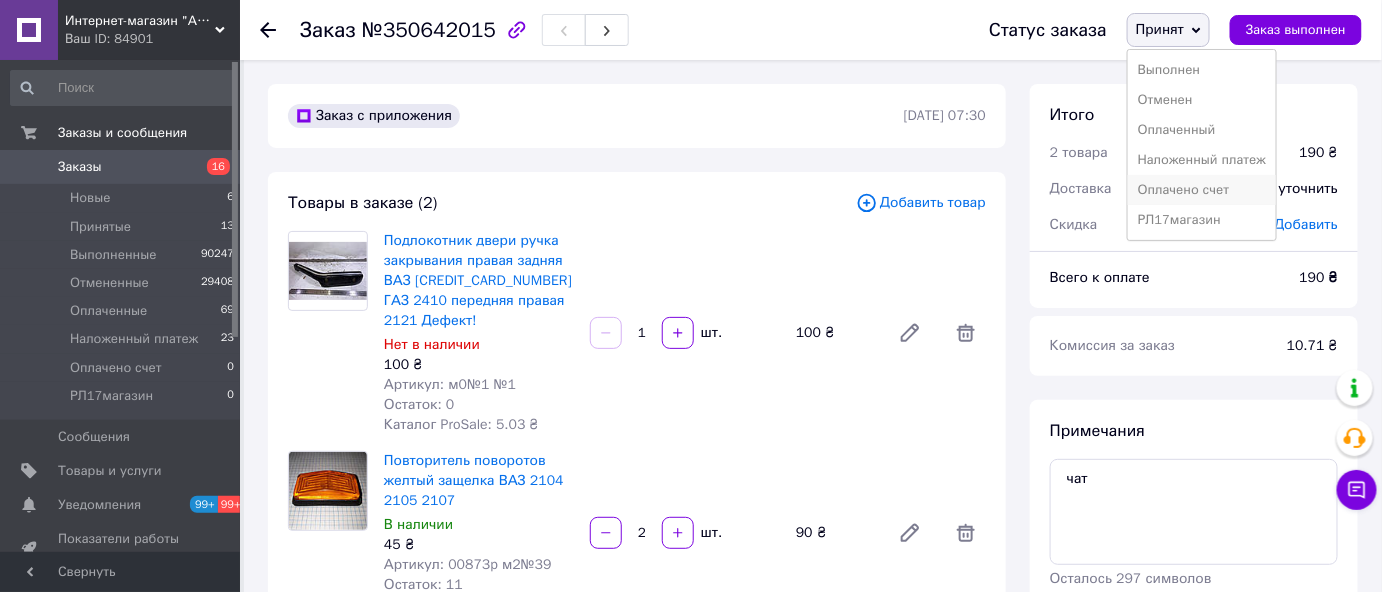 click on "Оплачено счет" at bounding box center (1202, 190) 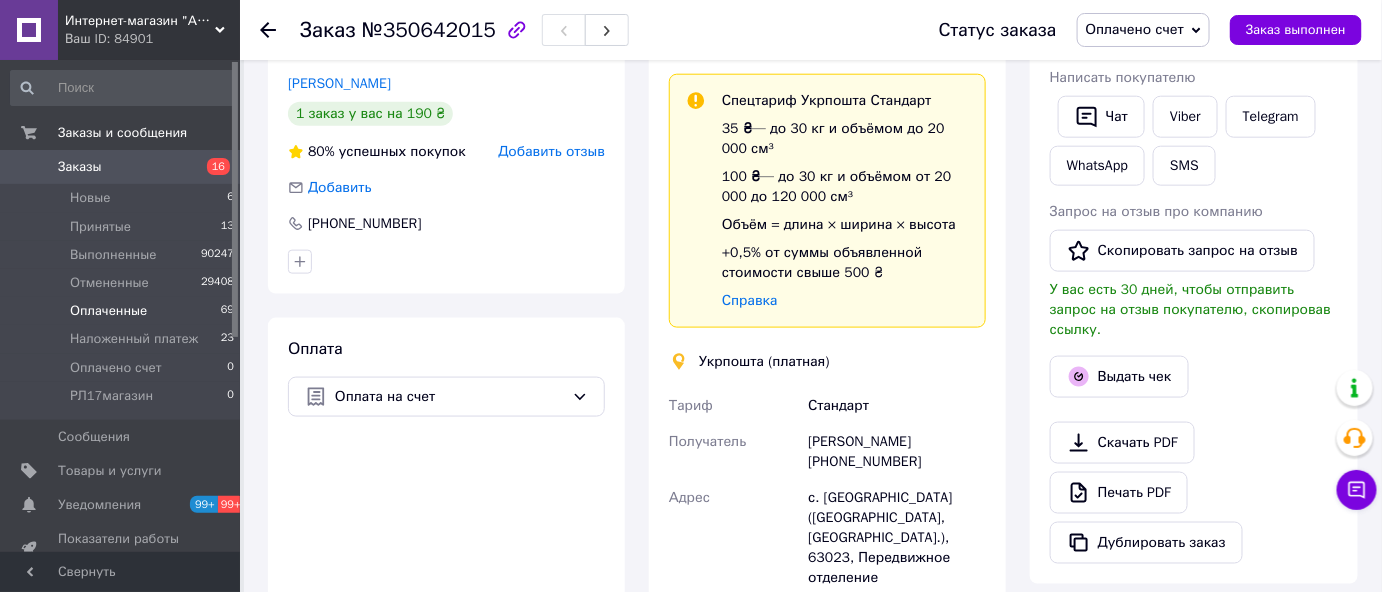 scroll, scrollTop: 454, scrollLeft: 0, axis: vertical 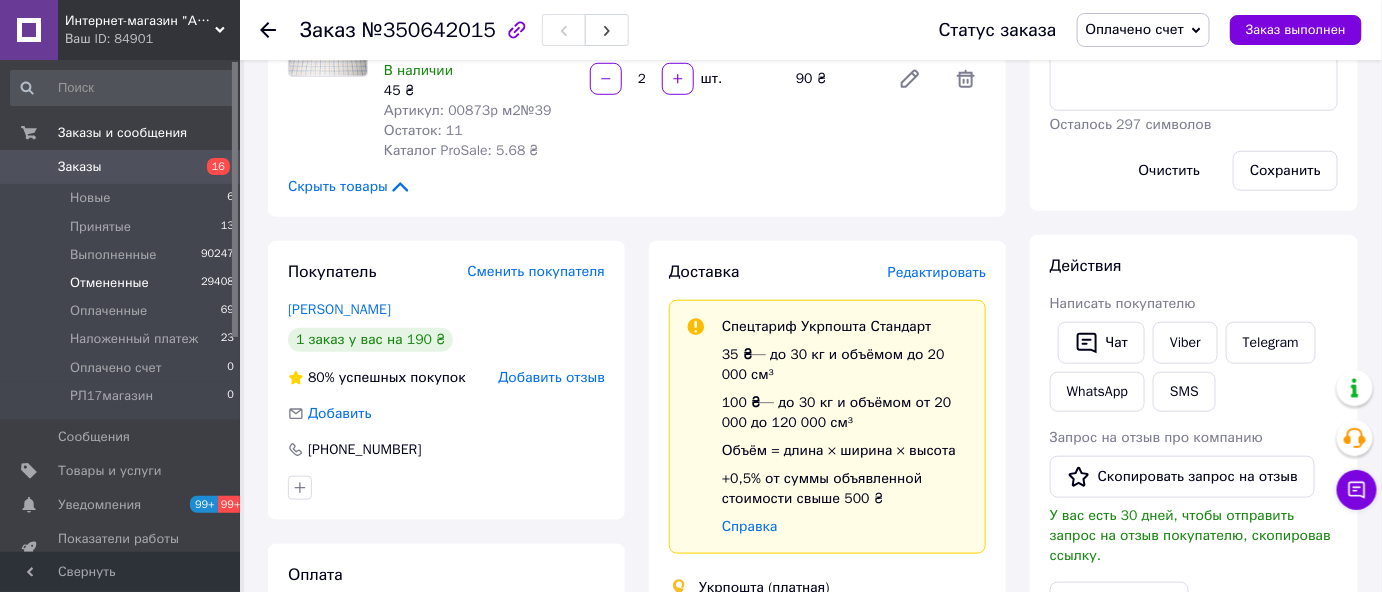 click on "Отмененные" at bounding box center (109, 283) 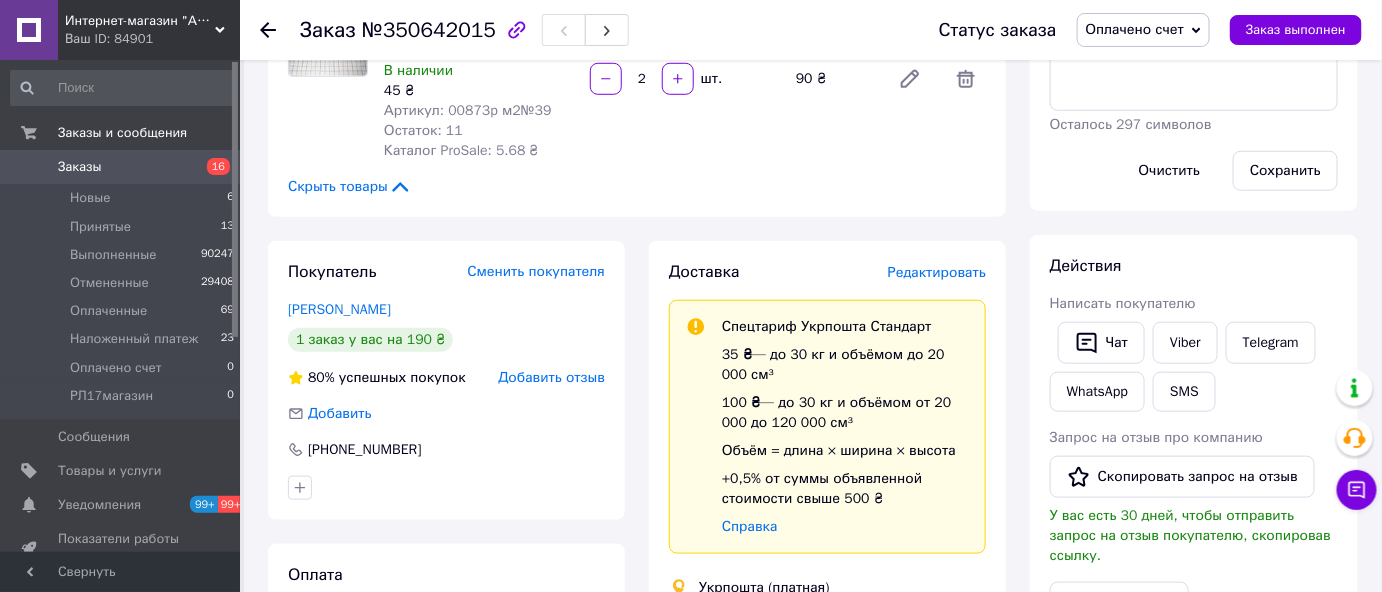 scroll, scrollTop: 0, scrollLeft: 0, axis: both 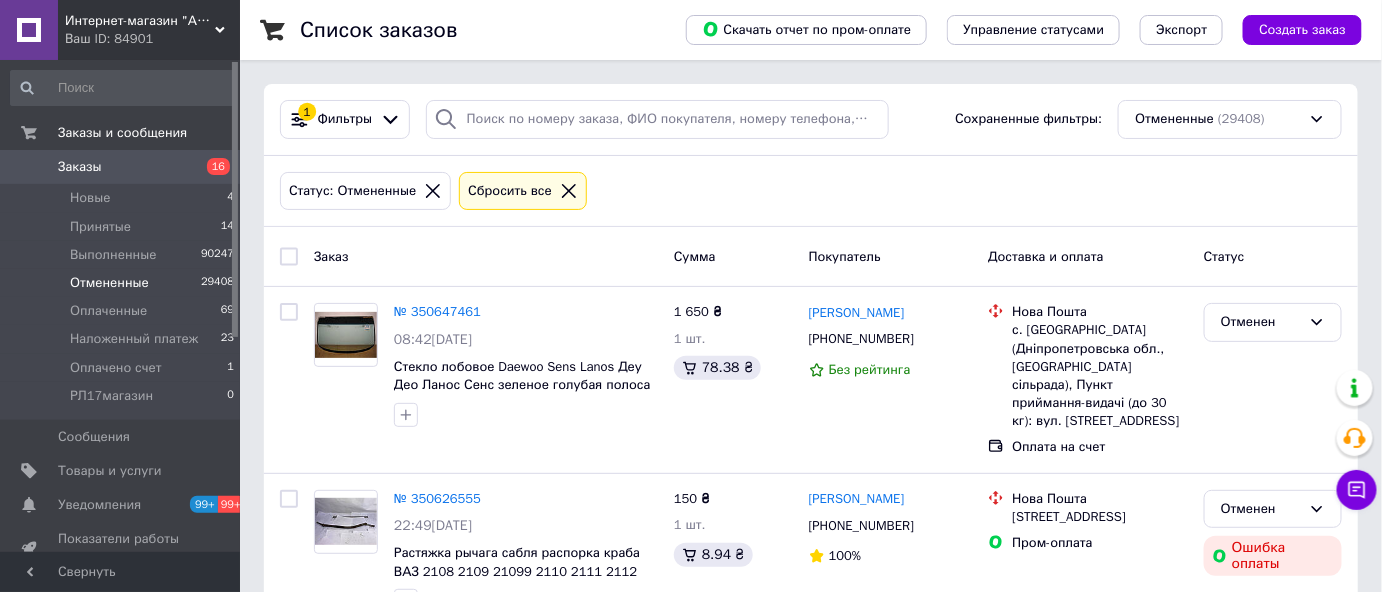 click 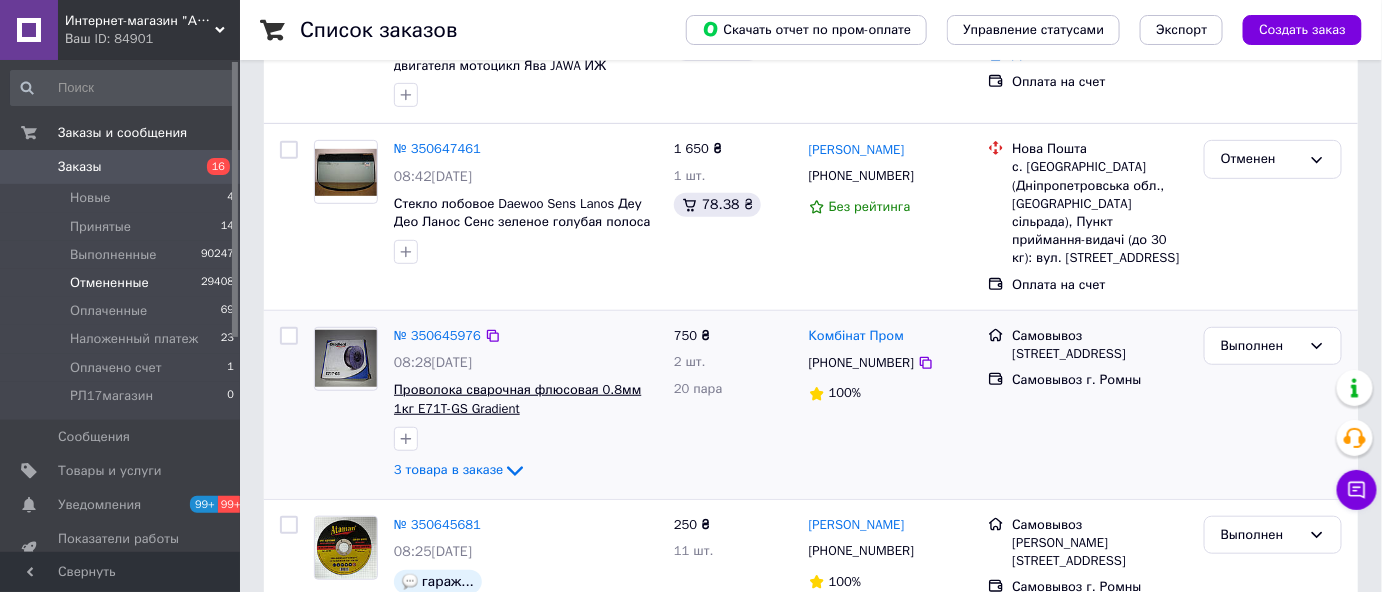 scroll, scrollTop: 363, scrollLeft: 0, axis: vertical 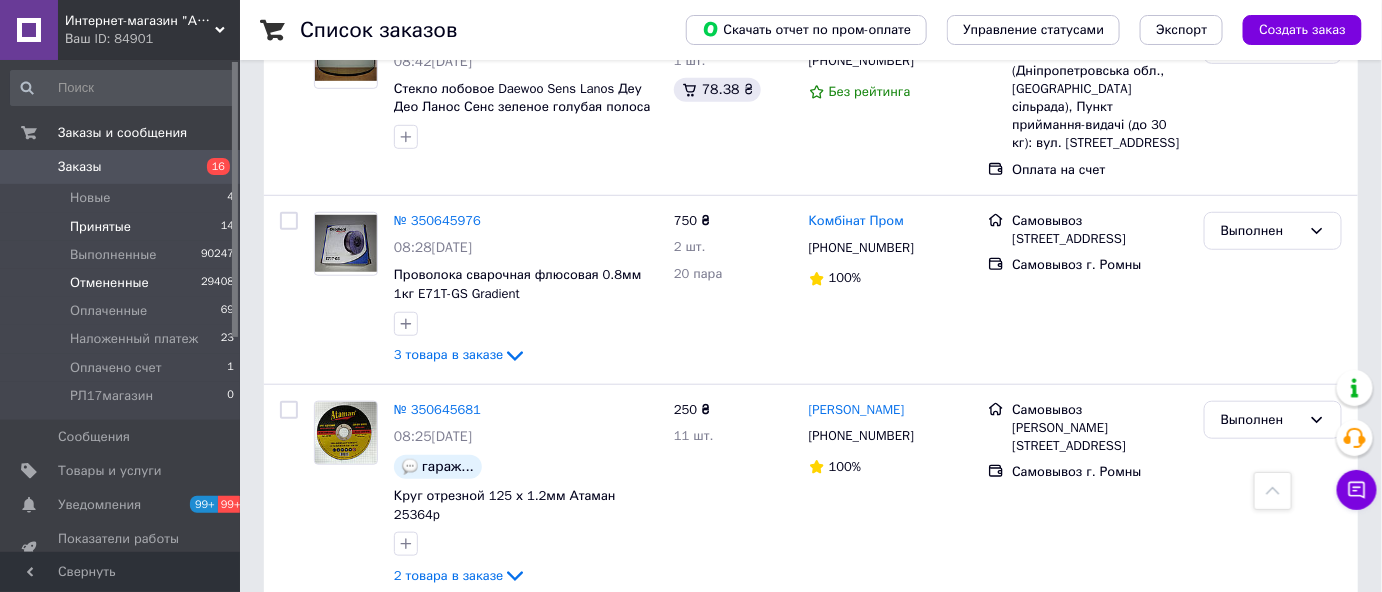 click on "Принятые" at bounding box center (100, 227) 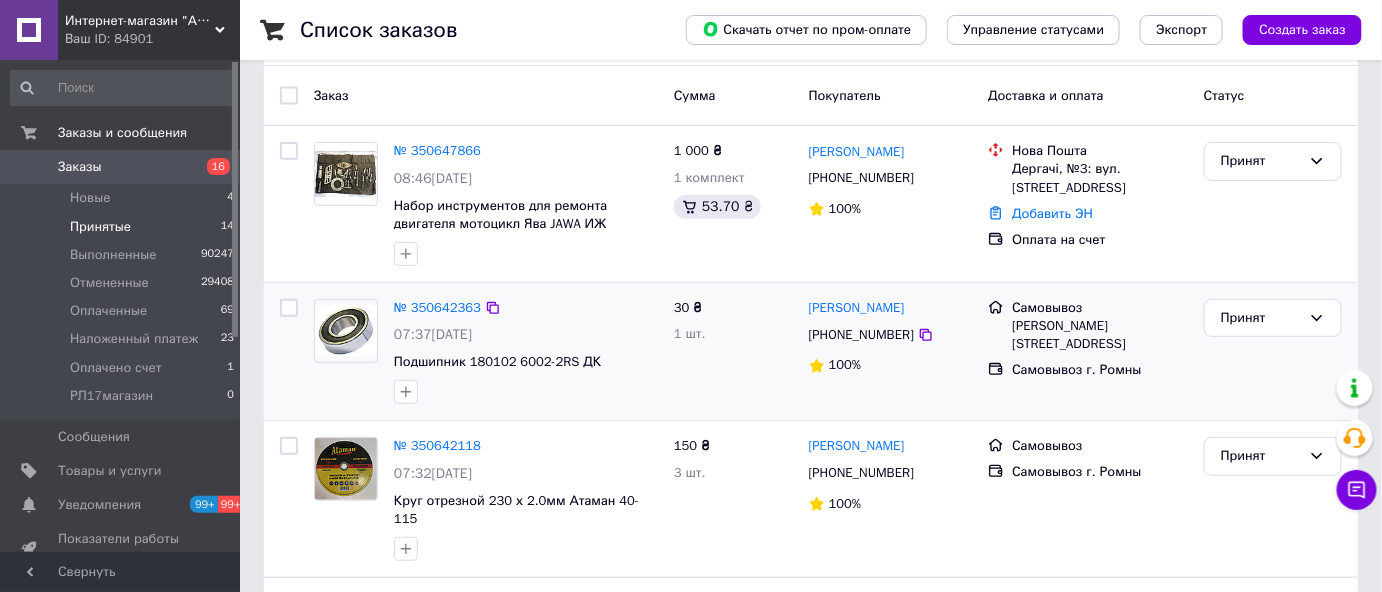 scroll, scrollTop: 181, scrollLeft: 0, axis: vertical 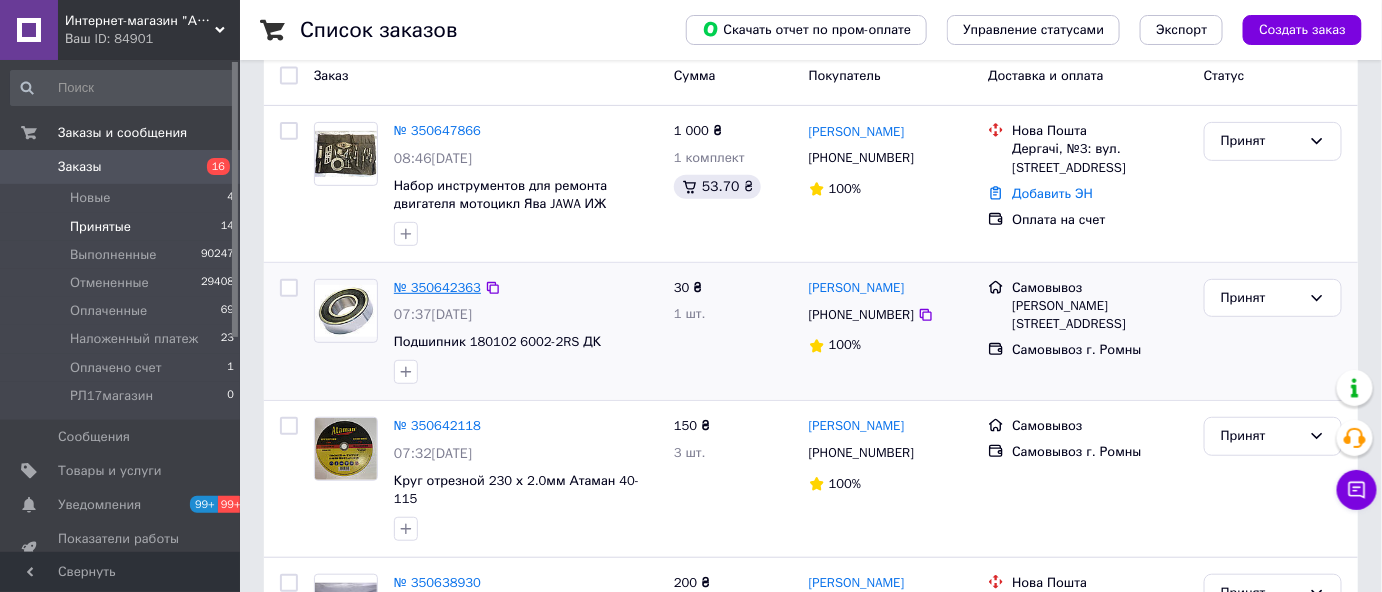 click on "№ 350642363" at bounding box center [437, 287] 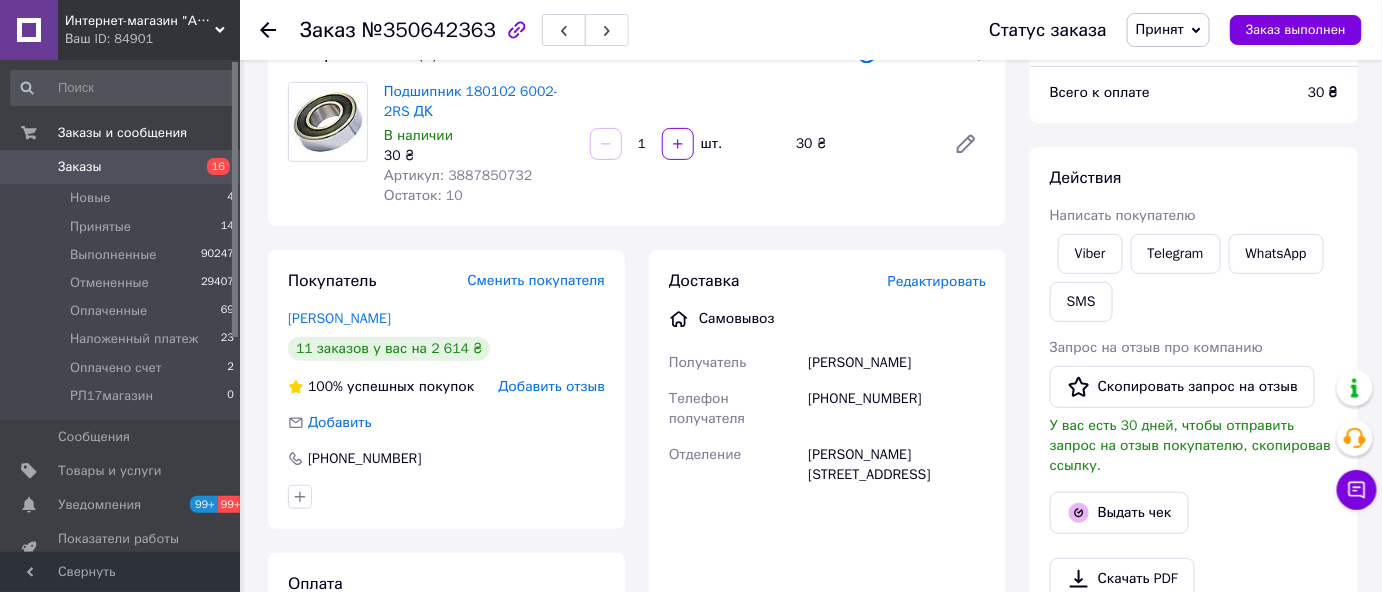 scroll, scrollTop: 0, scrollLeft: 0, axis: both 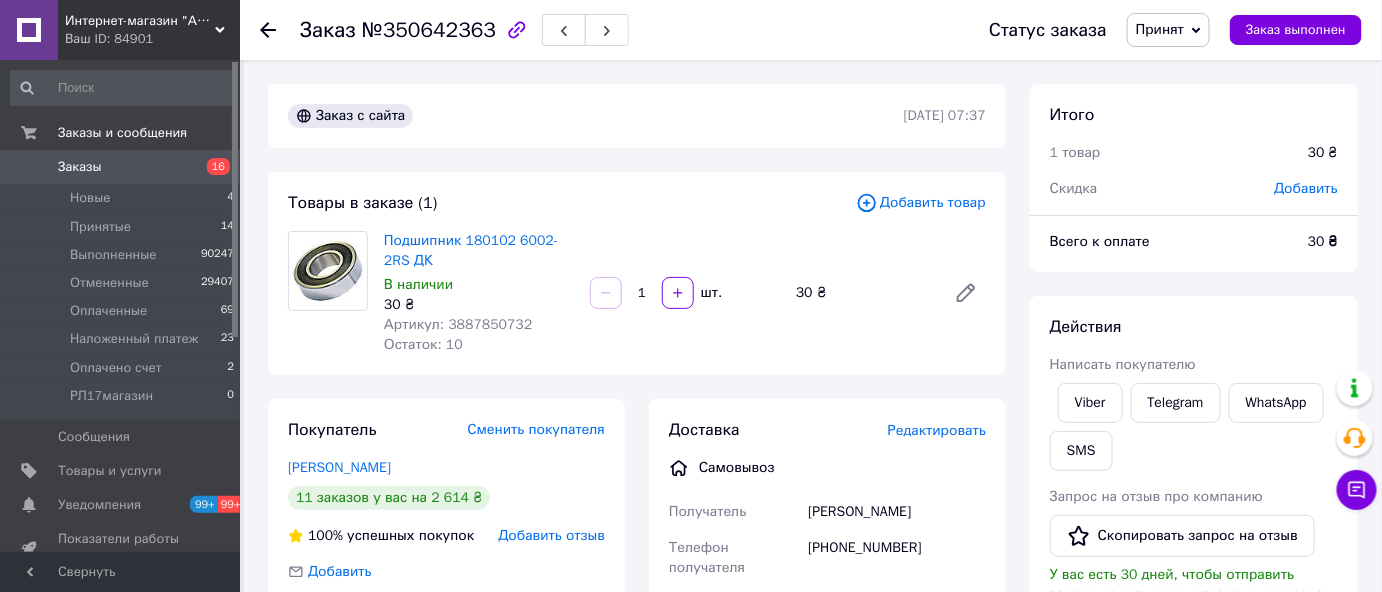 click on "Стрижак Петро" at bounding box center (339, 467) 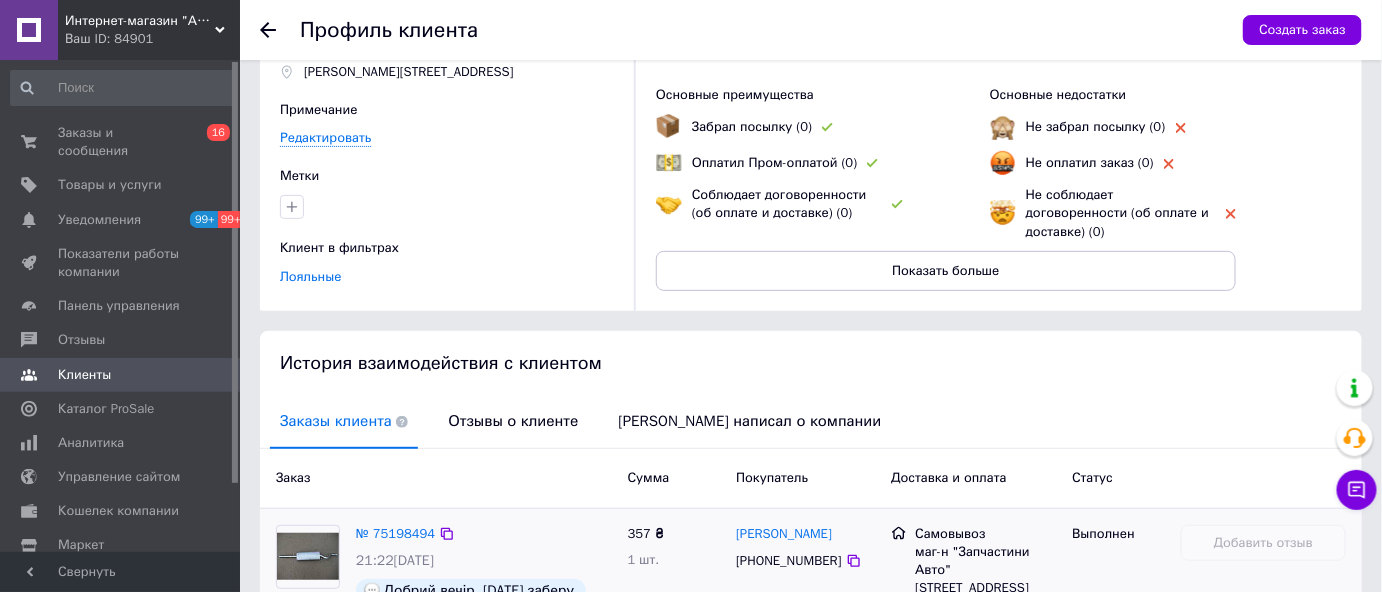 scroll, scrollTop: 363, scrollLeft: 0, axis: vertical 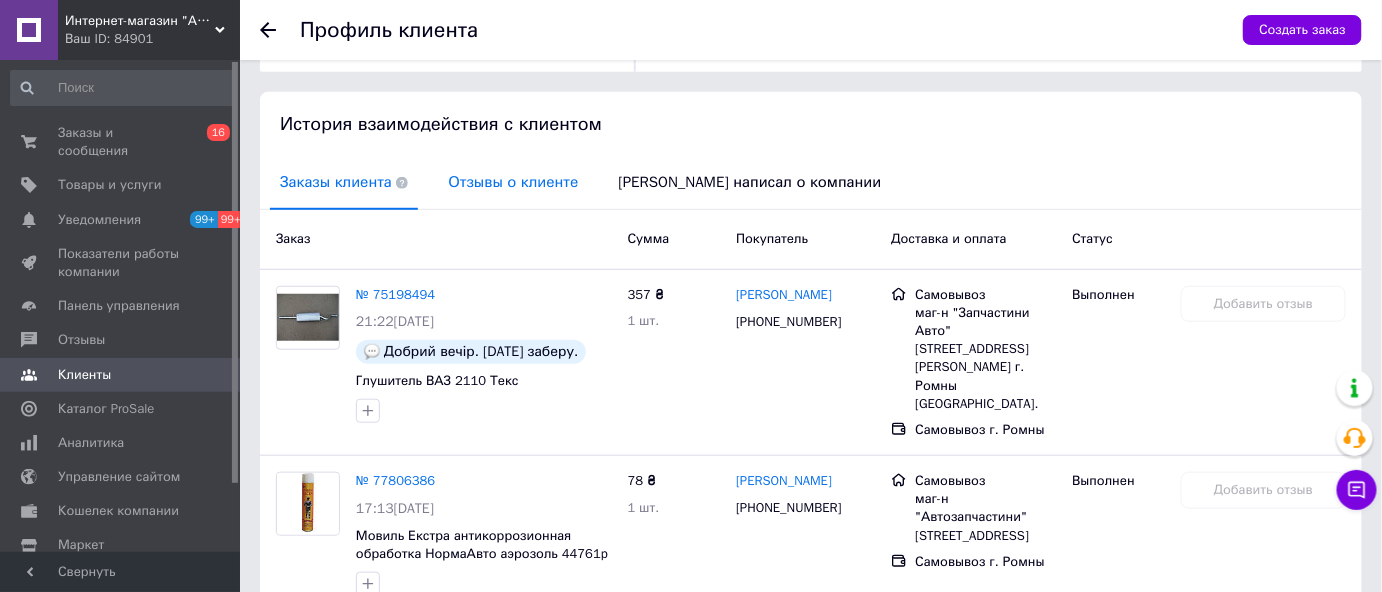 click on "Отзывы о клиенте" at bounding box center [513, 182] 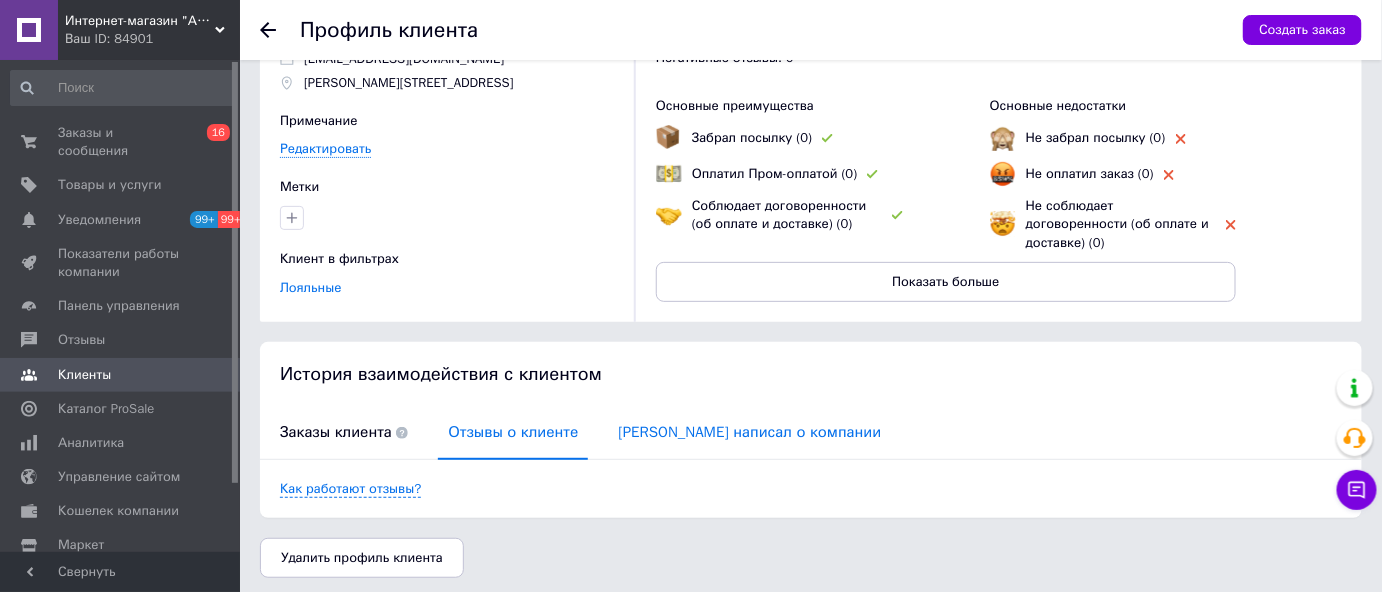 click on "Клиент написал о компании" at bounding box center (749, 432) 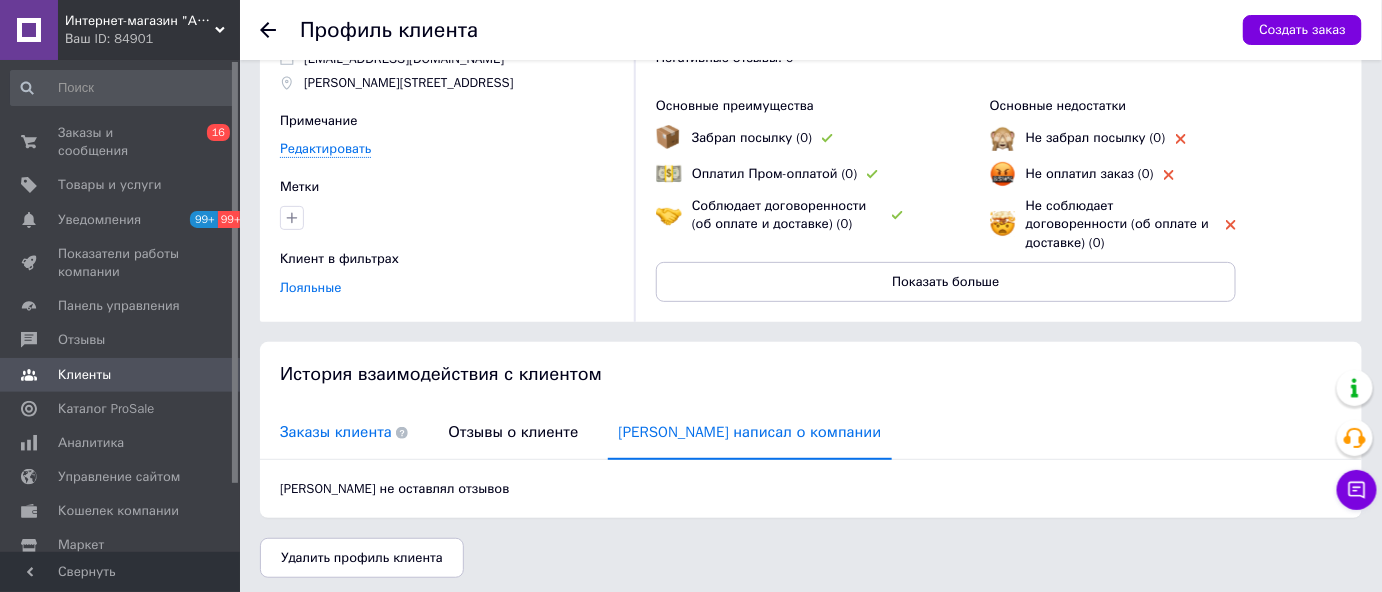 click on "Заказы клиента" at bounding box center [344, 432] 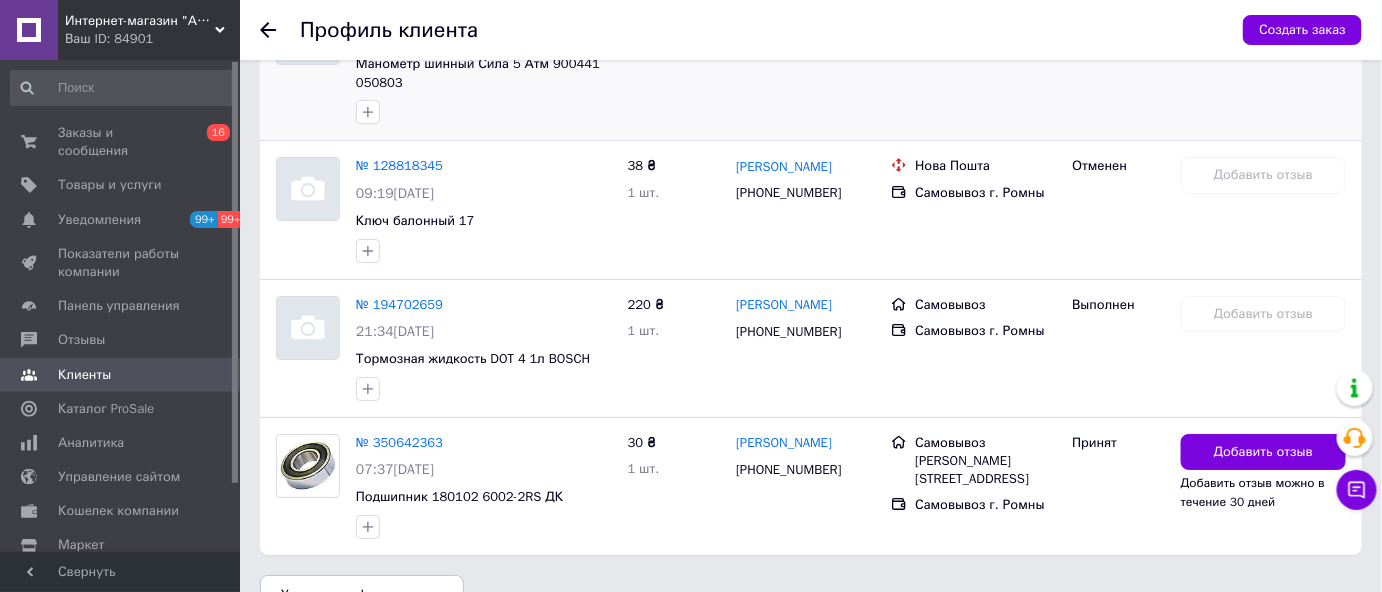 scroll, scrollTop: 2289, scrollLeft: 0, axis: vertical 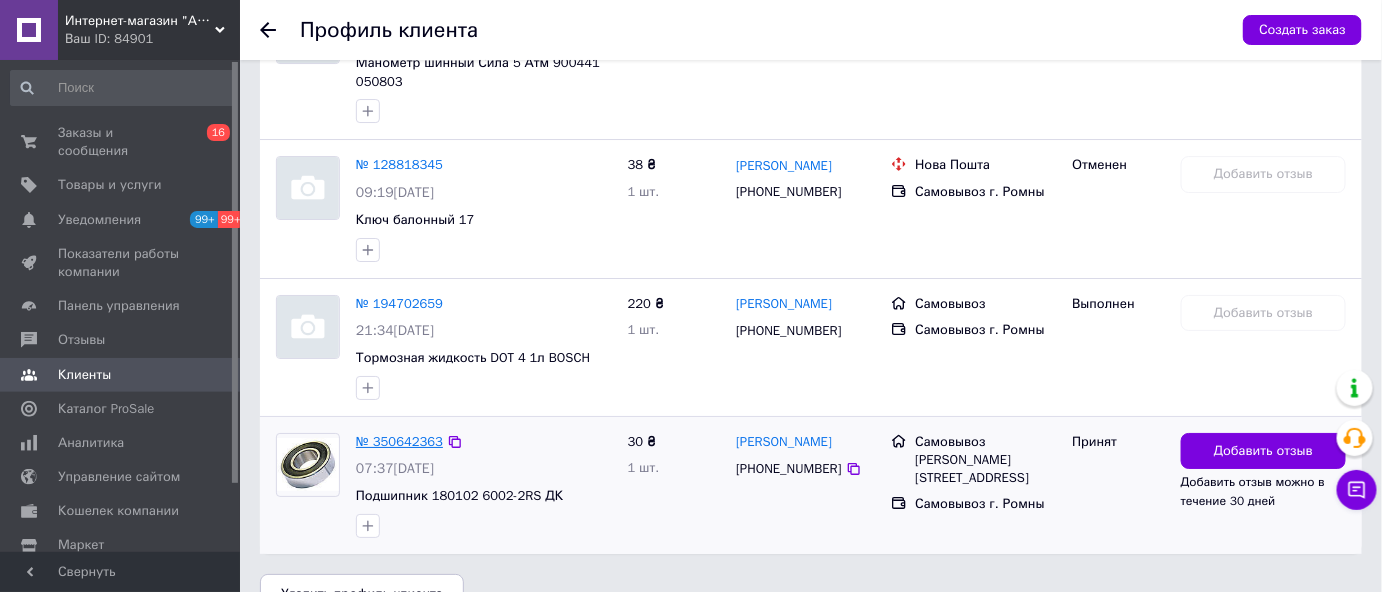 click on "№ 350642363" at bounding box center (399, 441) 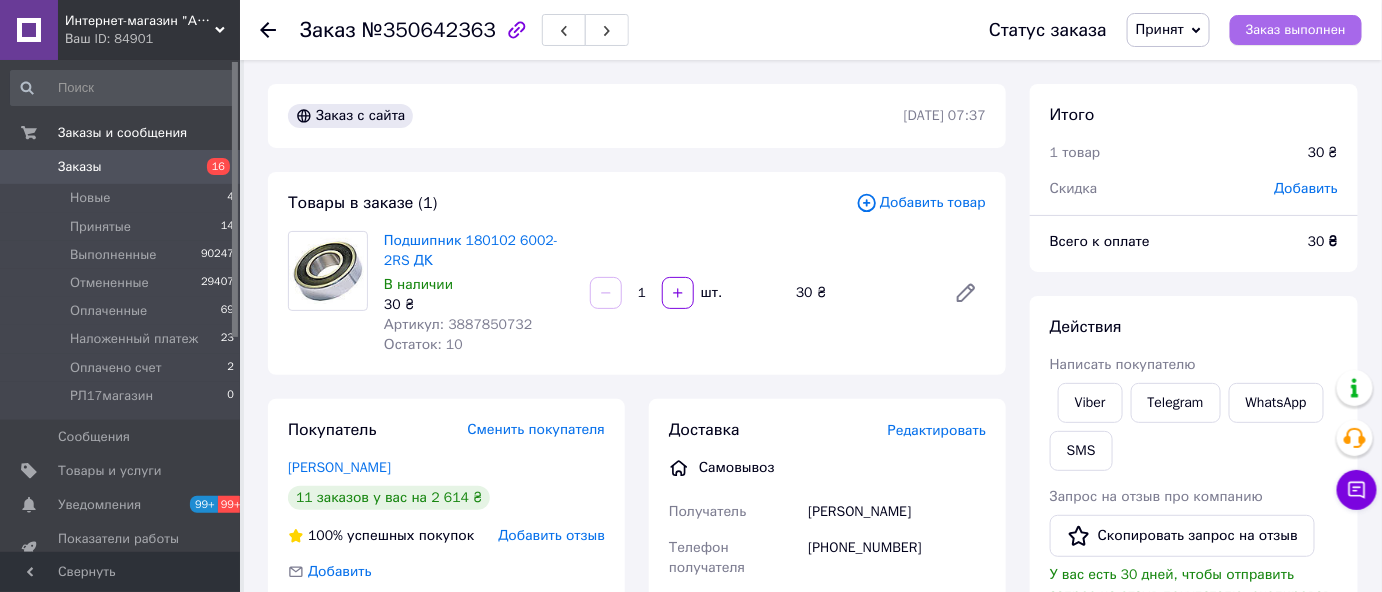 click on "Заказ выполнен" at bounding box center (1296, 30) 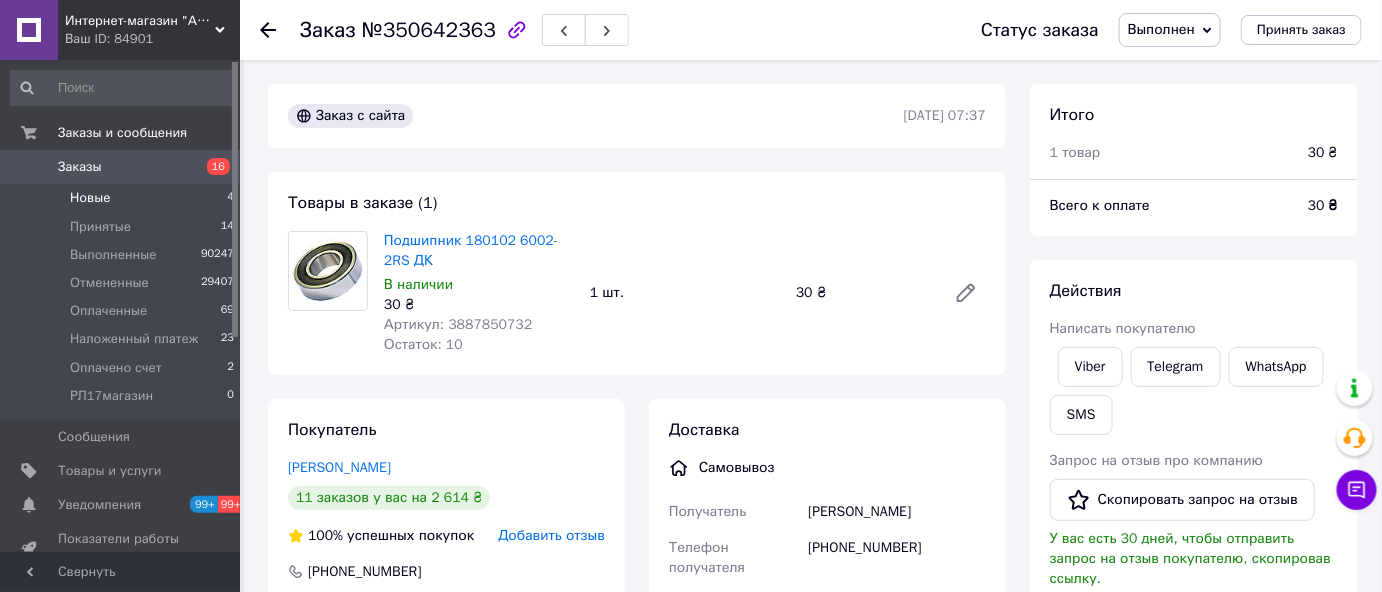 click on "Новые" at bounding box center [90, 198] 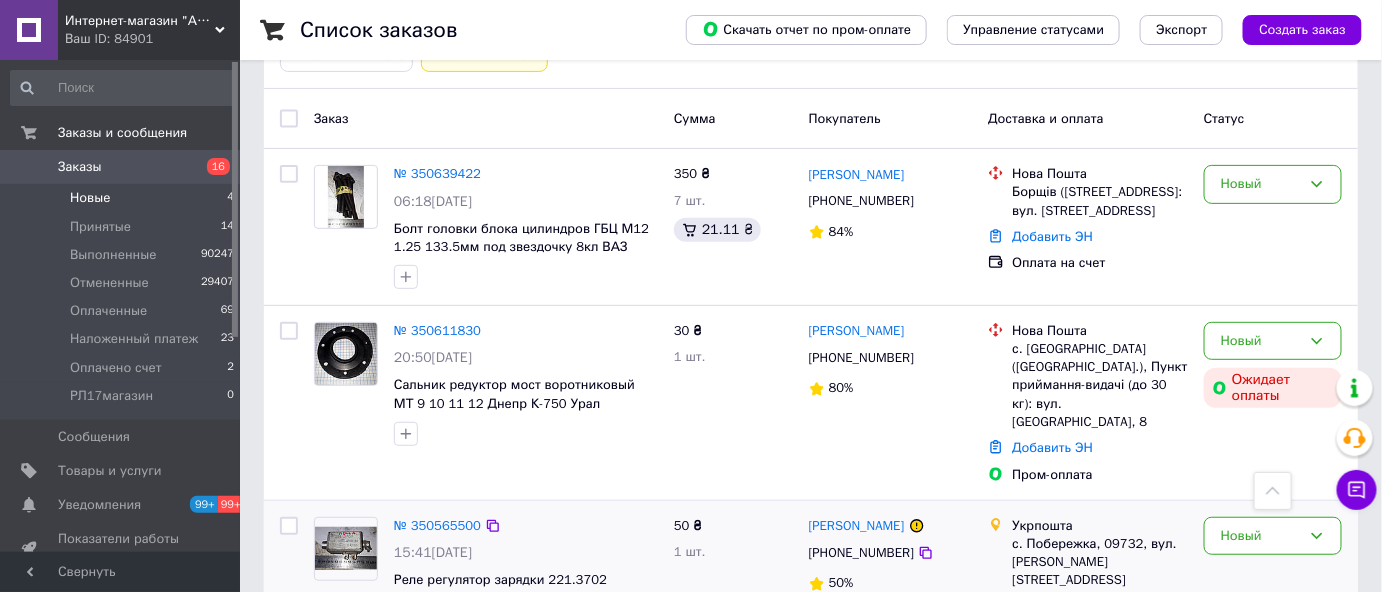 scroll, scrollTop: 0, scrollLeft: 0, axis: both 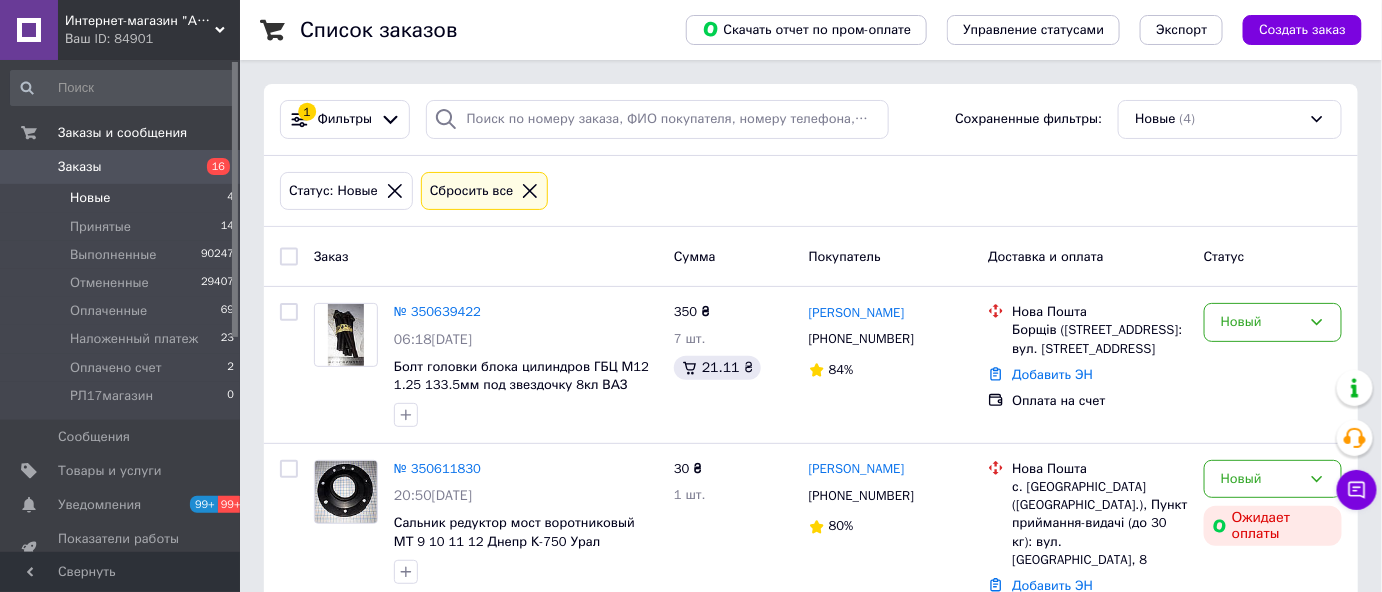 click 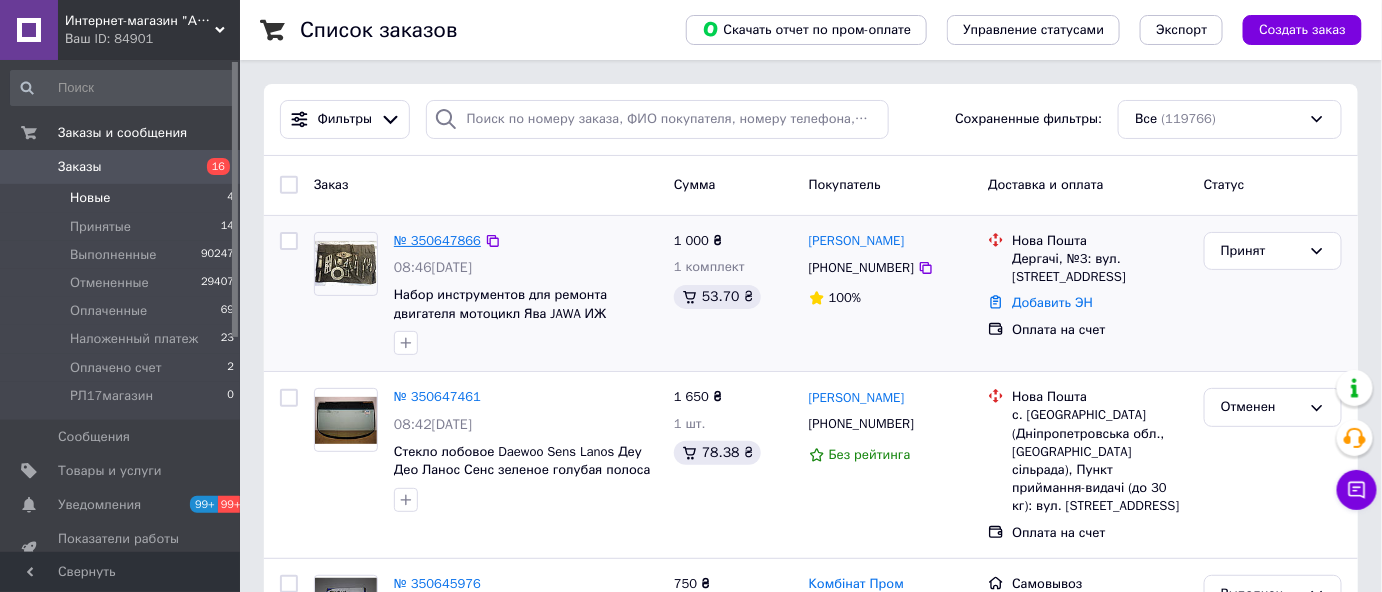 click on "№ 350647866" at bounding box center [437, 240] 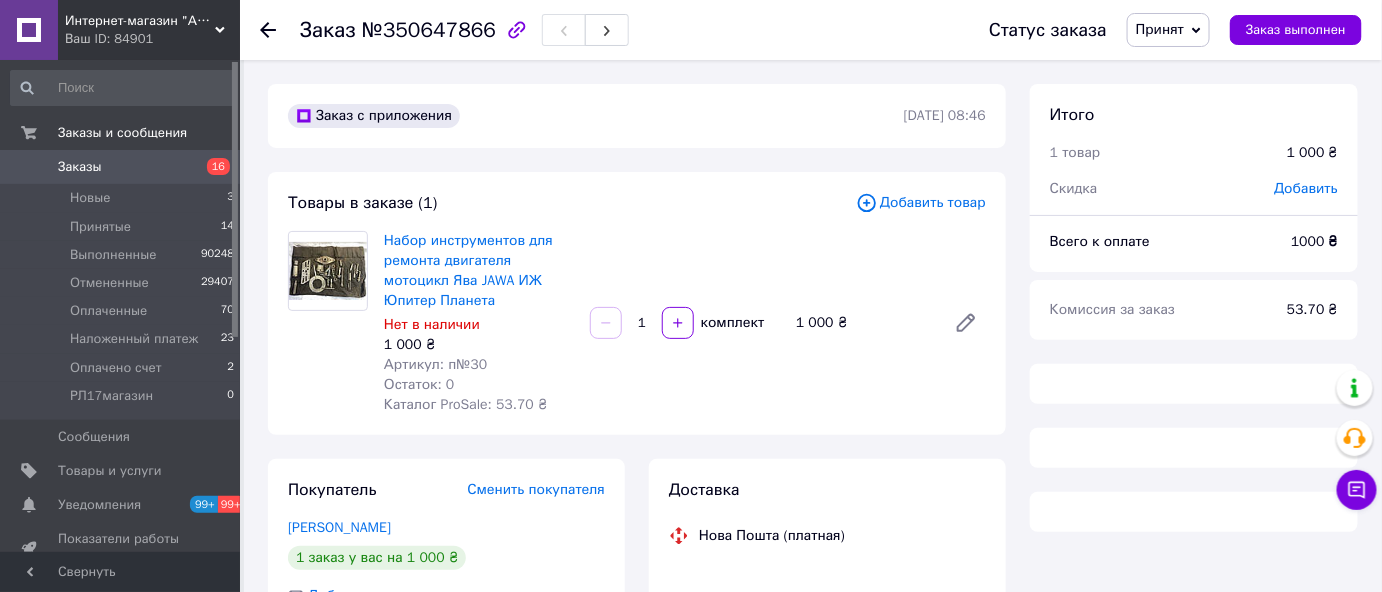 click on "Принят" at bounding box center [1160, 29] 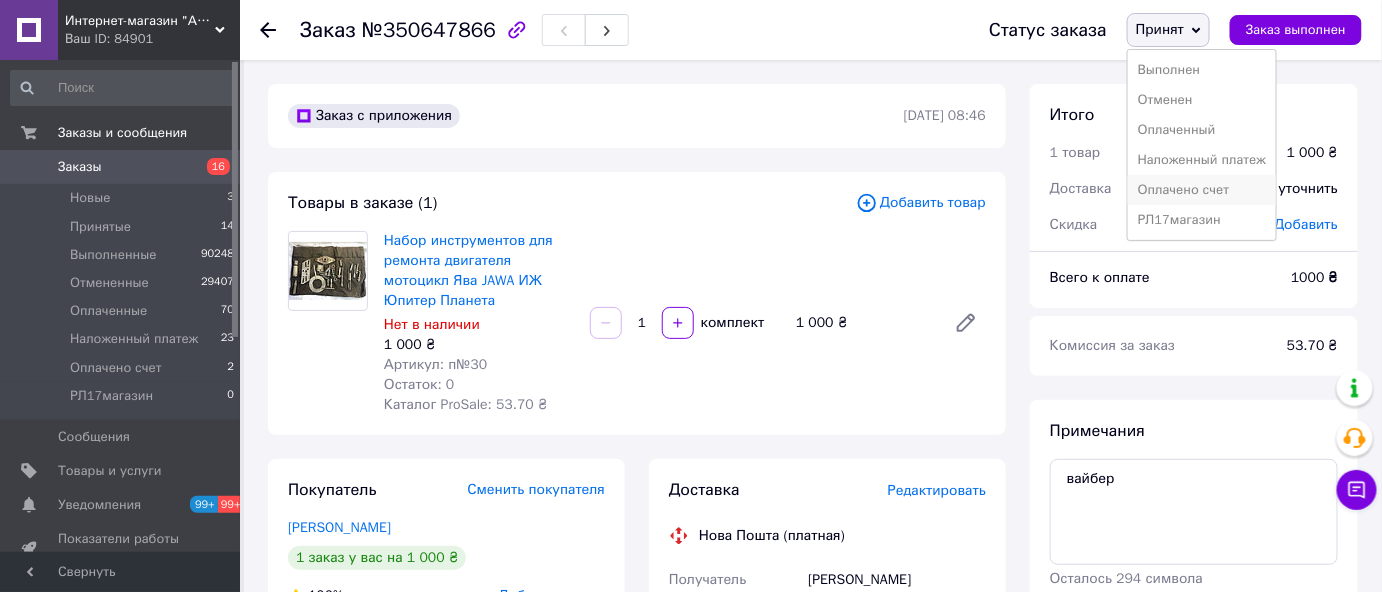 click on "Оплачено счет" at bounding box center (1202, 190) 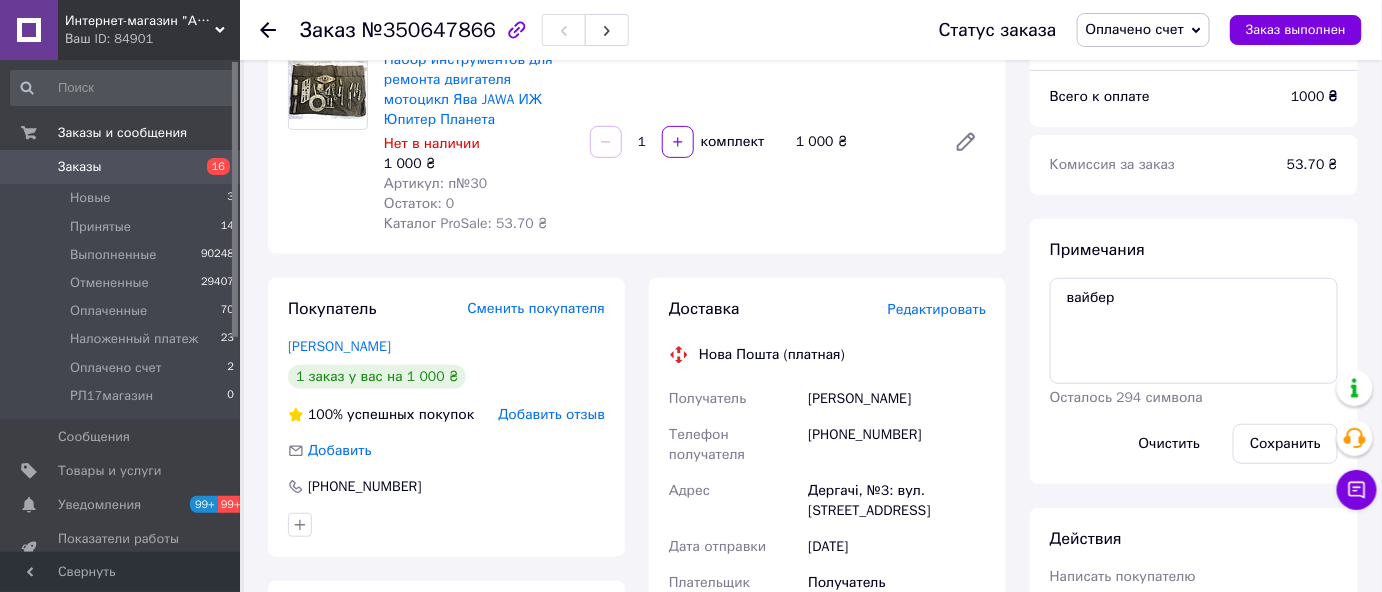 scroll, scrollTop: 0, scrollLeft: 0, axis: both 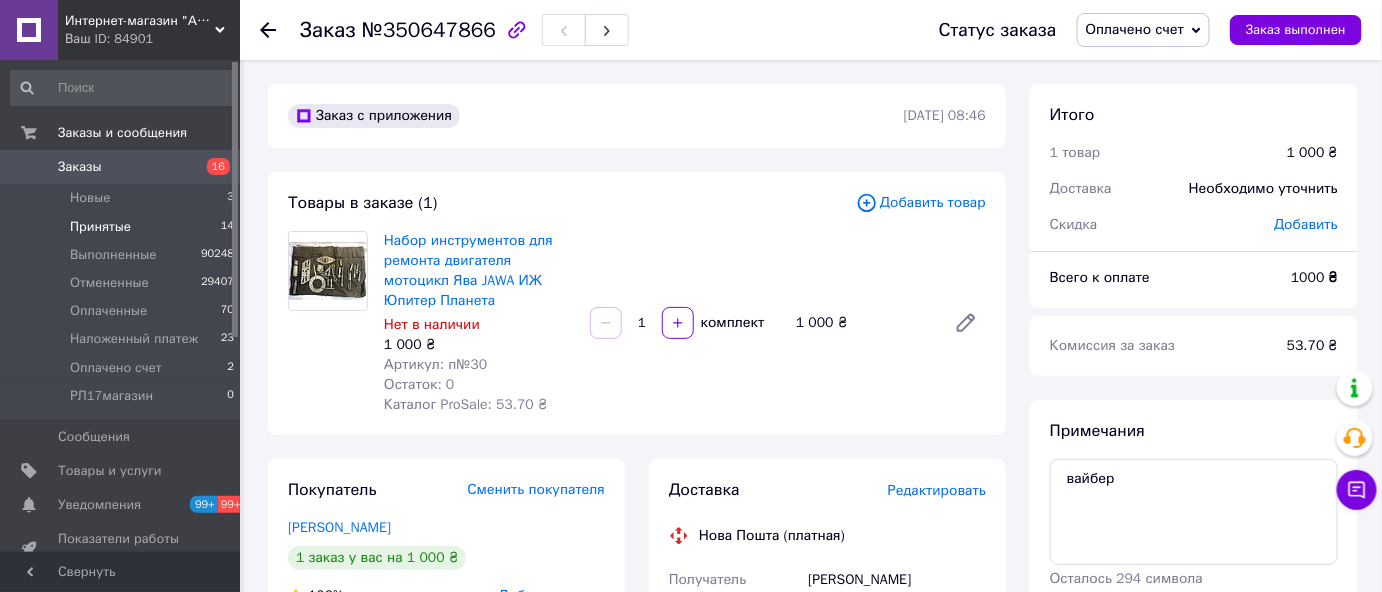 click on "Принятые" at bounding box center (100, 227) 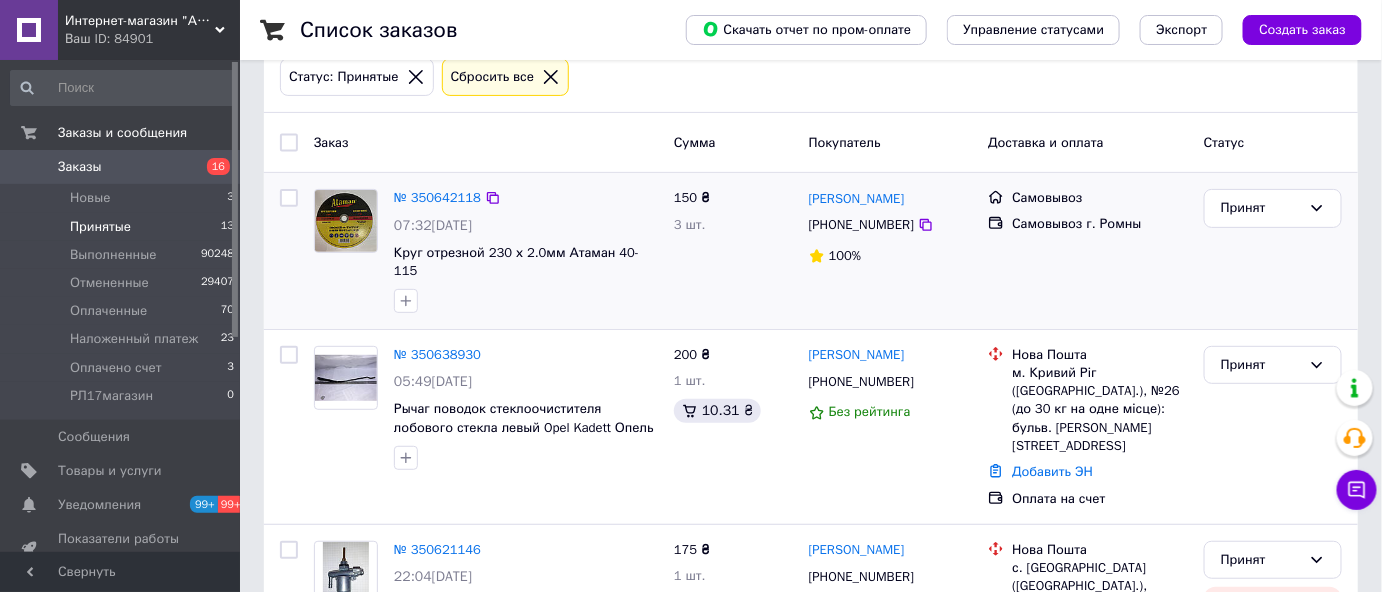 scroll, scrollTop: 0, scrollLeft: 0, axis: both 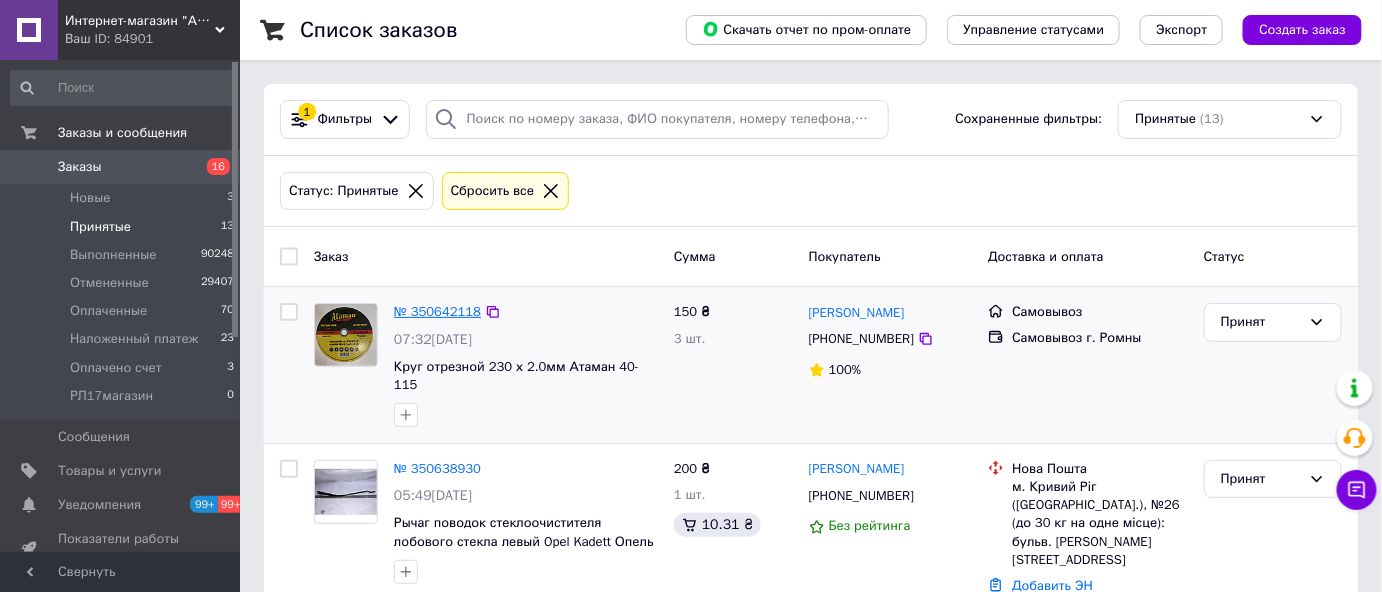 click on "№ 350642118" at bounding box center [437, 311] 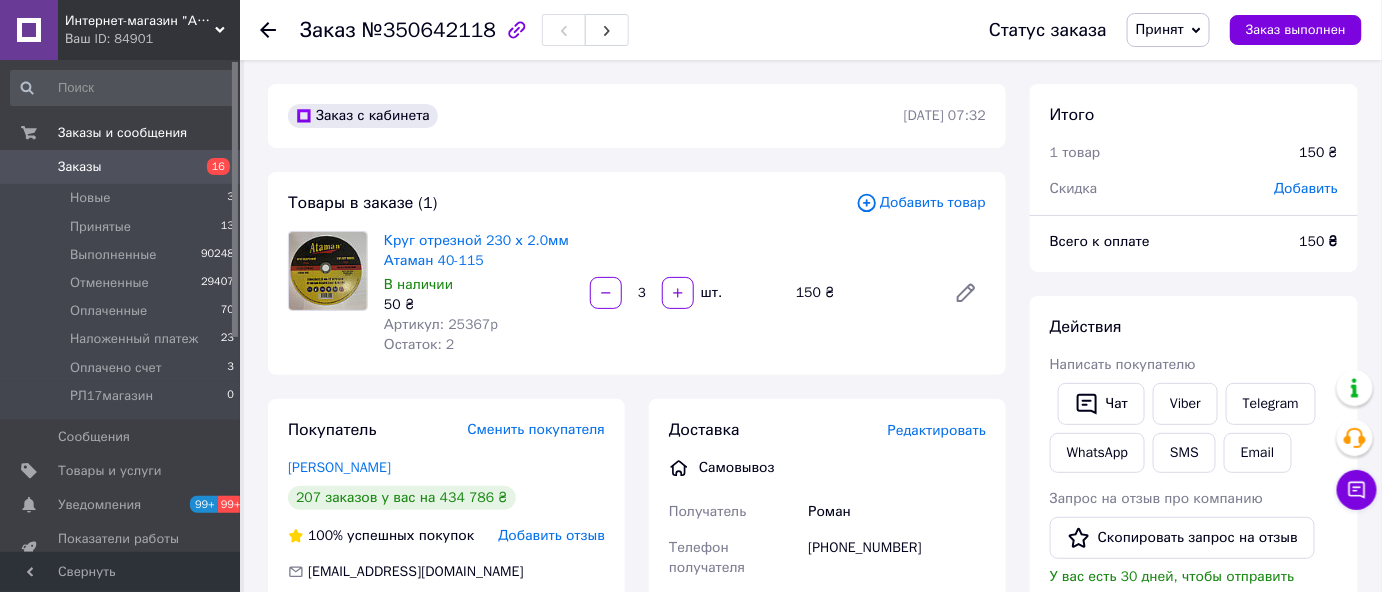 click on "Добавить товар" at bounding box center [921, 203] 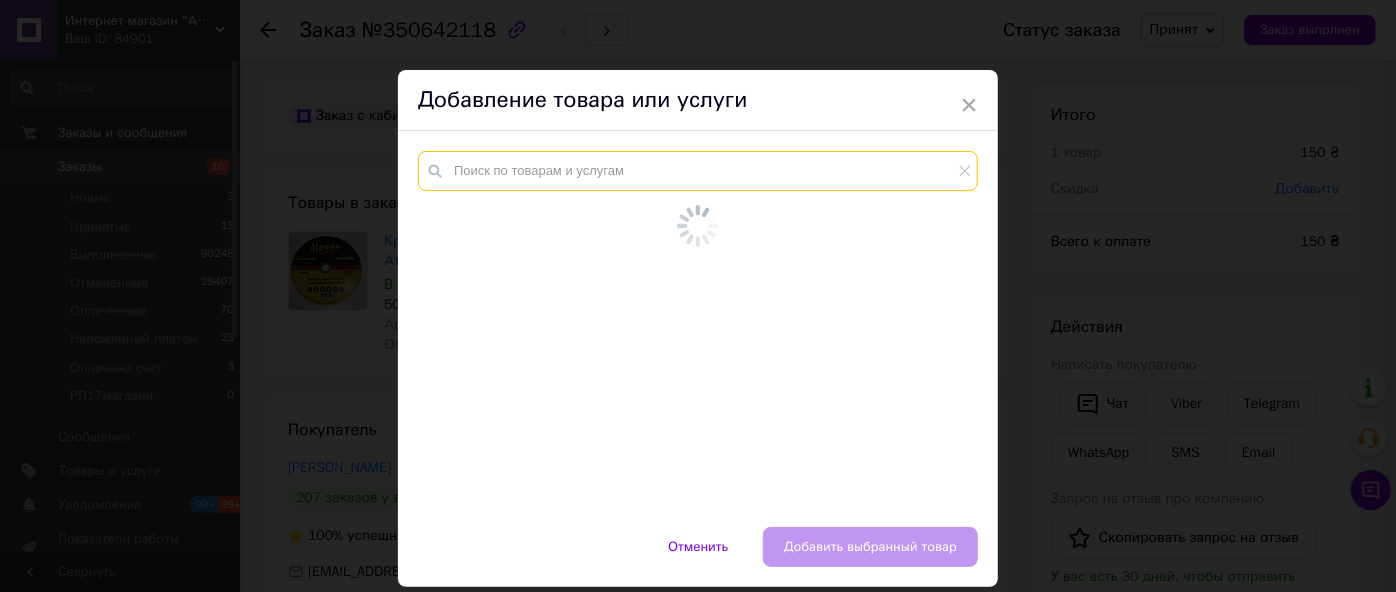 click at bounding box center (698, 171) 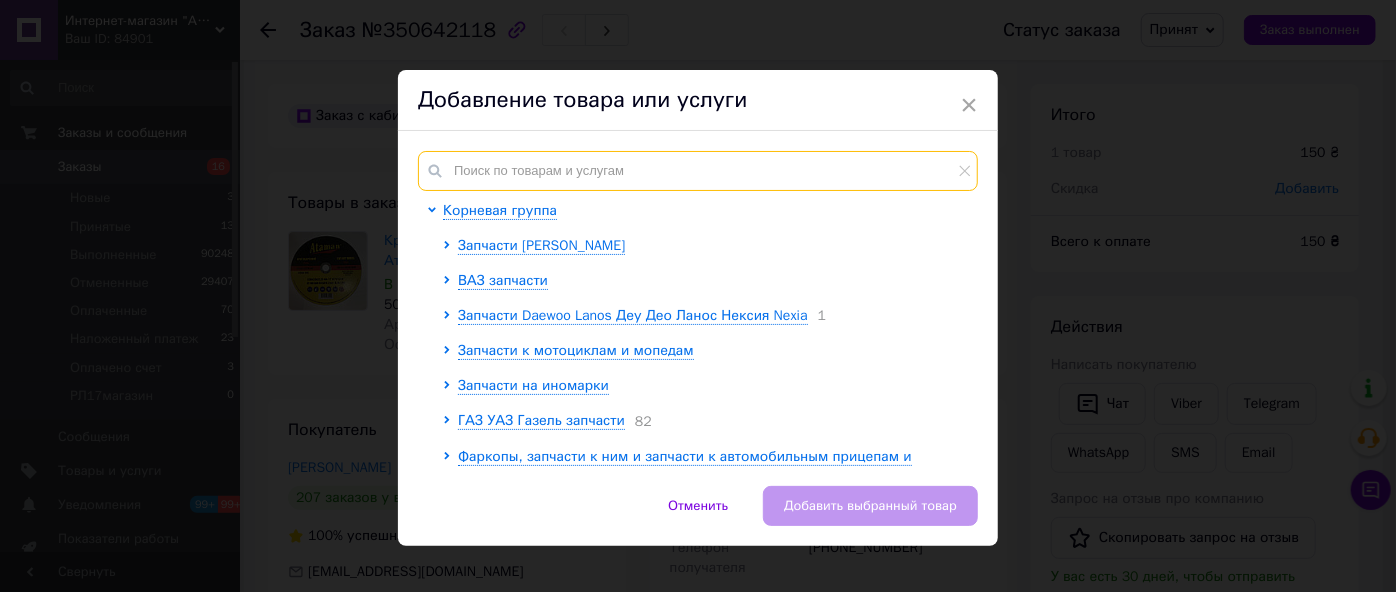 paste on "ГБЦ 8кл карбюраторные 1500 ВАЗ 2108 2109" 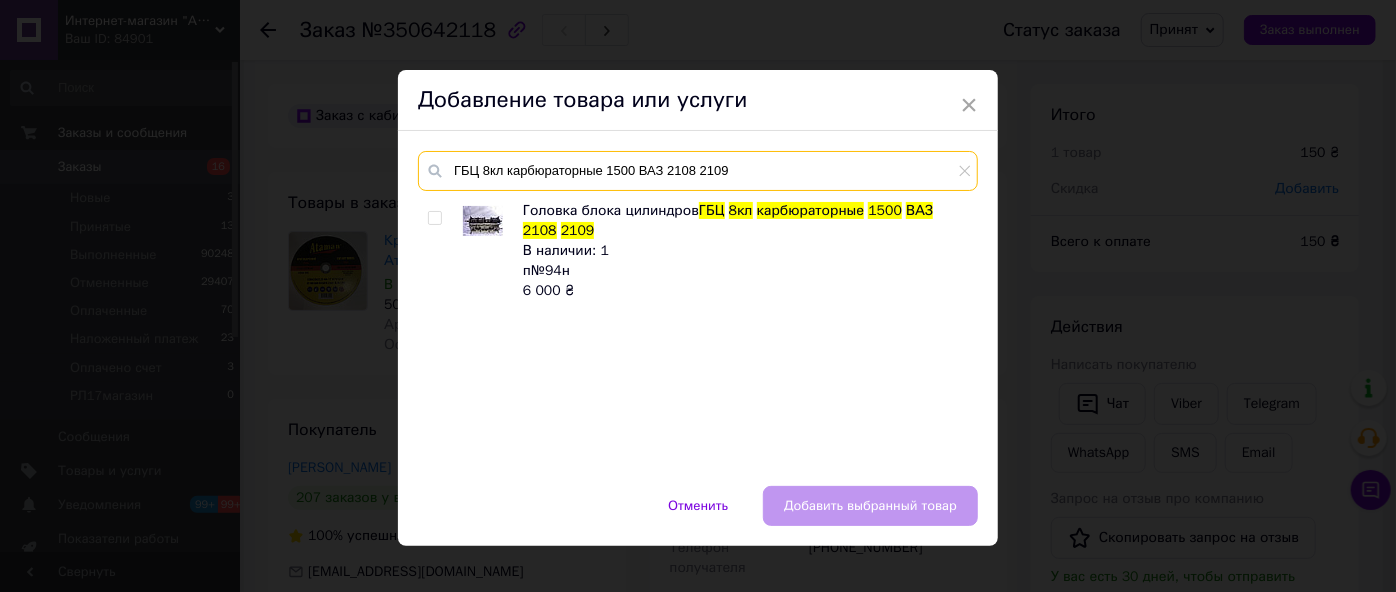 type on "ГБЦ 8кл карбюраторные 1500 ВАЗ 2108 2109" 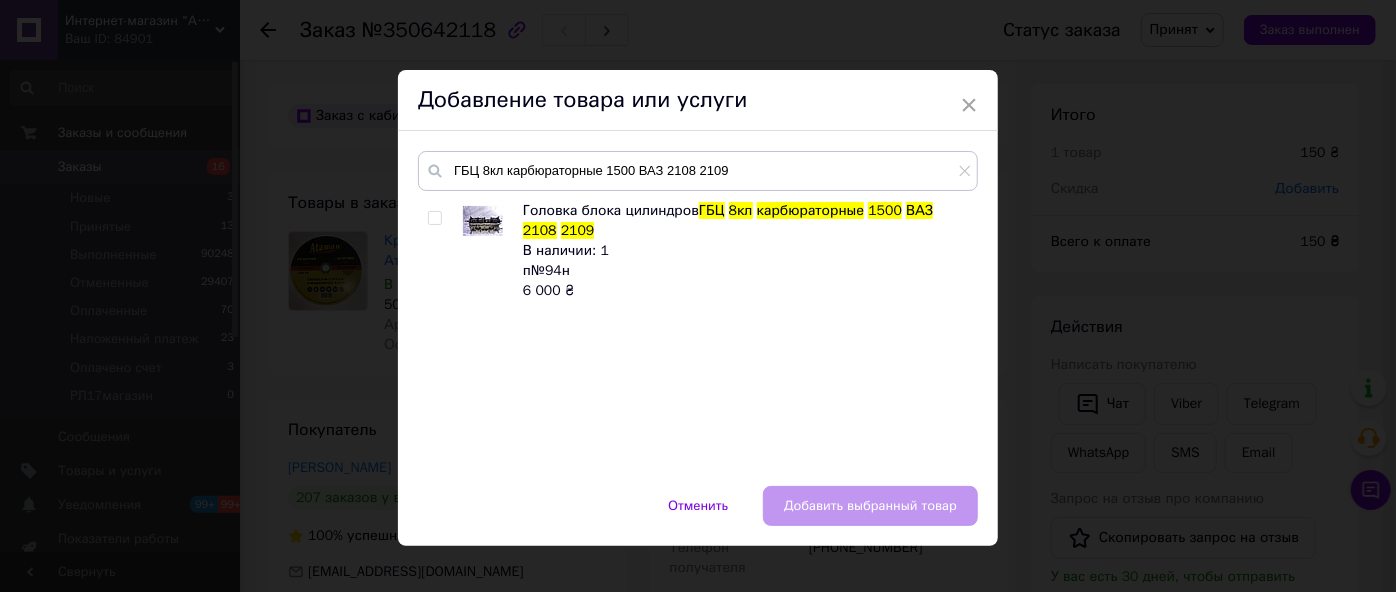 click at bounding box center (434, 218) 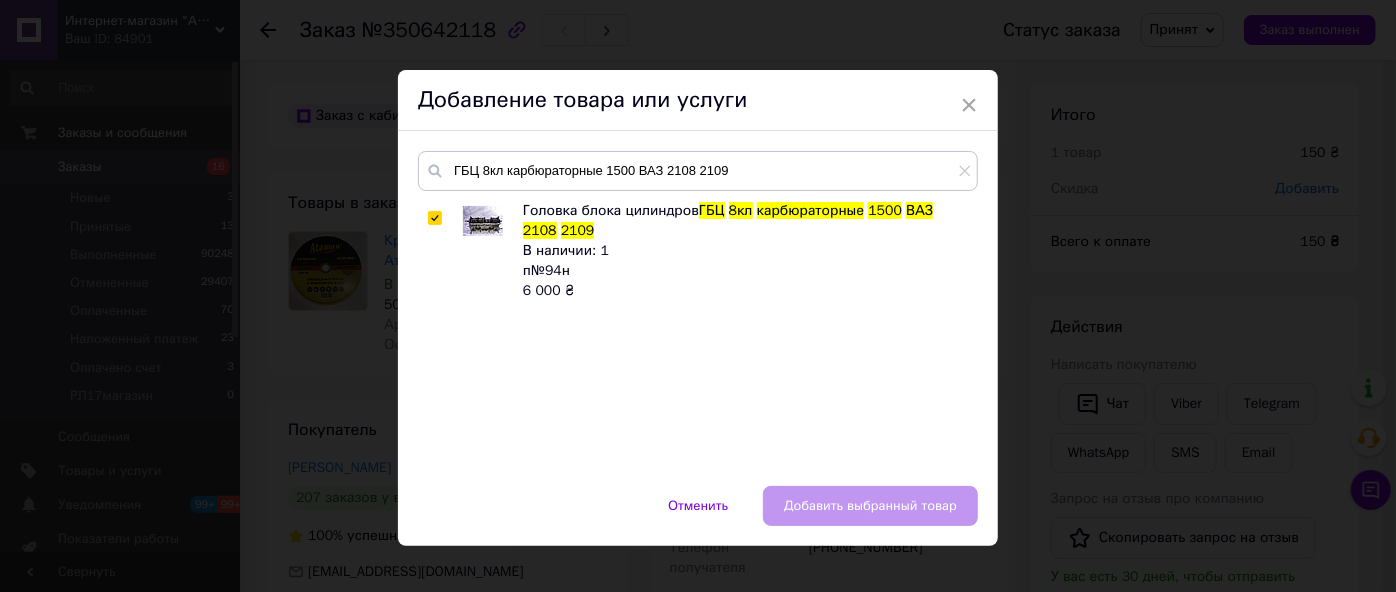 checkbox on "true" 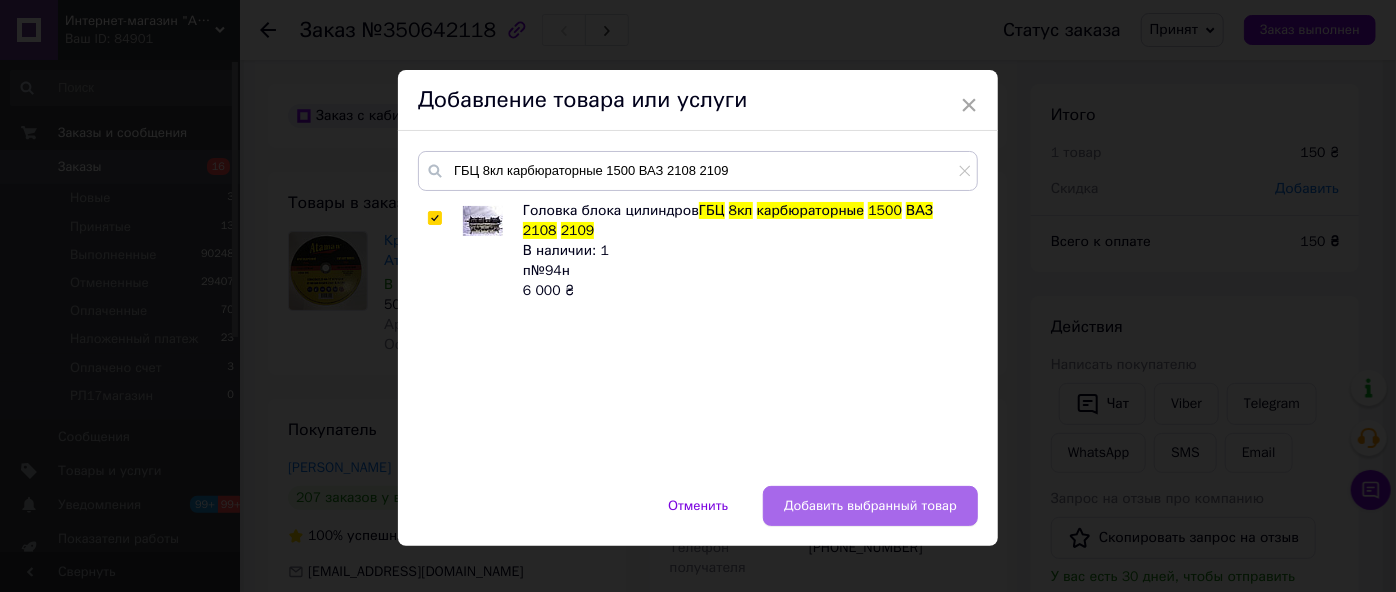 click on "Добавить выбранный товар" at bounding box center [870, 506] 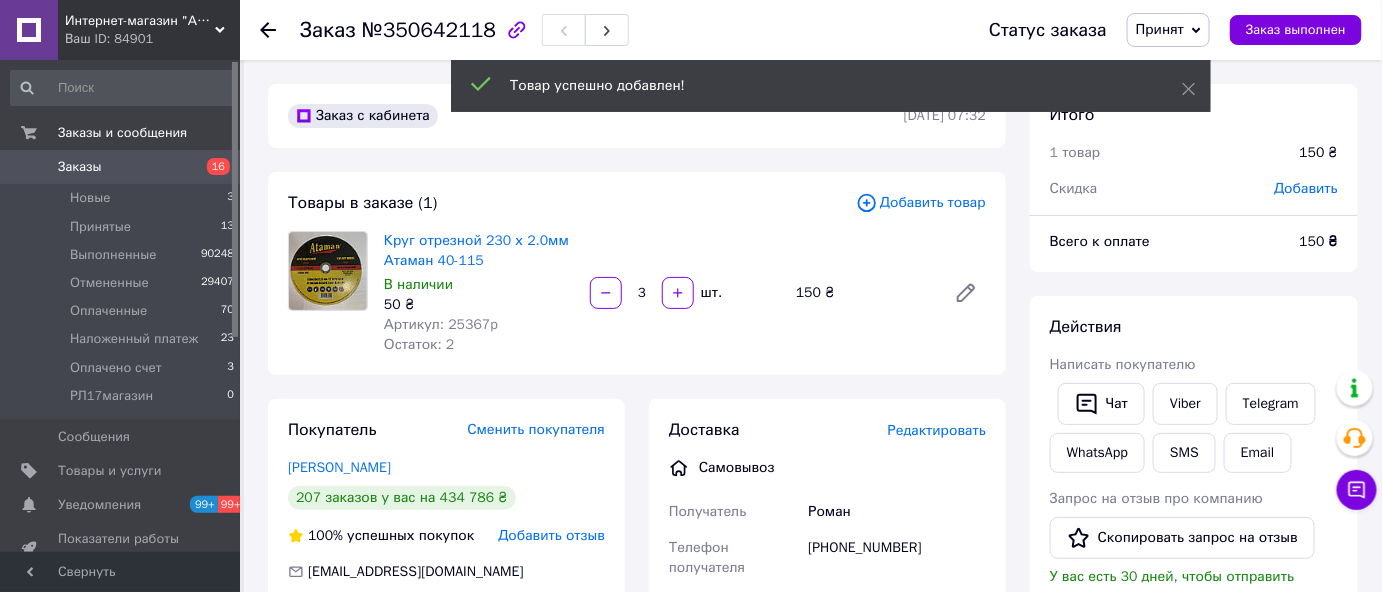type on "1" 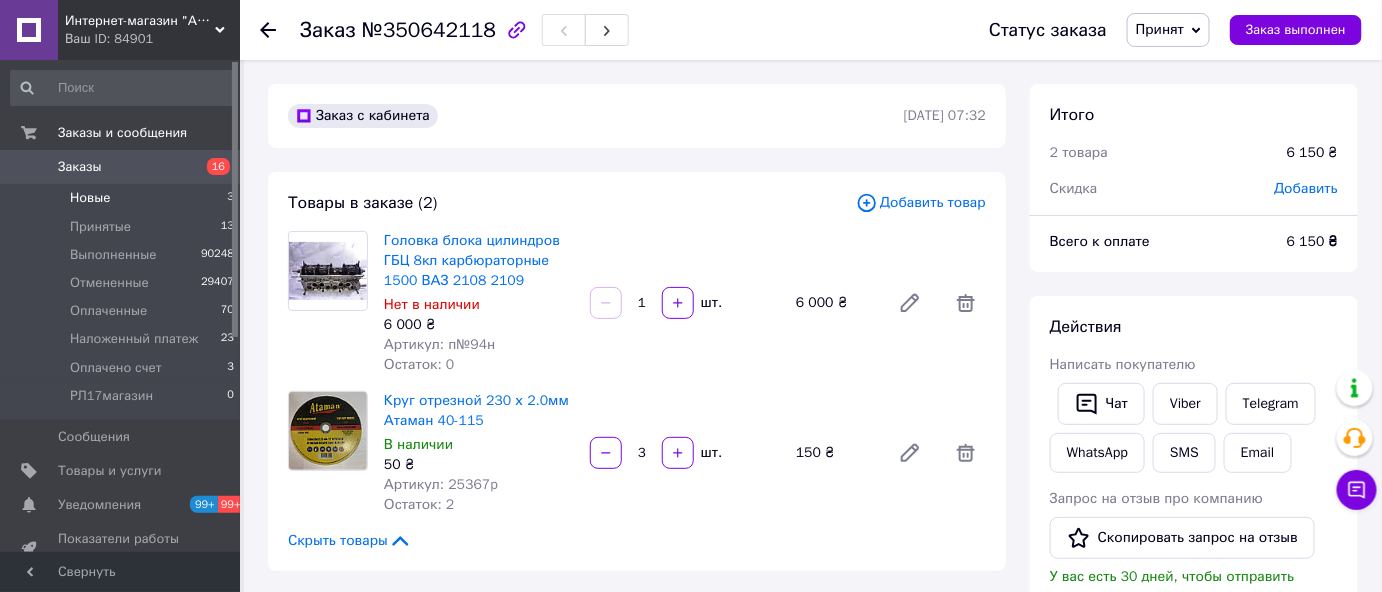 click on "Новые" at bounding box center (90, 198) 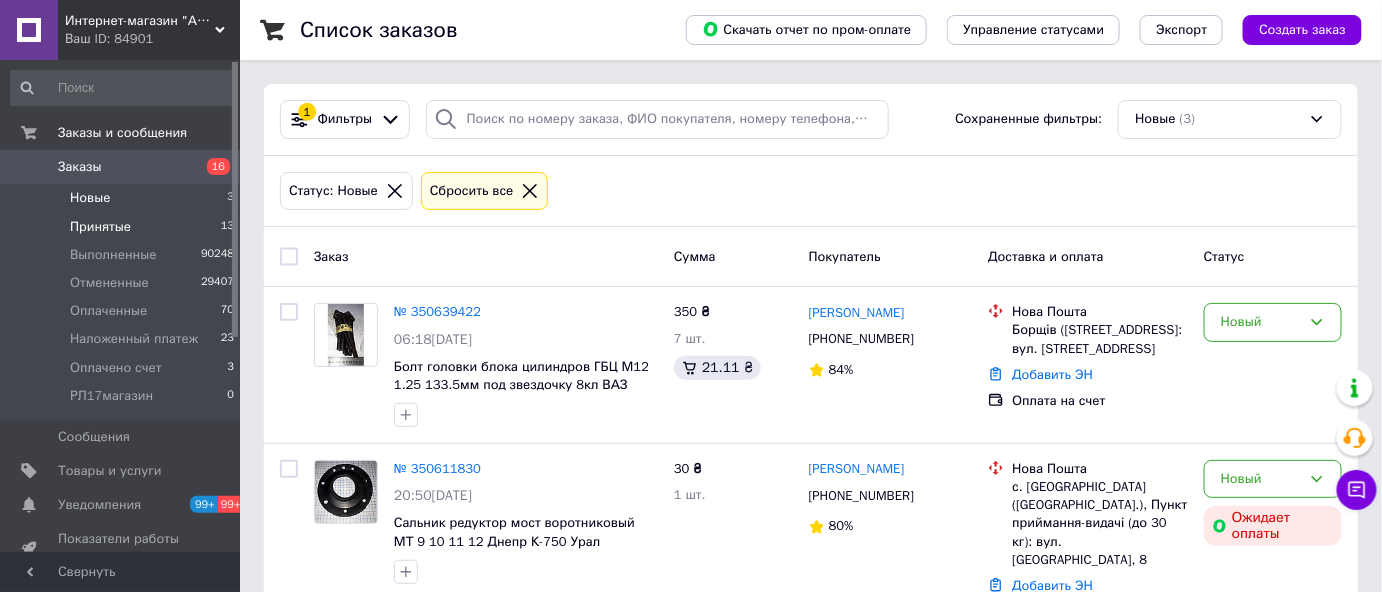 click on "Принятые" at bounding box center [100, 227] 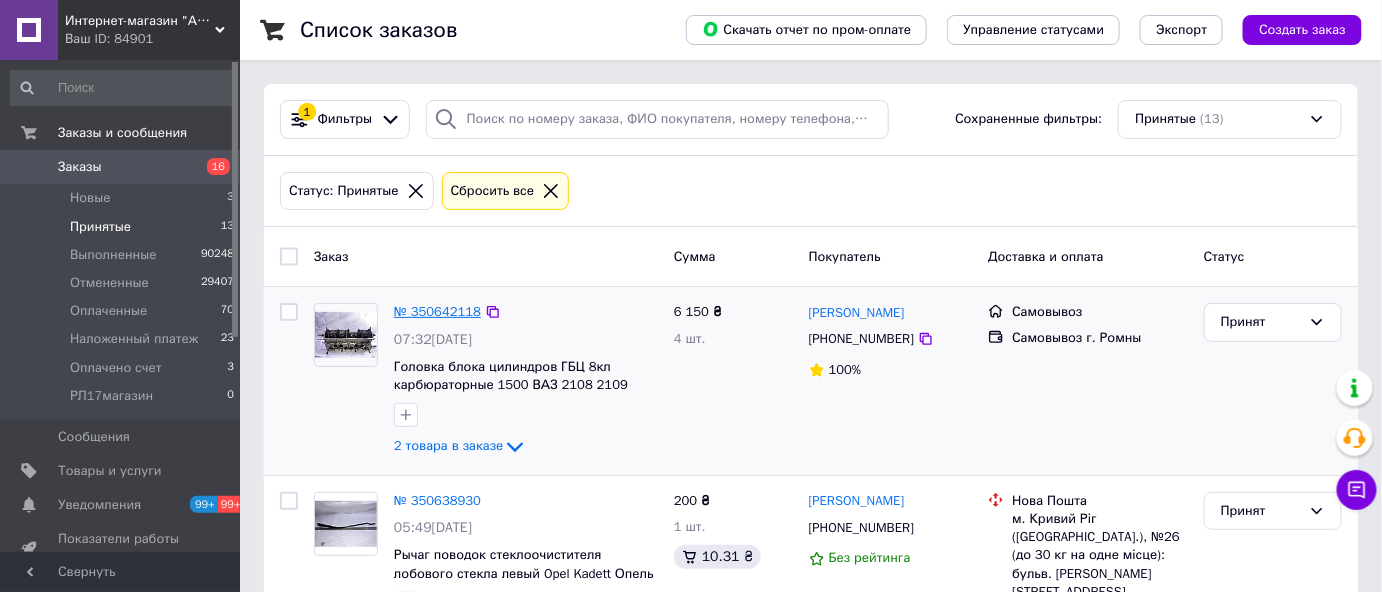 click on "№ 350642118" at bounding box center [437, 311] 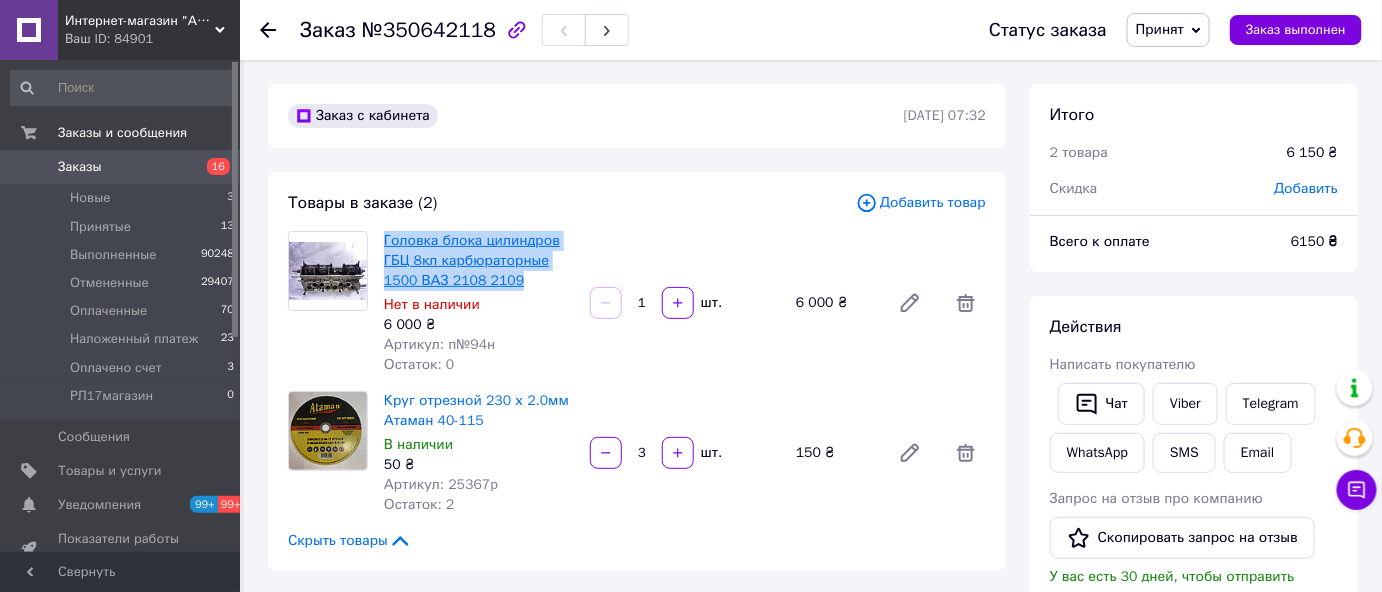 drag, startPoint x: 449, startPoint y: 271, endPoint x: 384, endPoint y: 243, distance: 70.77429 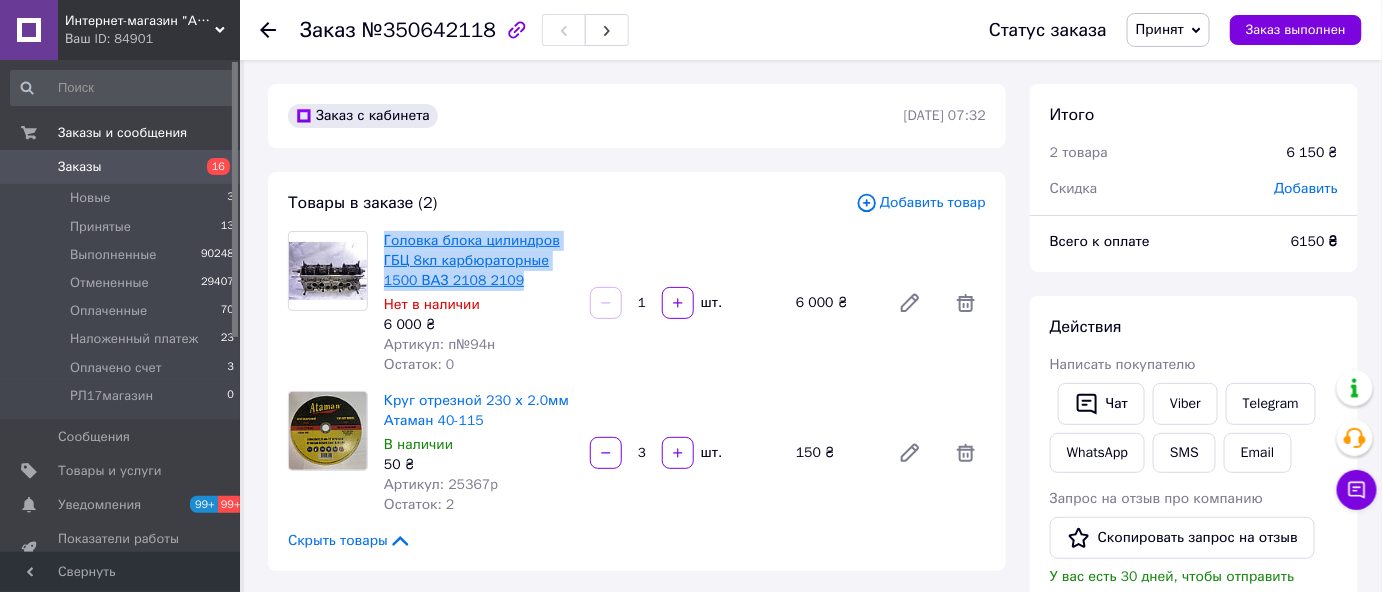 copy on "Головка блока цилиндров ГБЦ 8кл карбюраторные 1500 ВАЗ 2108 2109" 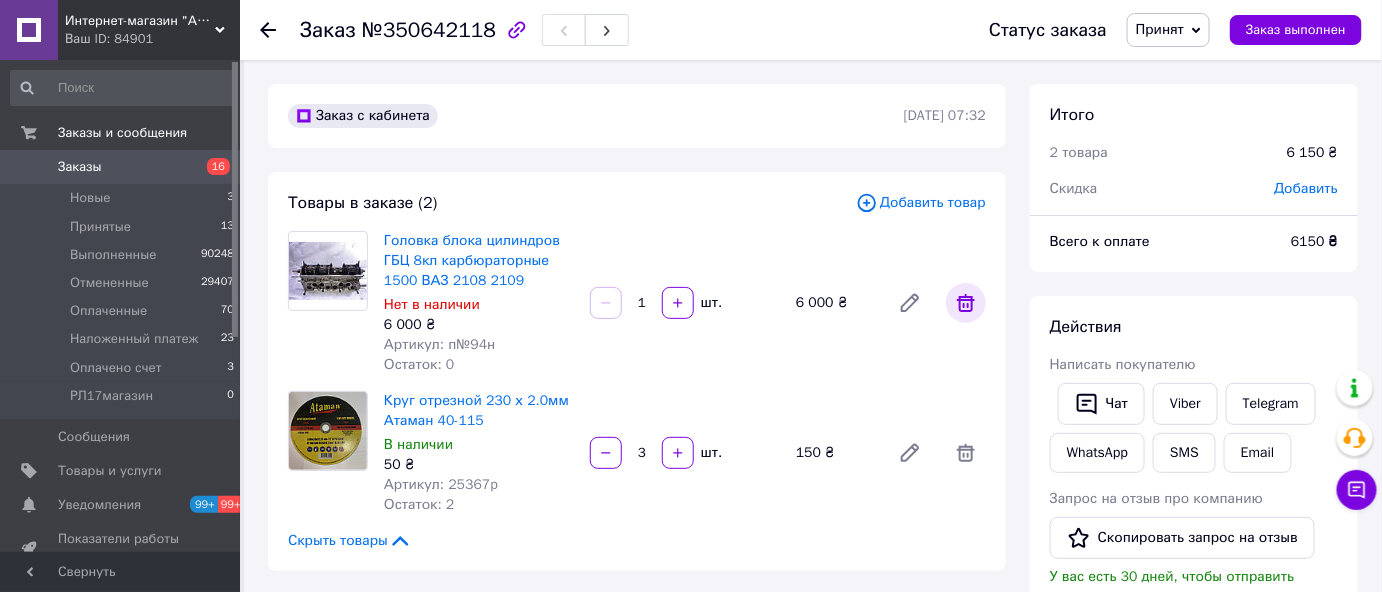 click 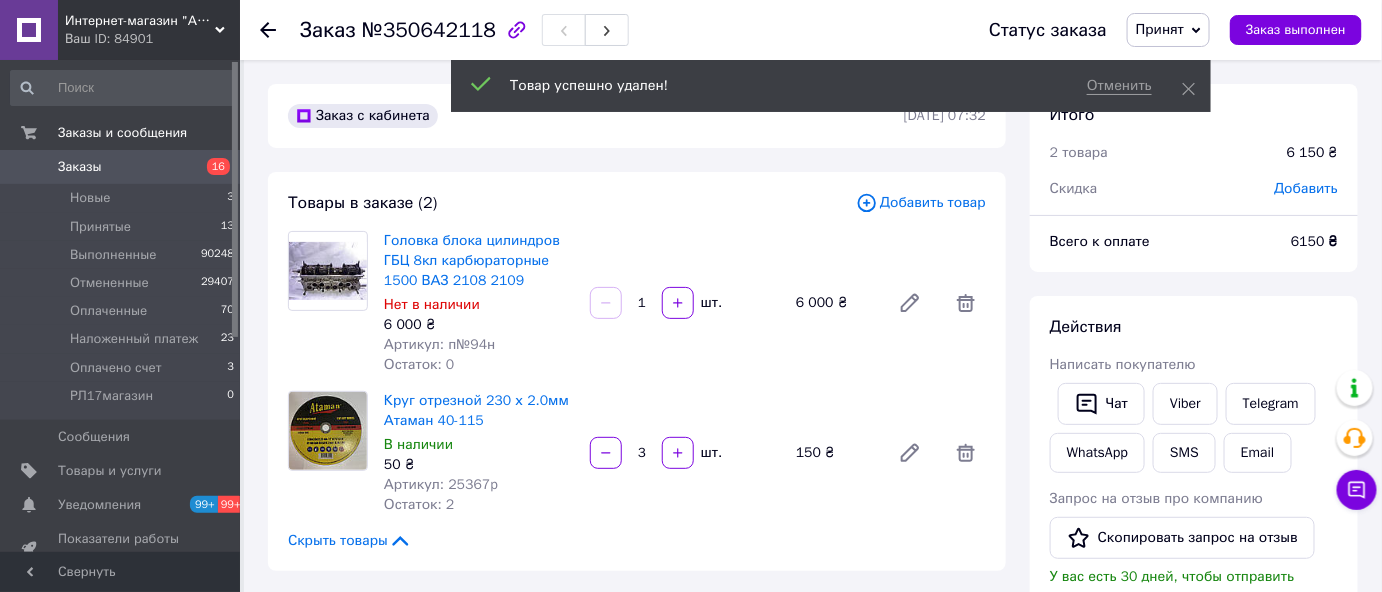 type on "3" 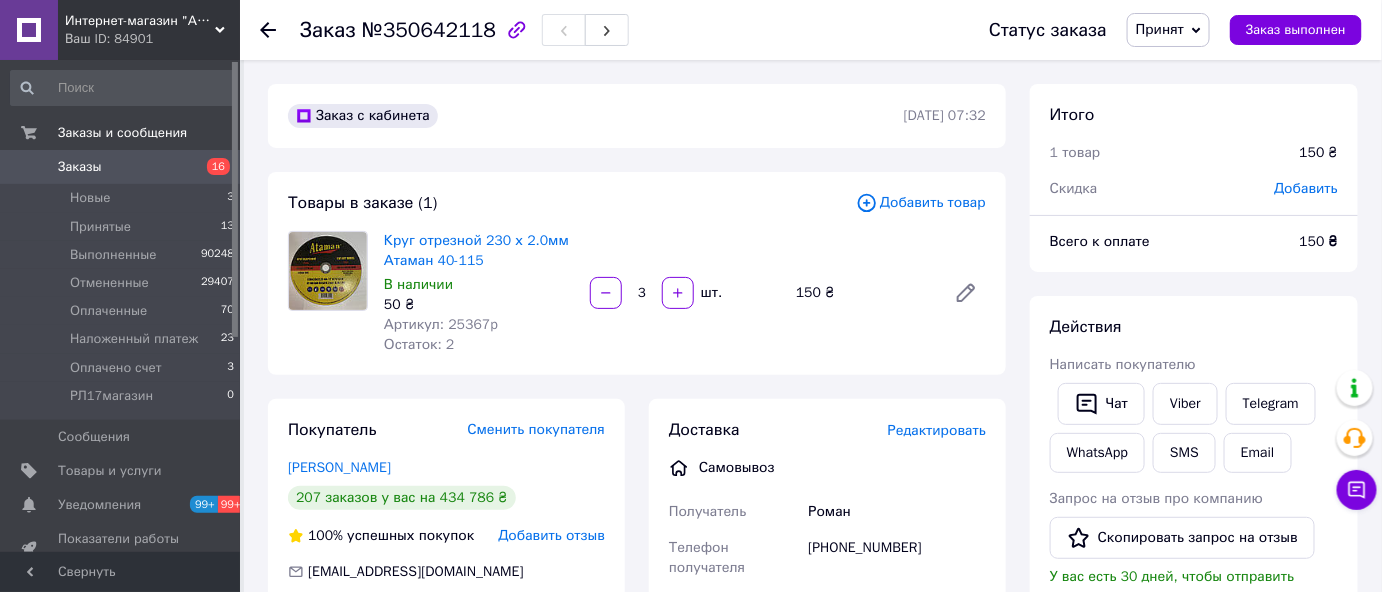 click on "Добавить товар" at bounding box center (921, 203) 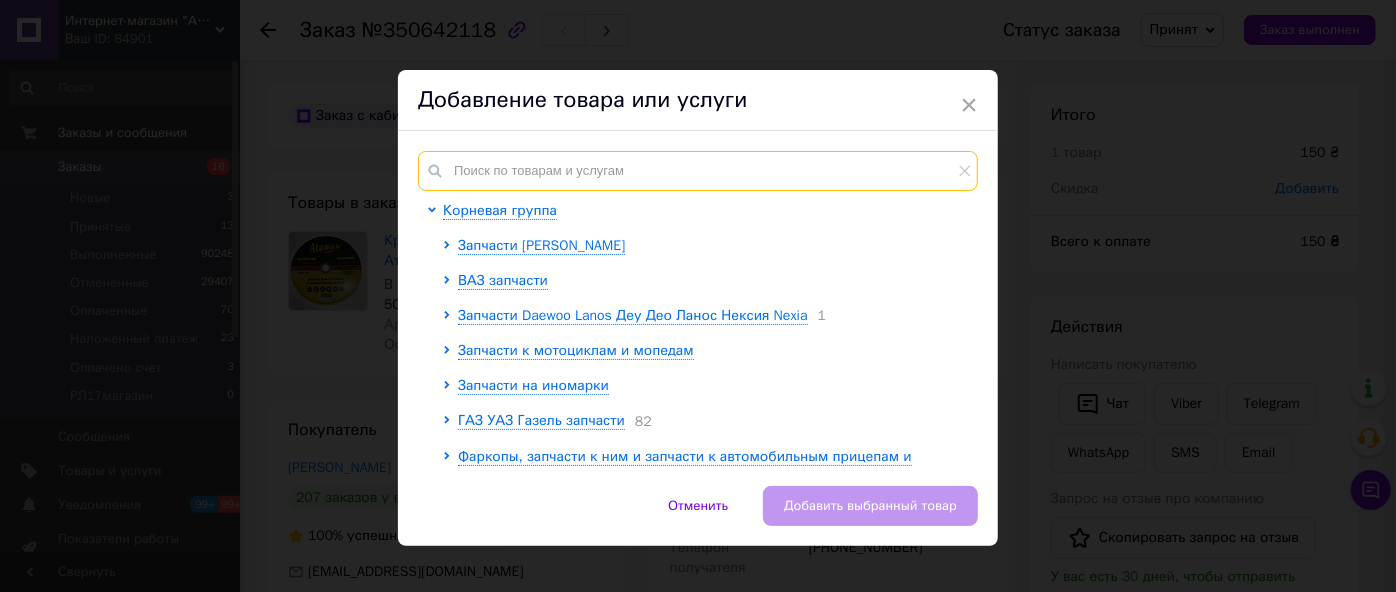 click at bounding box center (698, 171) 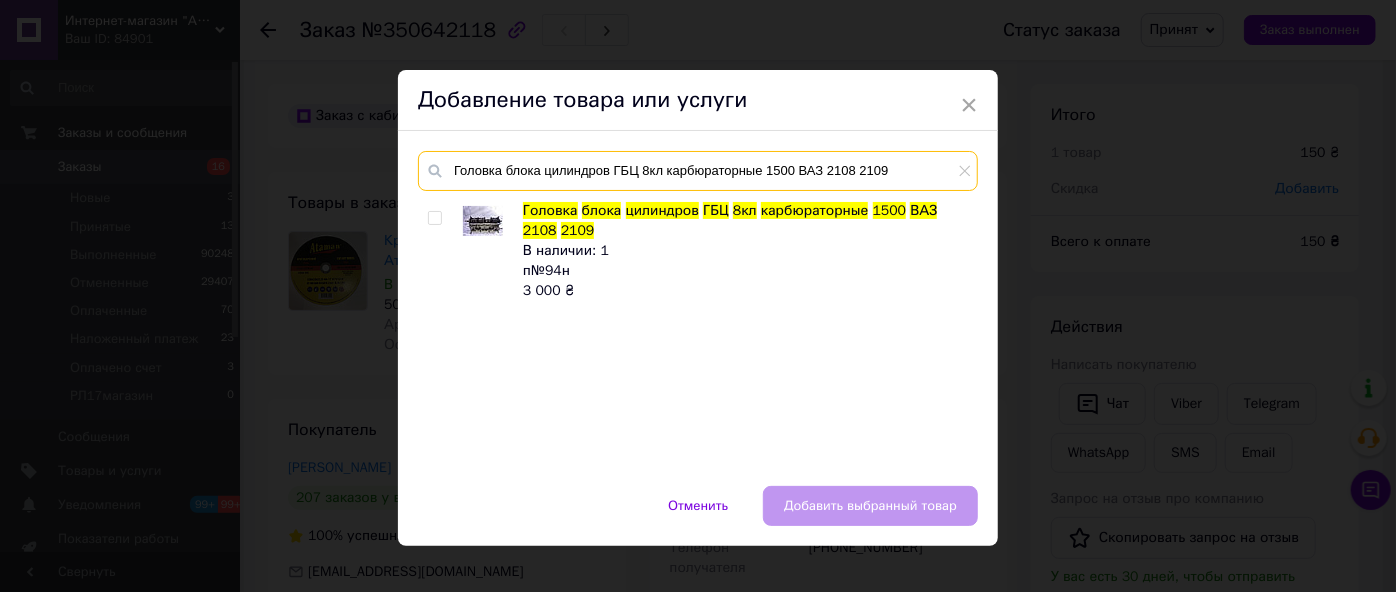 type on "Головка блока цилиндров ГБЦ 8кл карбюраторные 1500 ВАЗ 2108 2109" 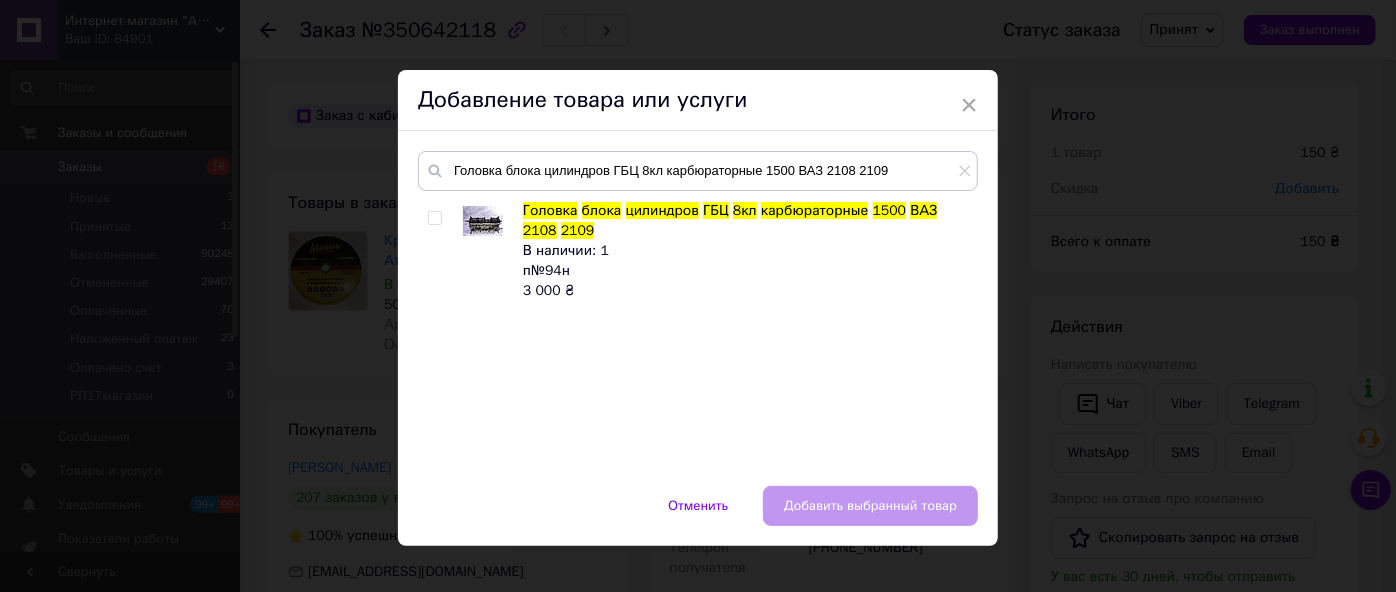 drag, startPoint x: 432, startPoint y: 216, endPoint x: 778, endPoint y: 428, distance: 405.7832 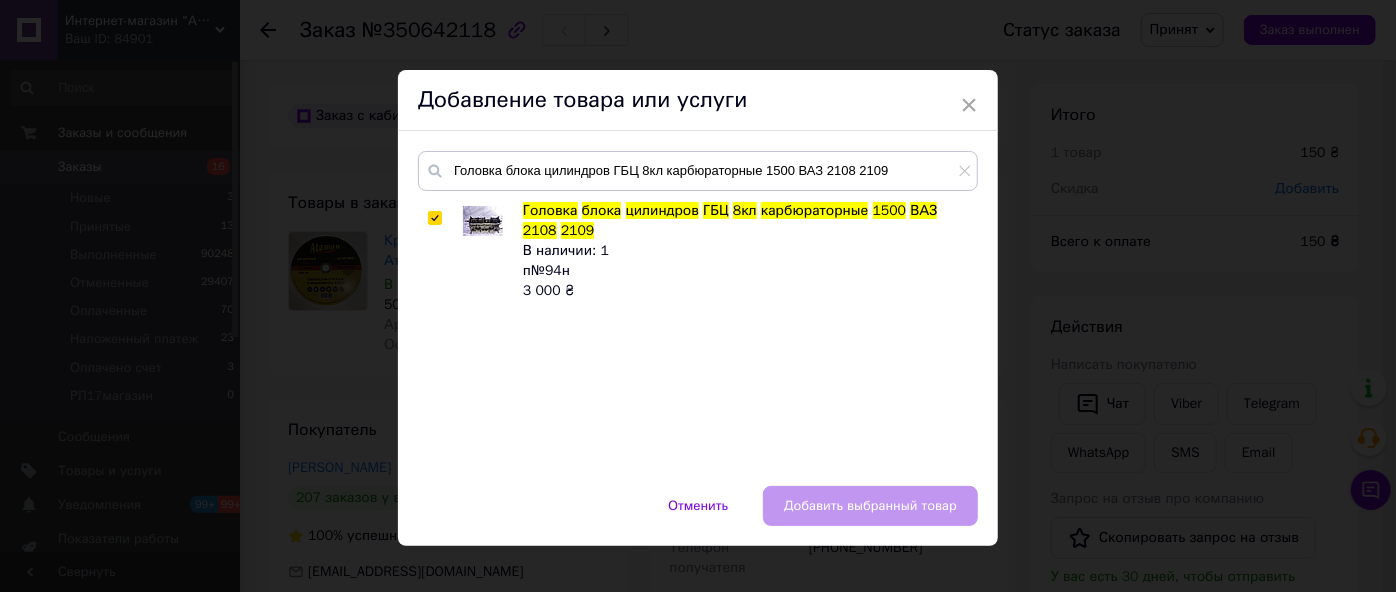 checkbox on "true" 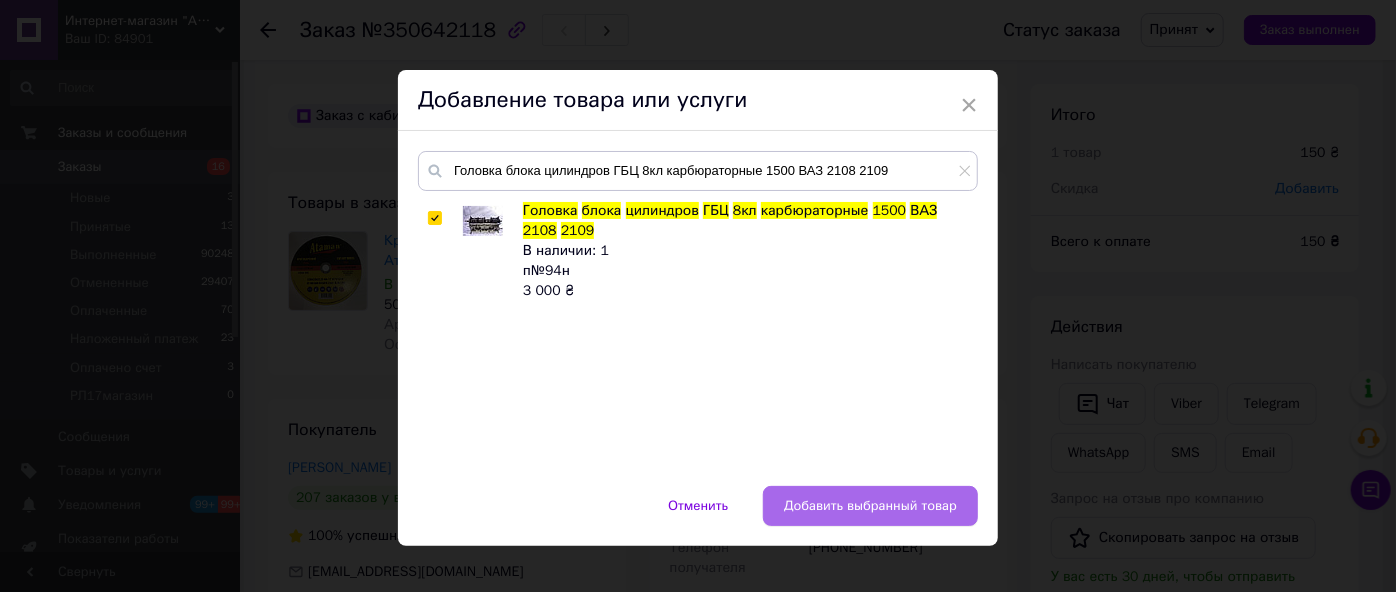click on "Добавить выбранный товар" at bounding box center [870, 506] 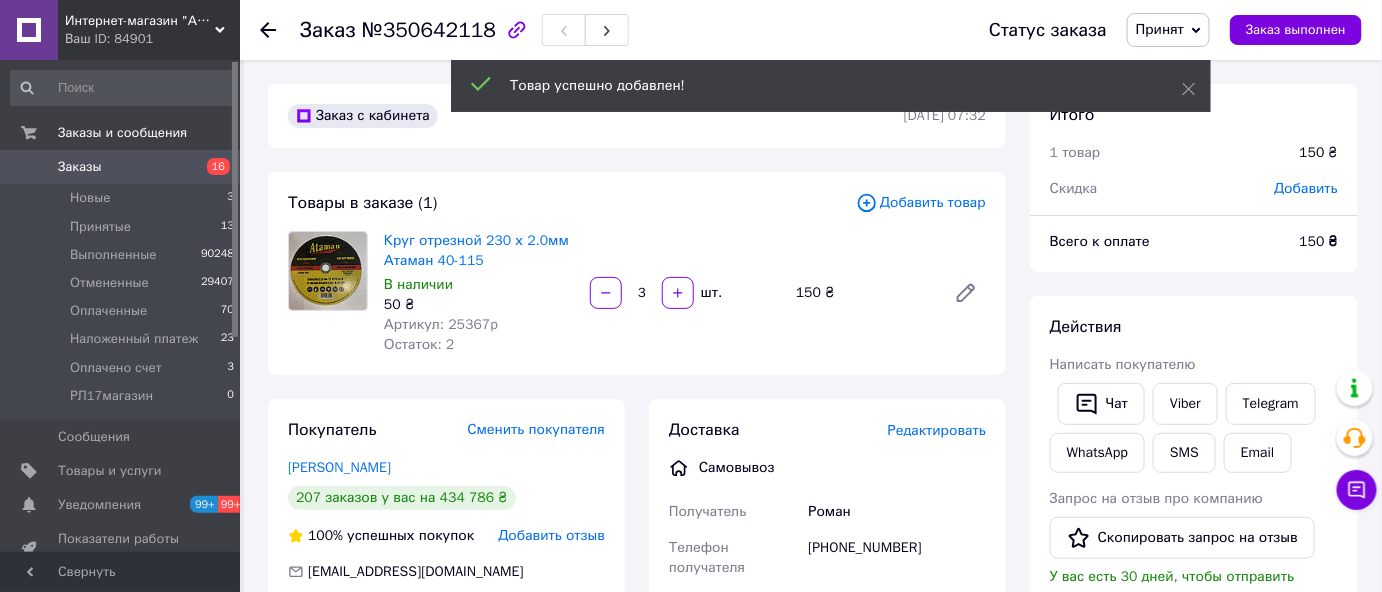 type on "1" 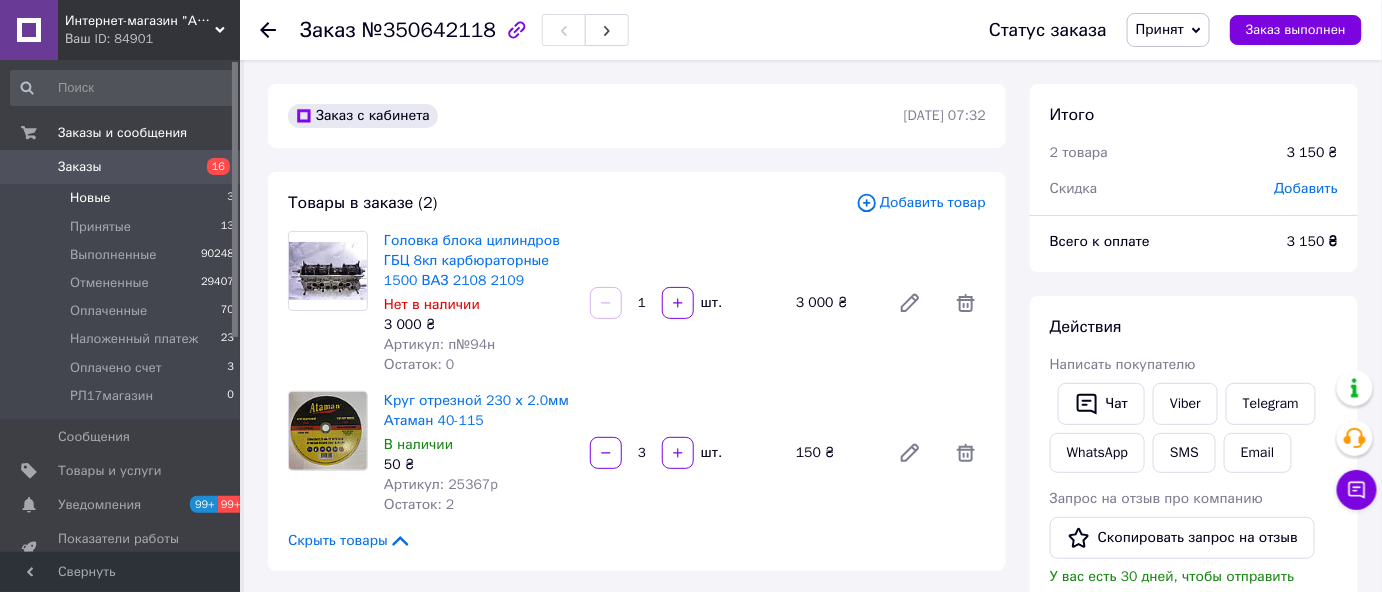 click on "Новые" at bounding box center [90, 198] 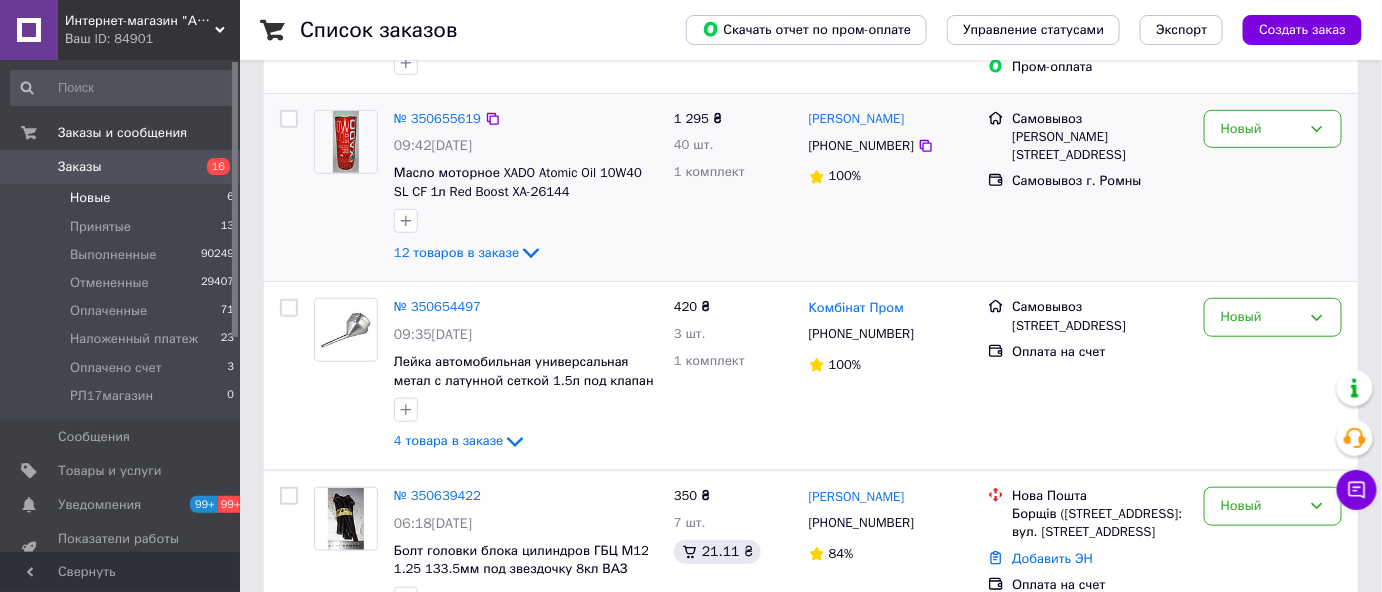 scroll, scrollTop: 363, scrollLeft: 0, axis: vertical 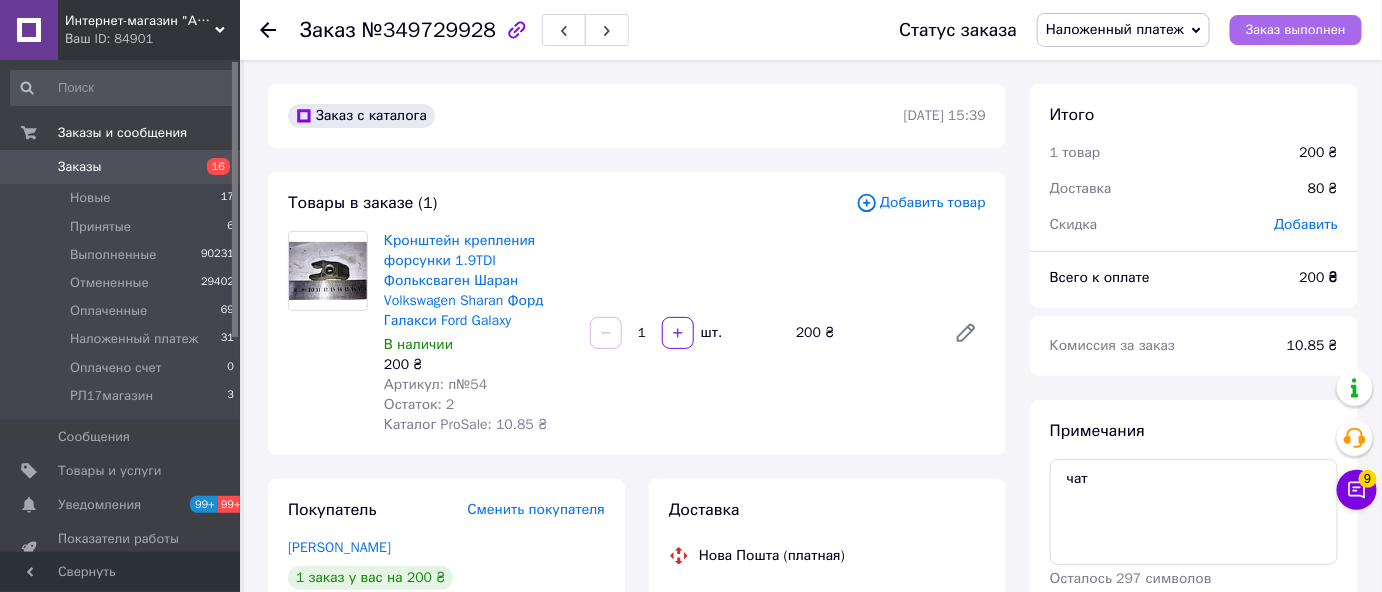 click on "Заказ выполнен" at bounding box center (1296, 30) 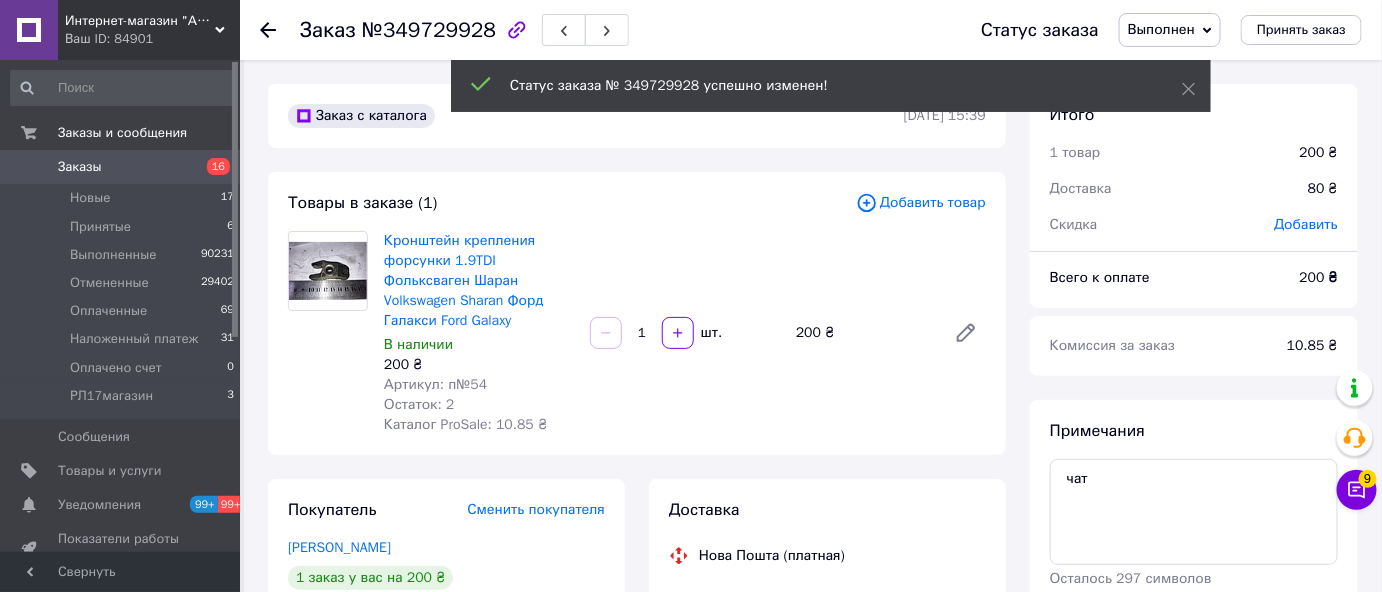 scroll, scrollTop: 52, scrollLeft: 0, axis: vertical 